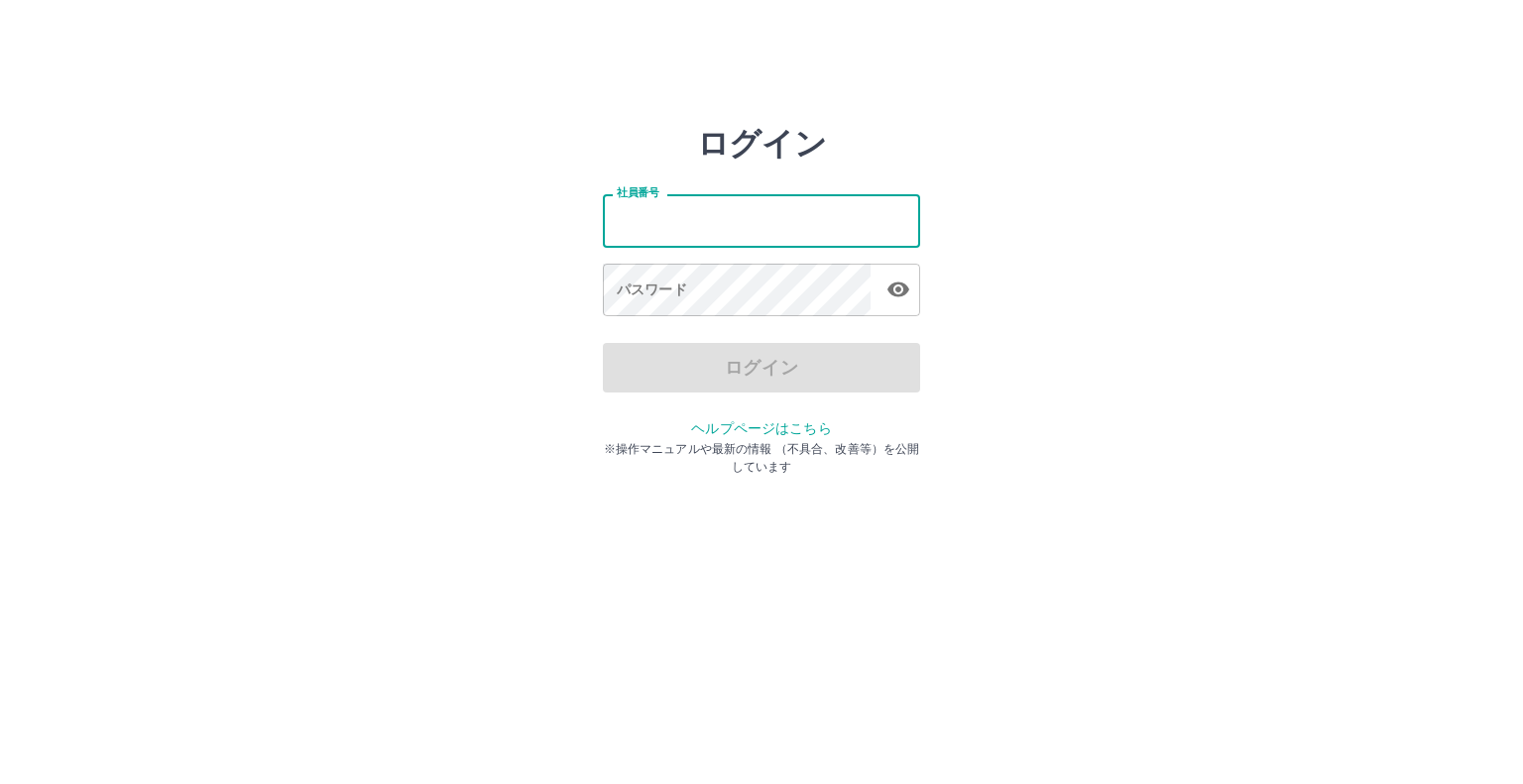 scroll, scrollTop: 0, scrollLeft: 0, axis: both 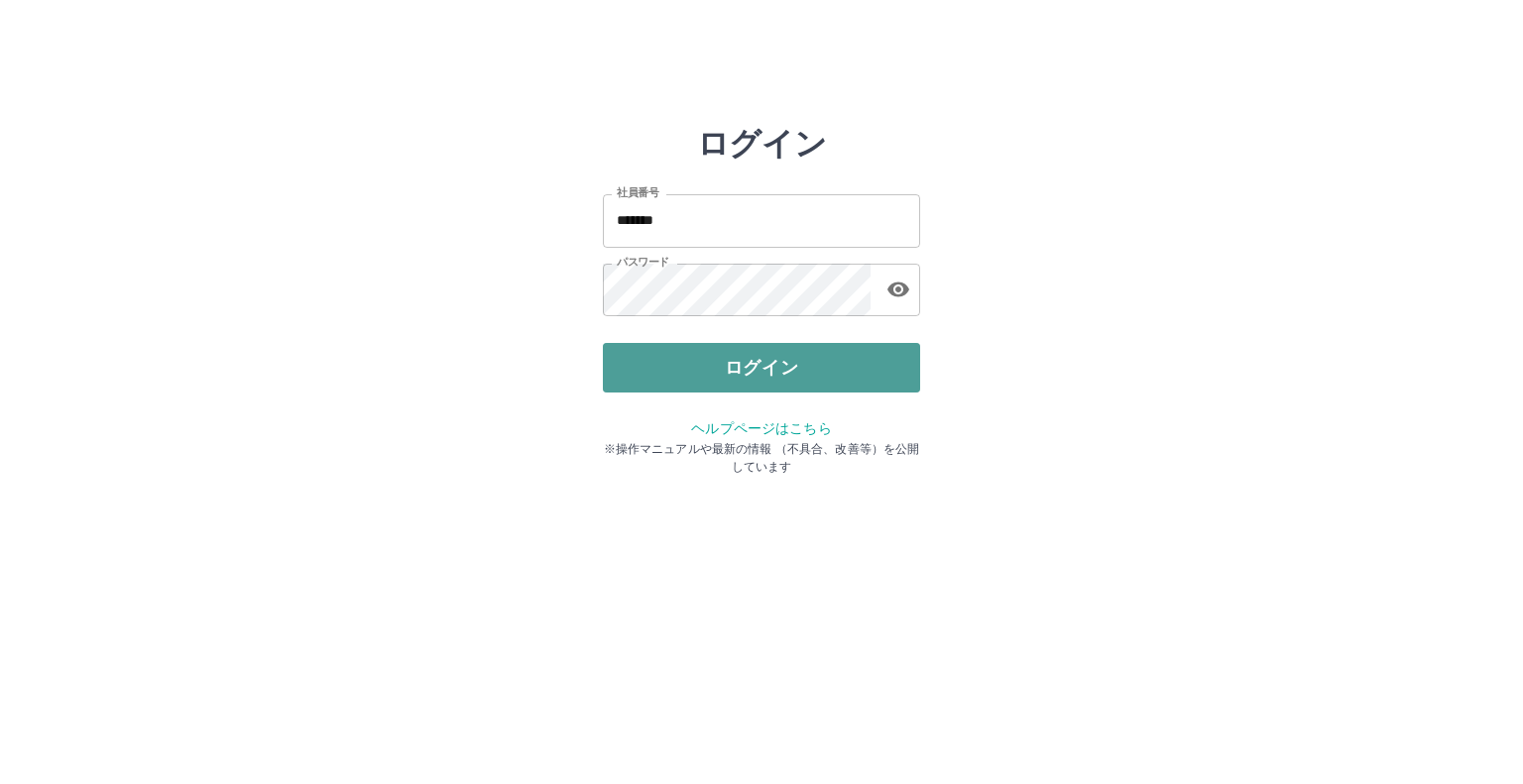 click on "ログイン" at bounding box center [762, 368] 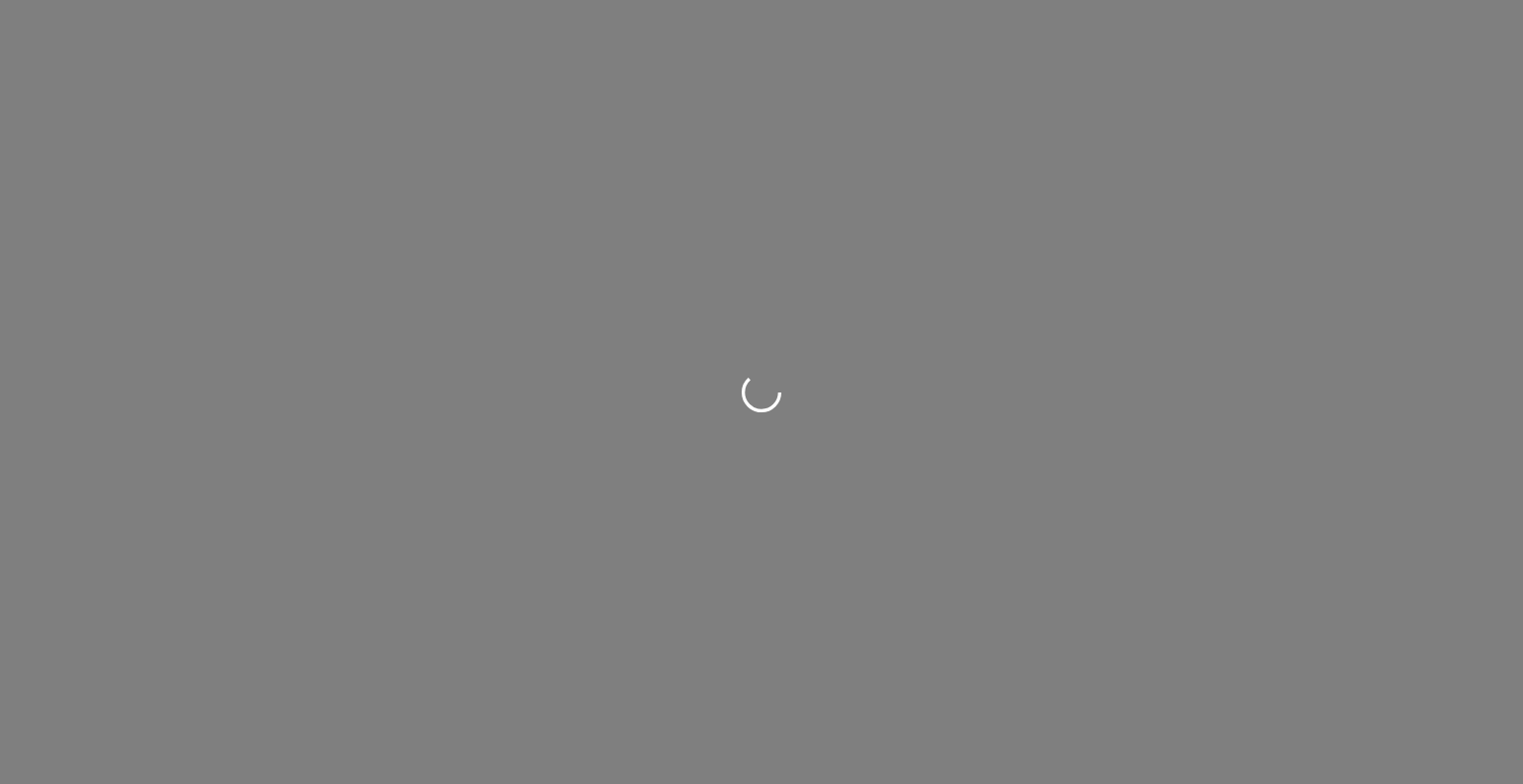 scroll, scrollTop: 0, scrollLeft: 0, axis: both 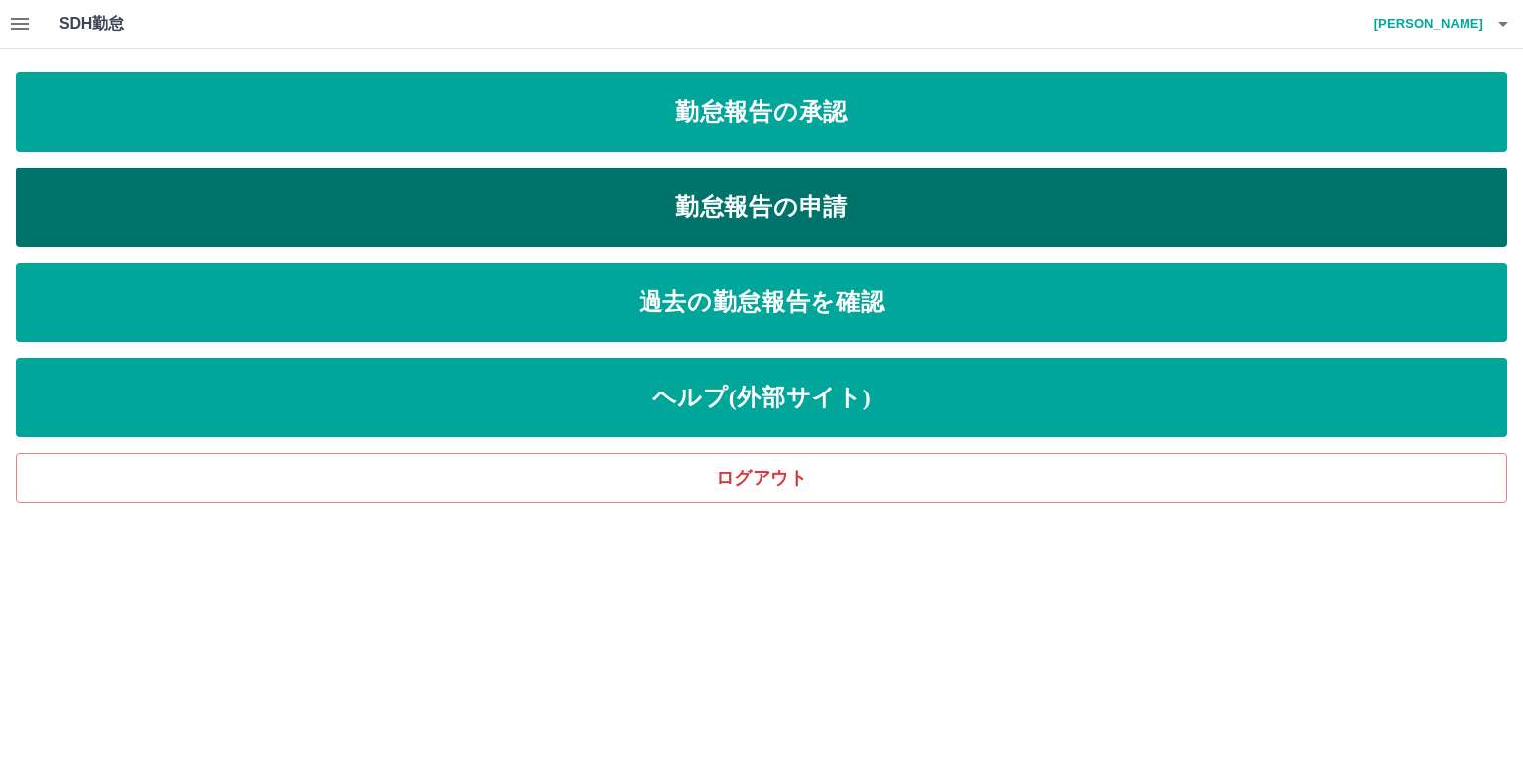 click on "勤怠報告の申請" at bounding box center (762, 207) 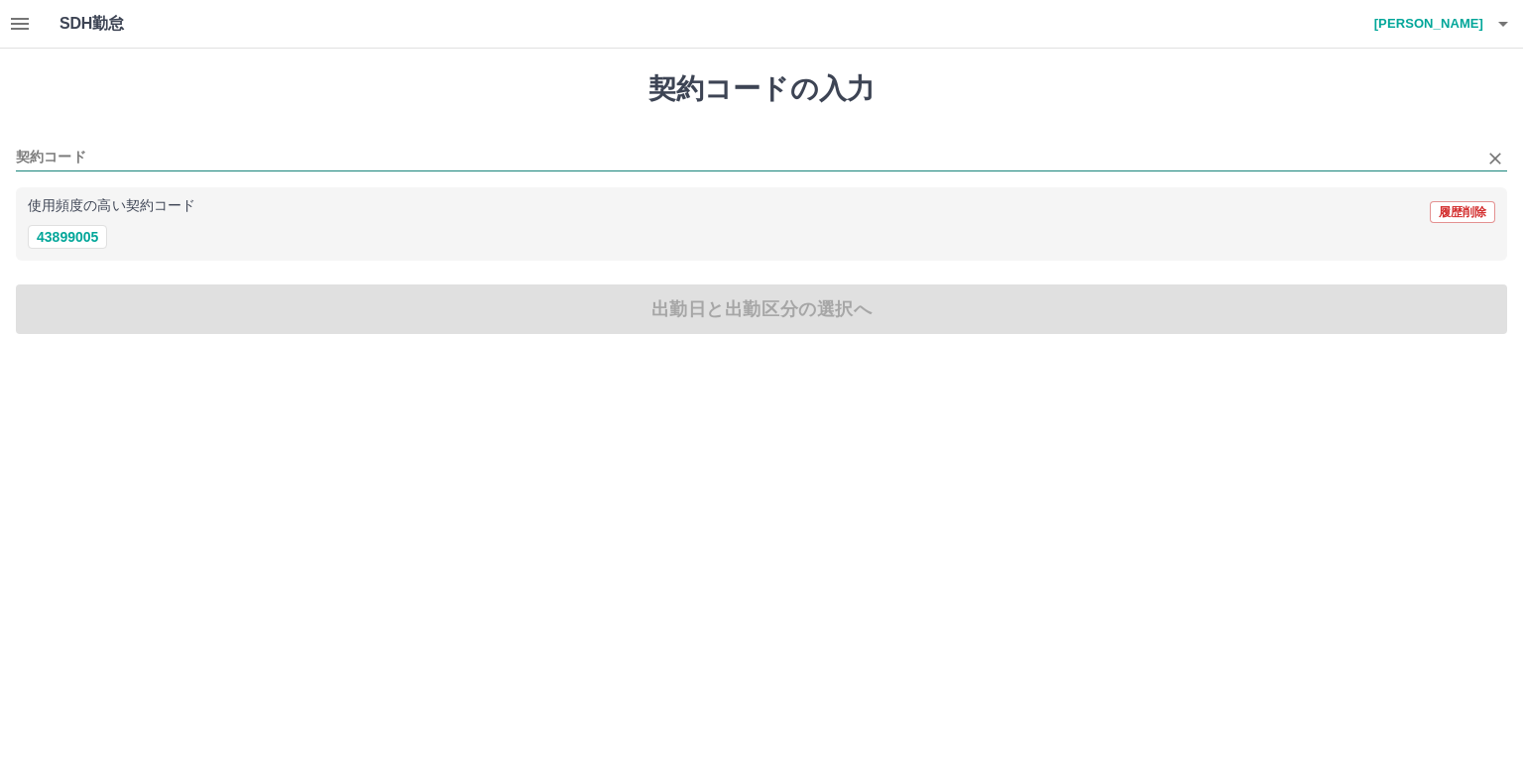 click on "契約コード" at bounding box center [747, 158] 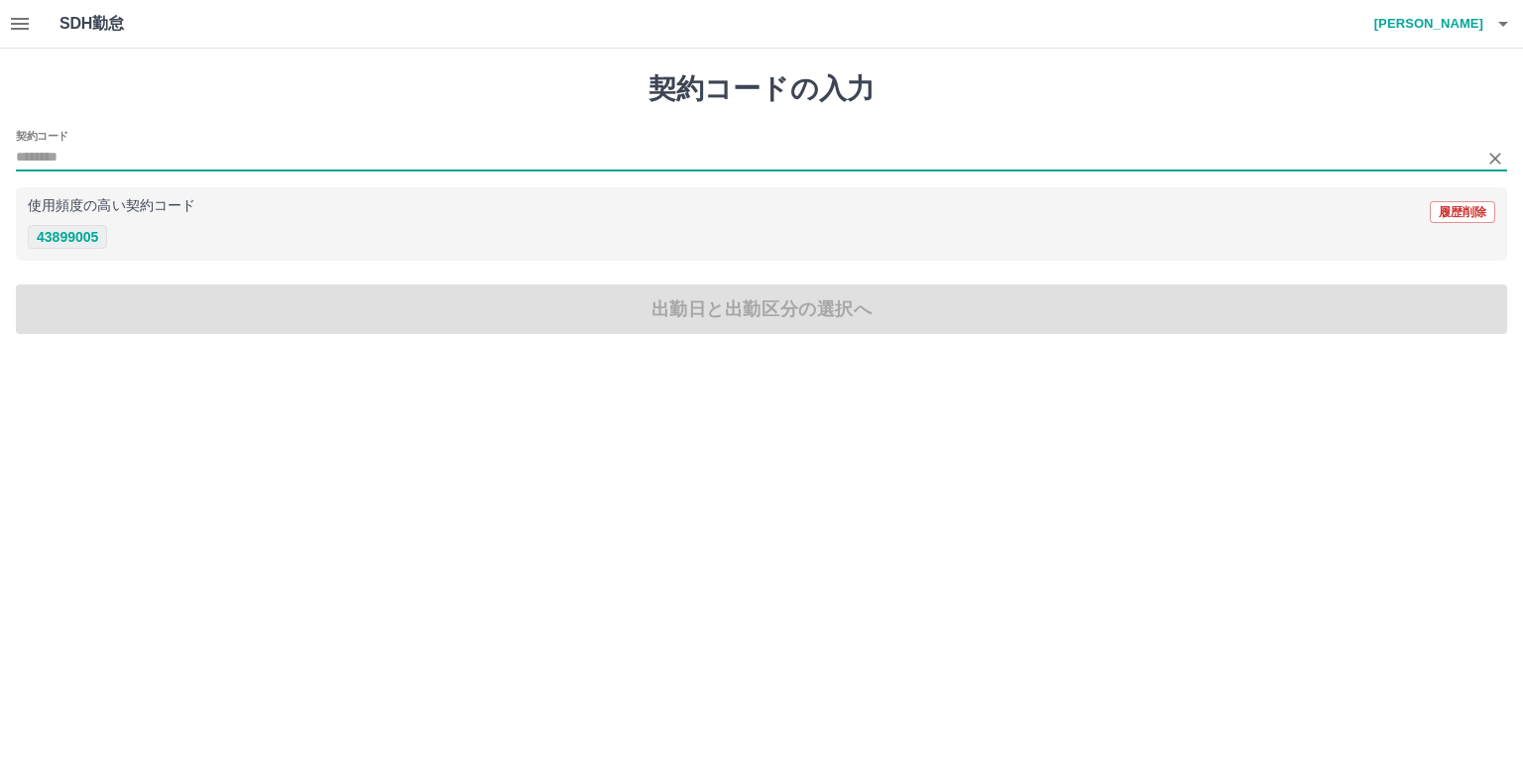 click on "43899005" at bounding box center (67, 237) 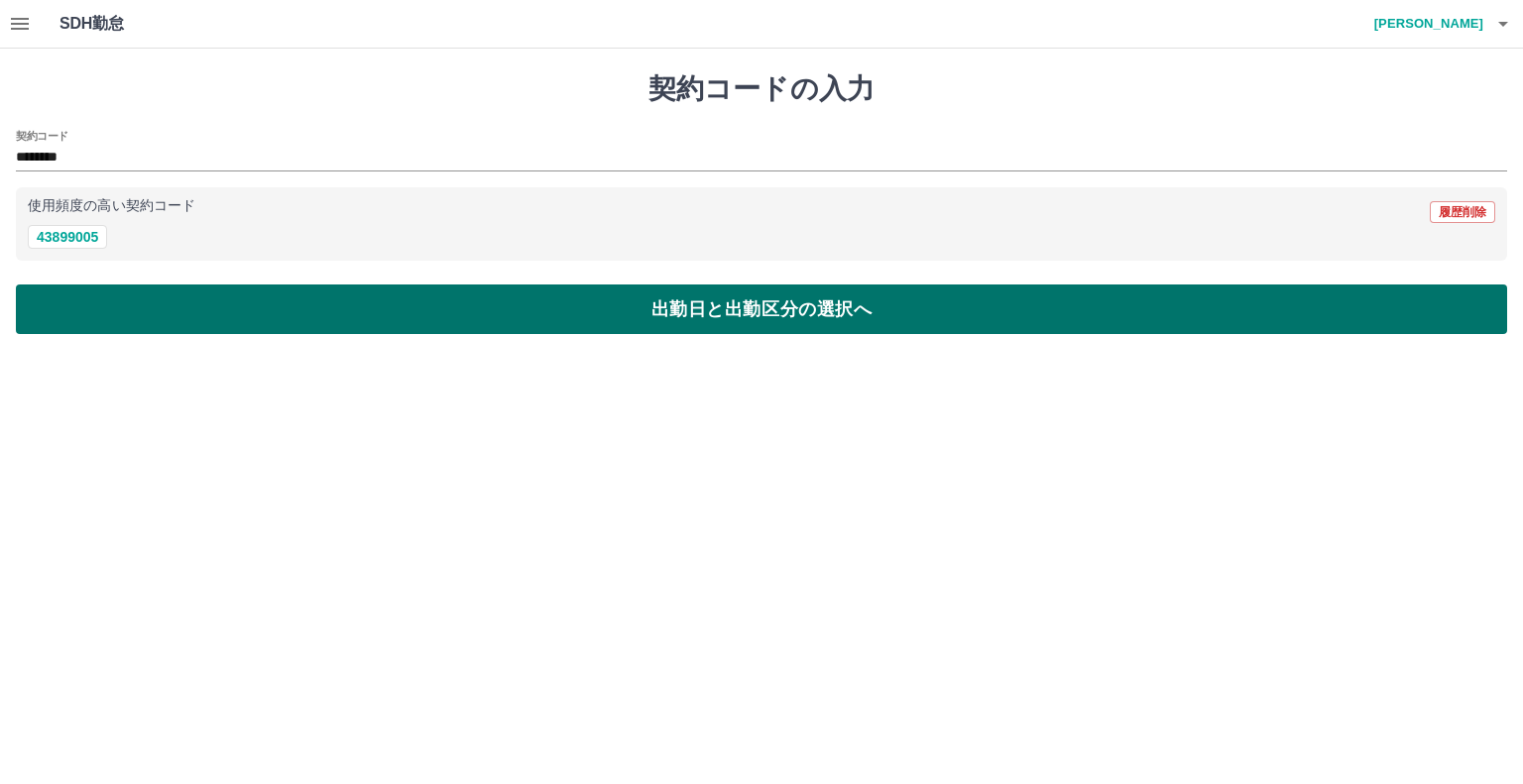 click on "出勤日と出勤区分の選択へ" at bounding box center (762, 309) 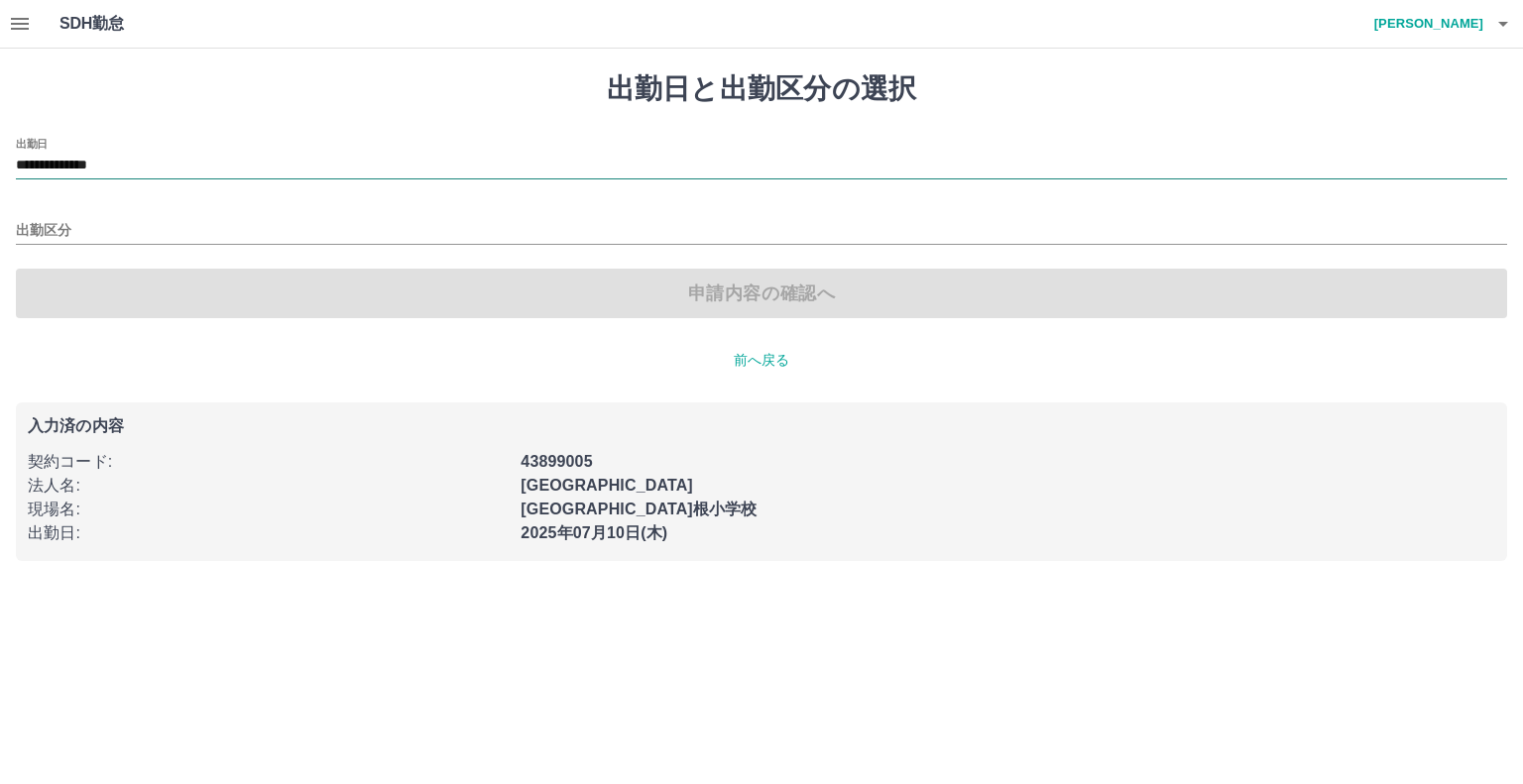 click on "**********" at bounding box center (762, 166) 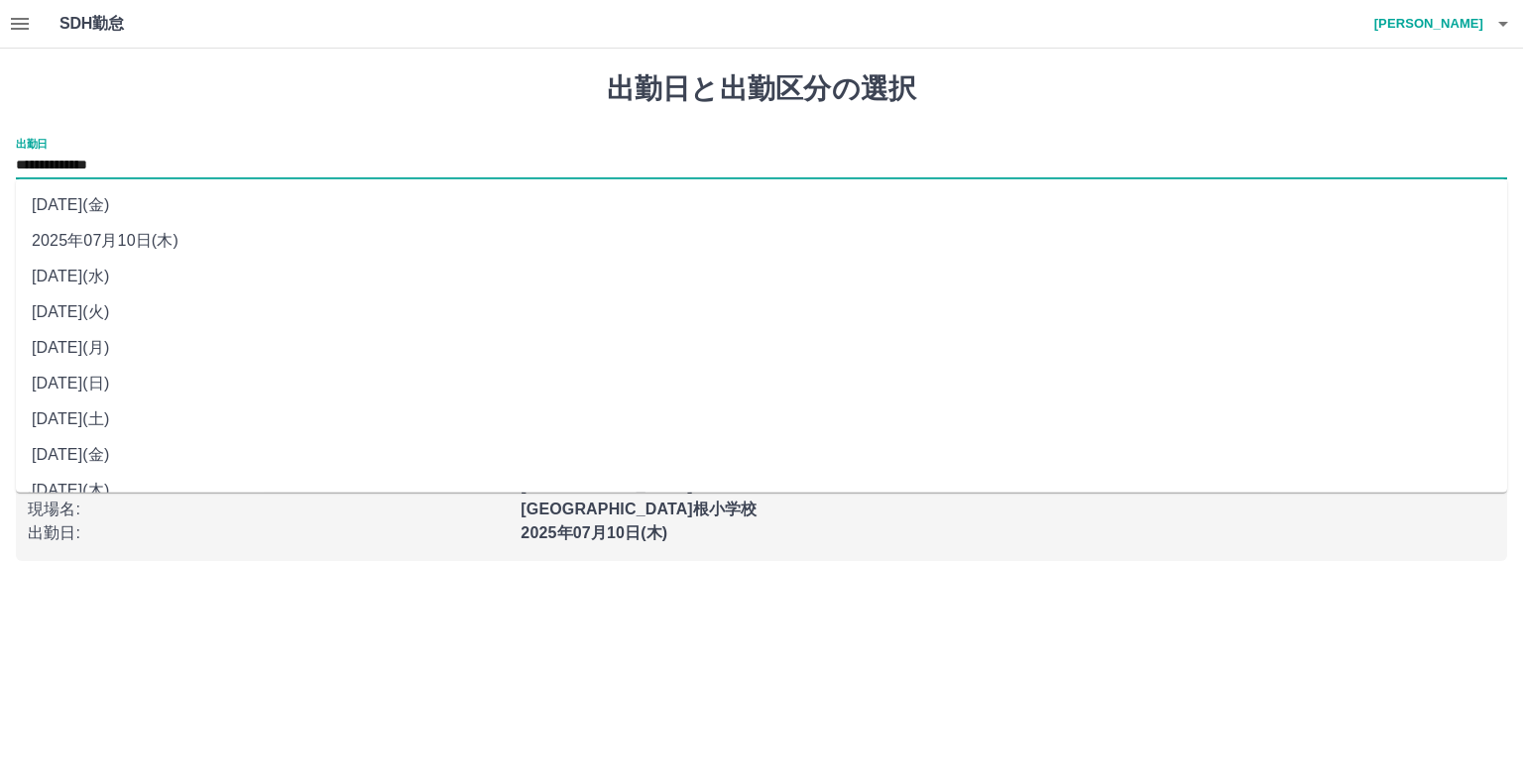 click on "2025年07月10日(木)" at bounding box center (762, 241) 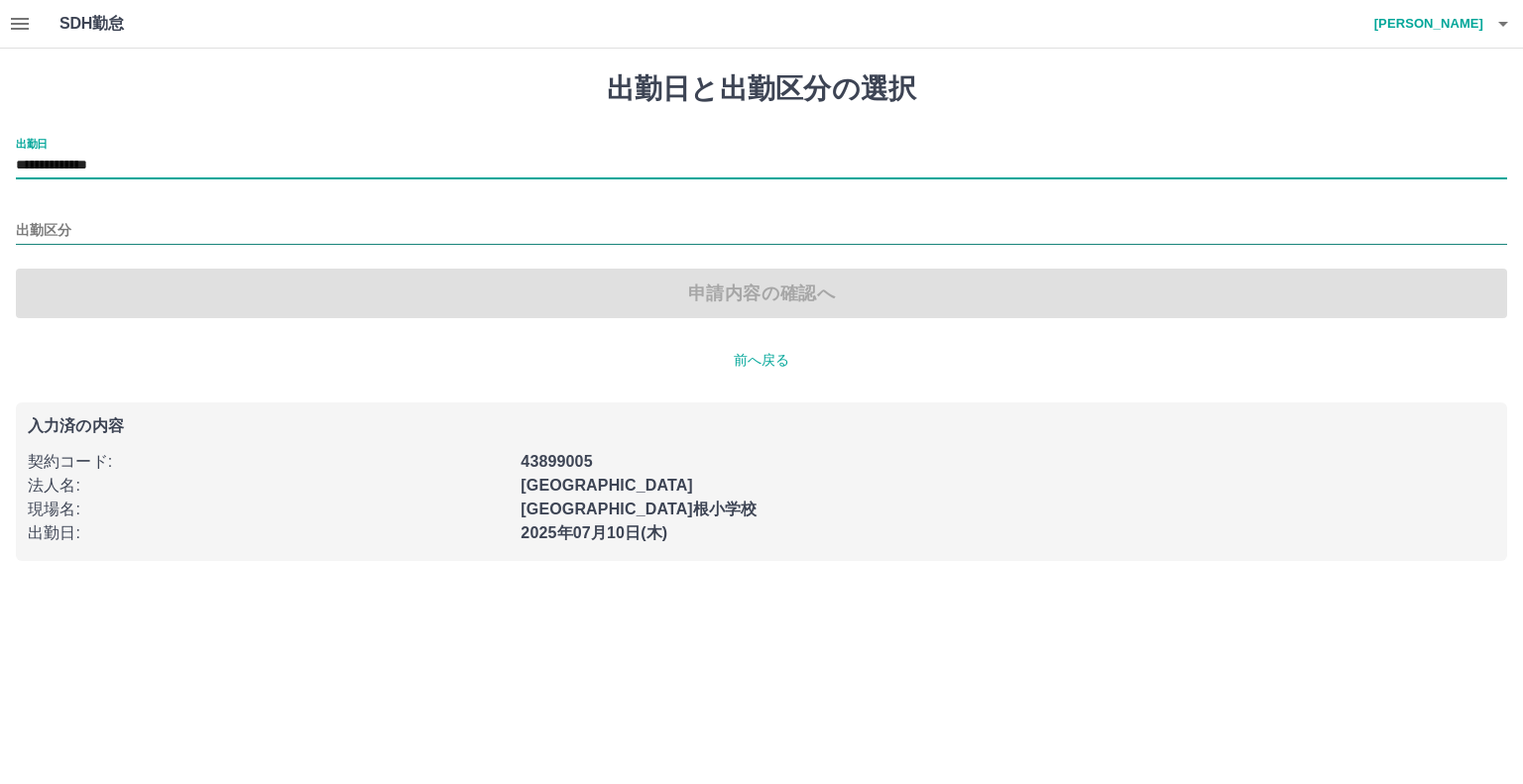 click on "出勤区分" at bounding box center (762, 231) 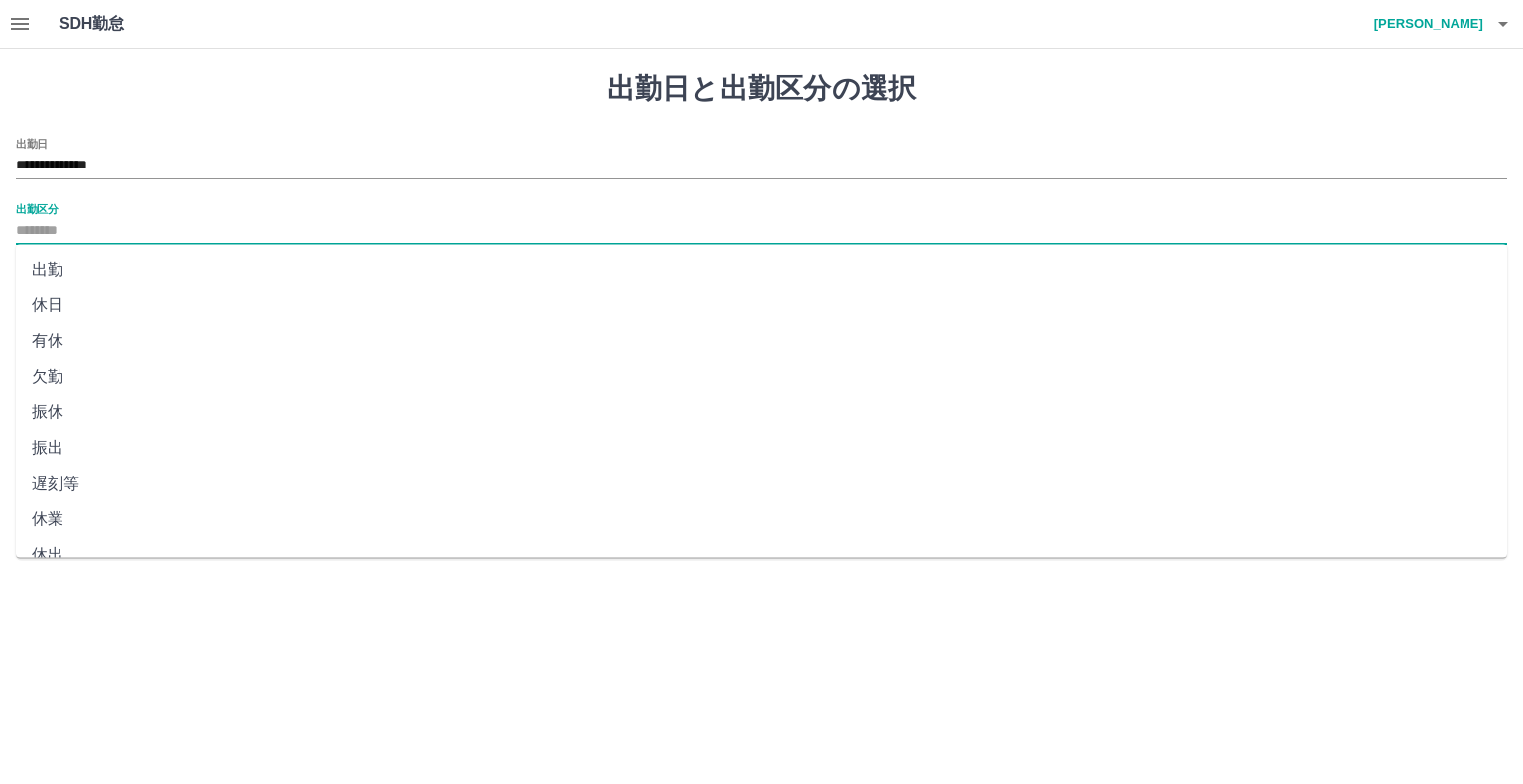 click on "出勤" at bounding box center (762, 270) 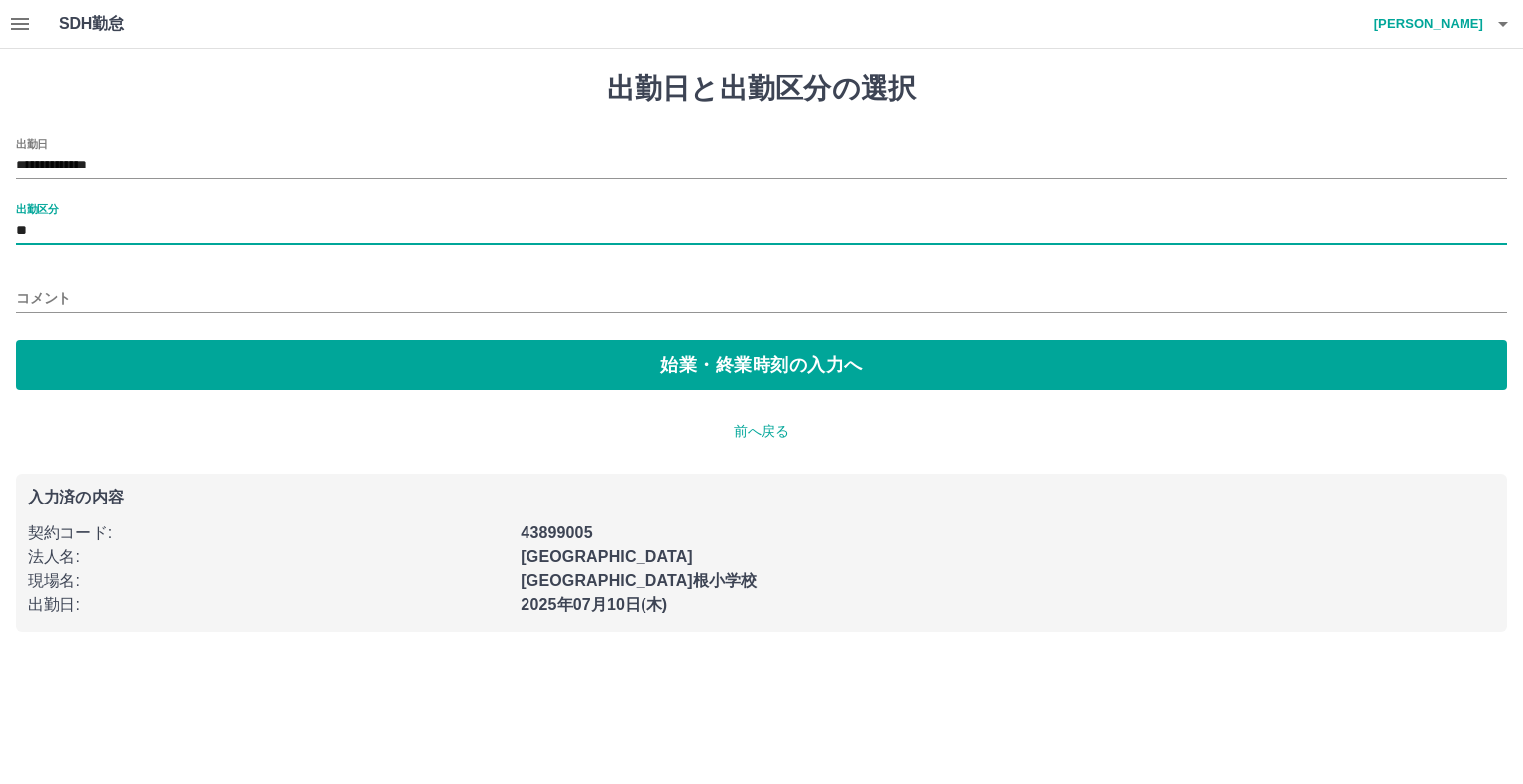 type on "**" 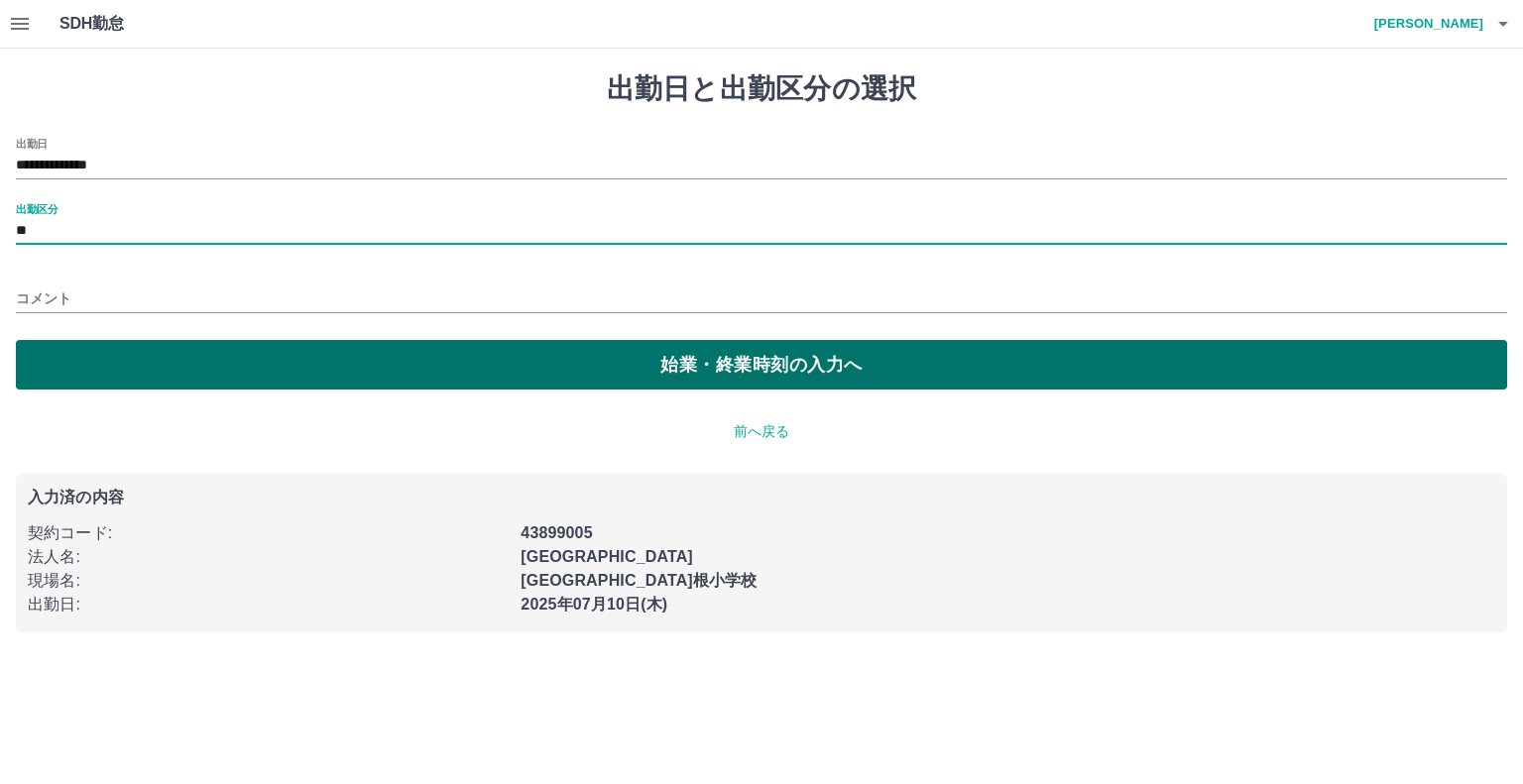 click on "始業・終業時刻の入力へ" at bounding box center [762, 365] 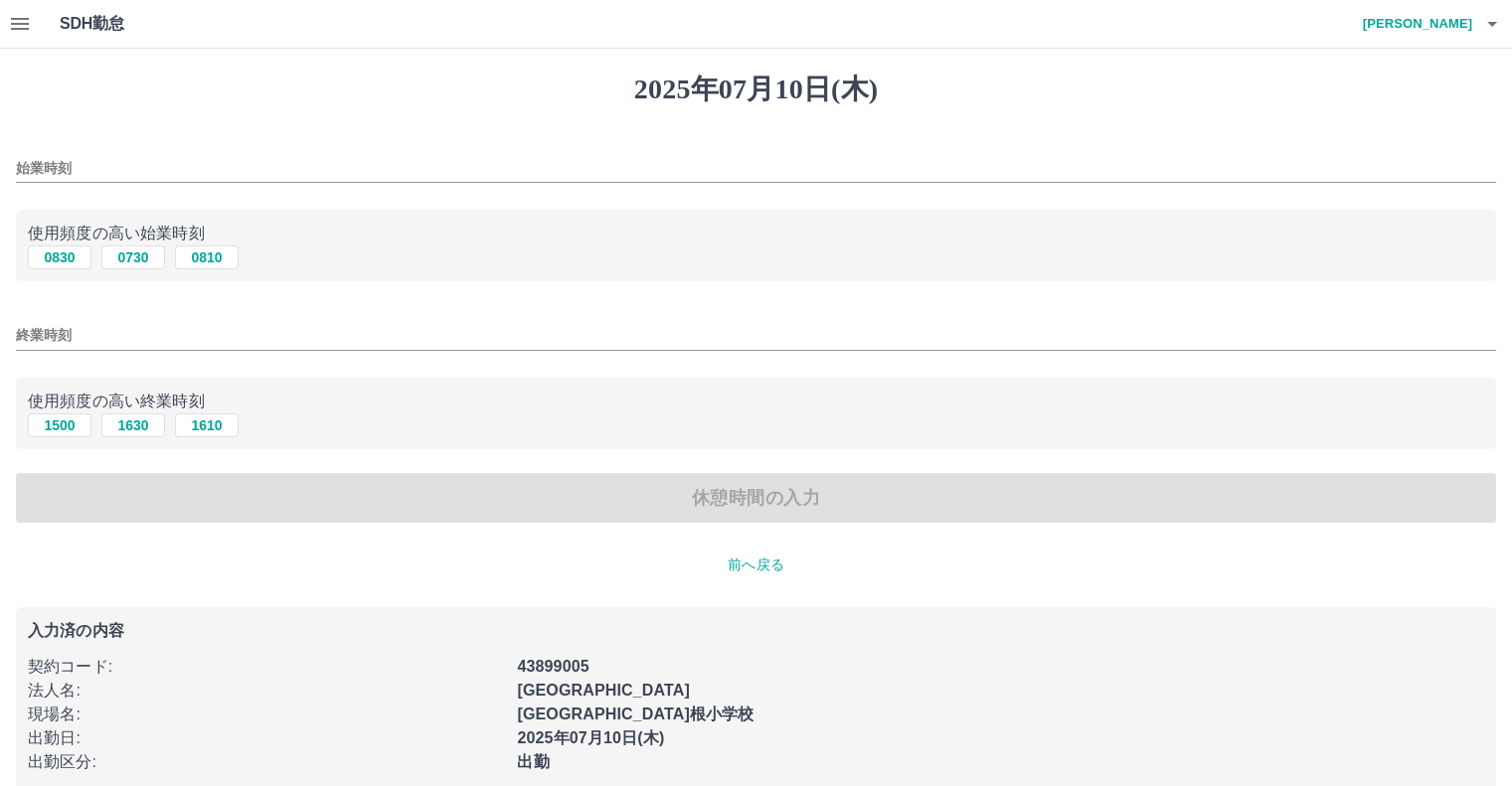 click on "始業時刻" at bounding box center (756, 168) 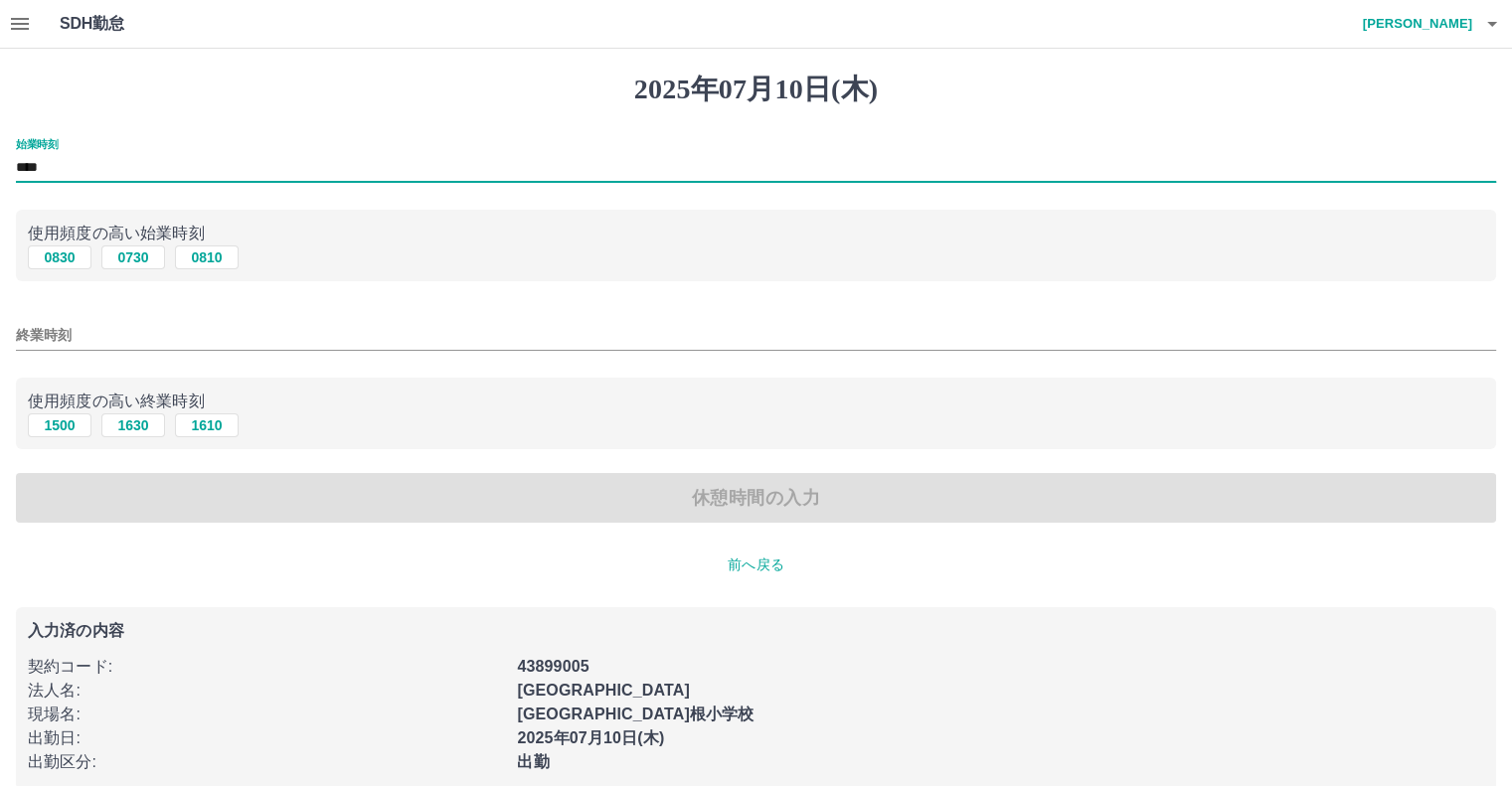 type on "****" 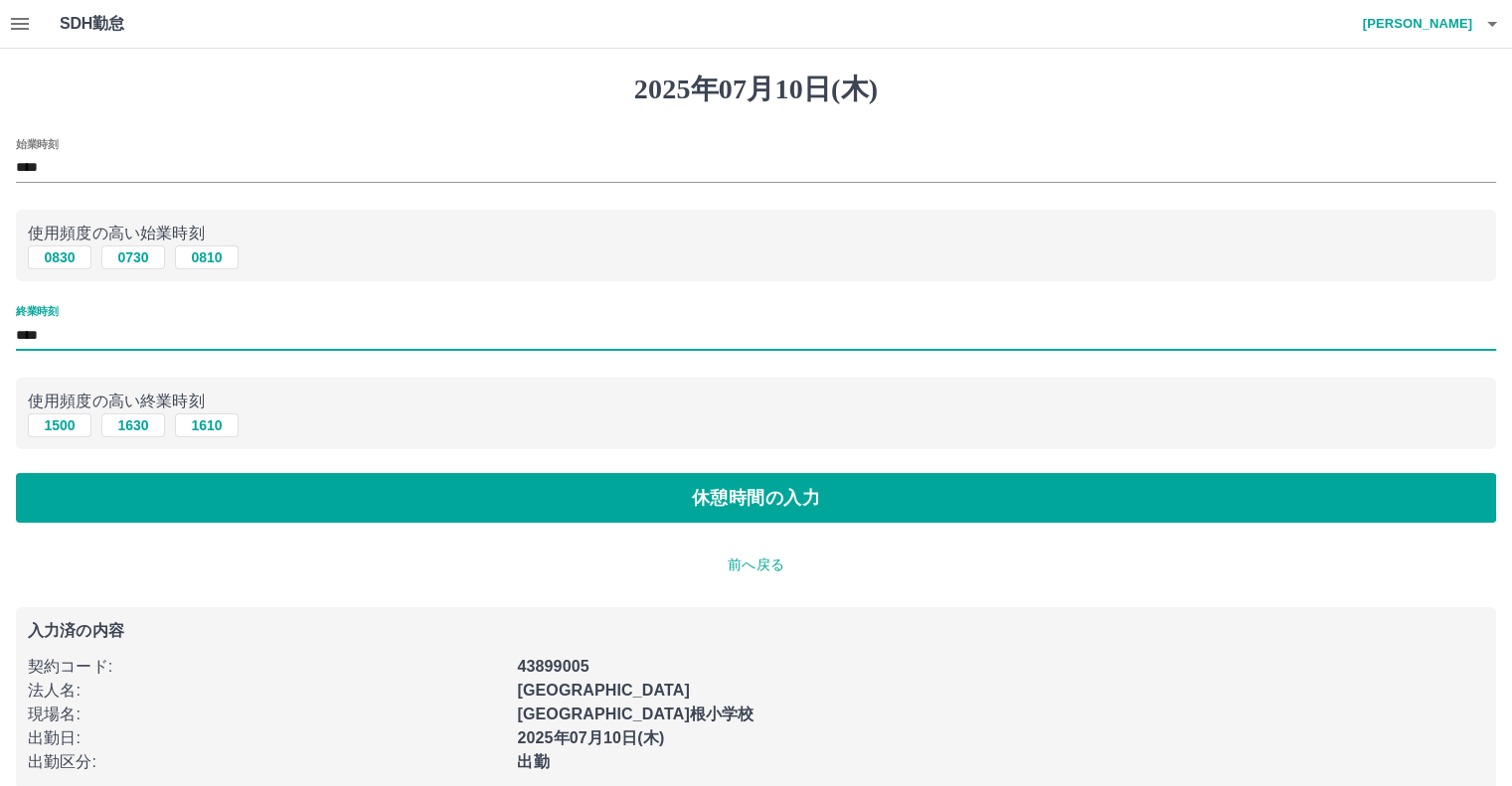 type on "****" 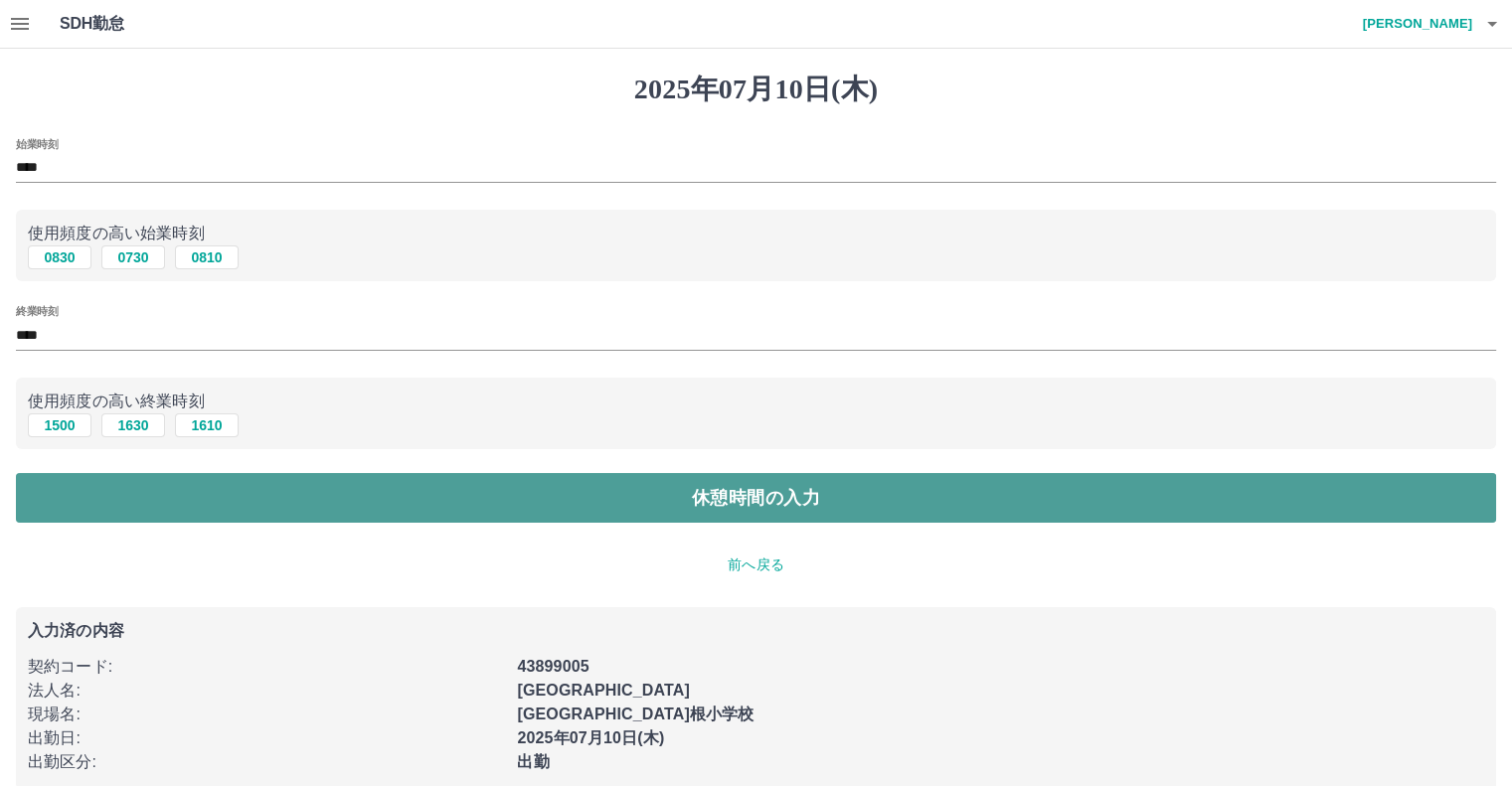 click on "休憩時間の入力" at bounding box center (756, 498) 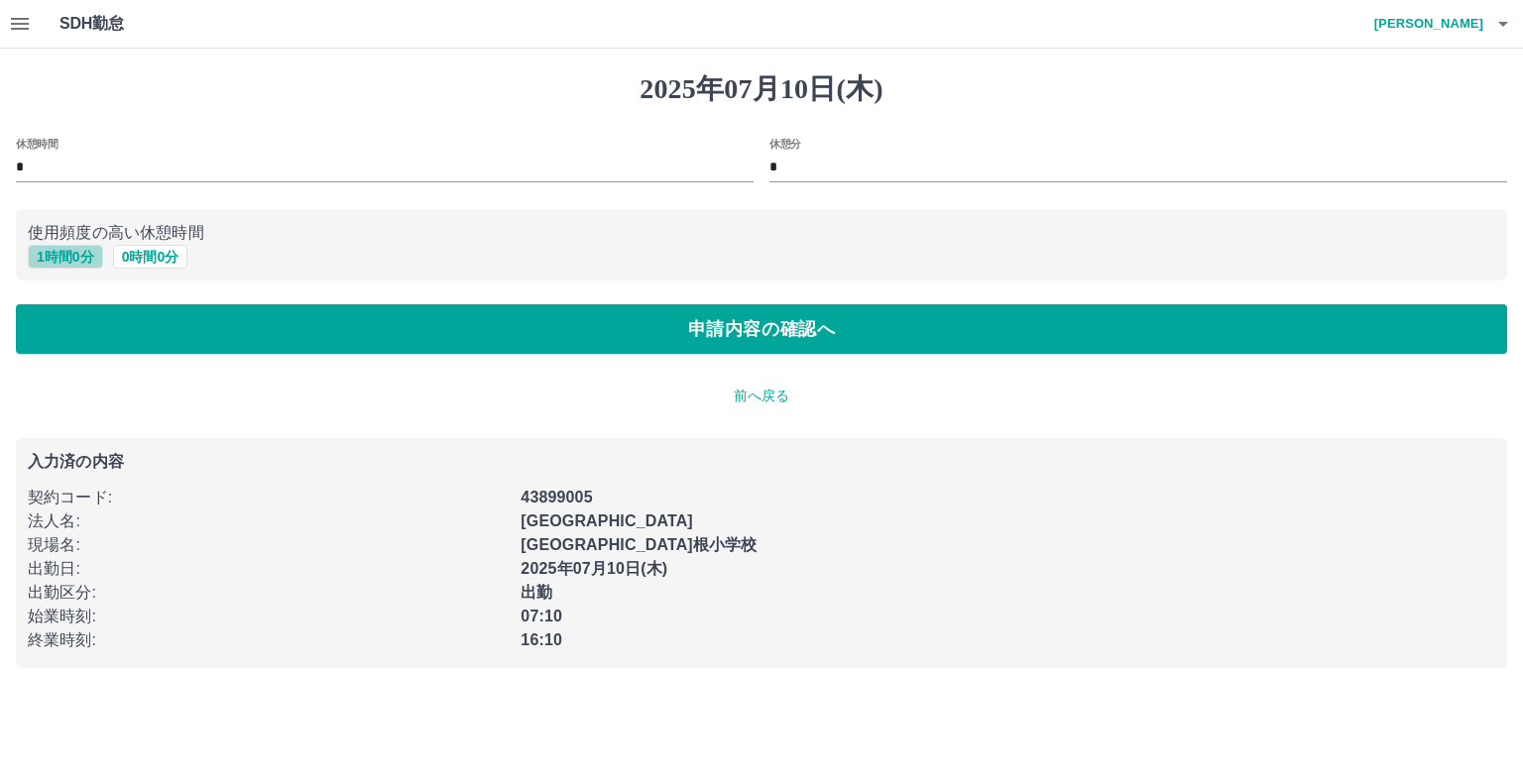 click on "1 時間 0 分" at bounding box center [65, 257] 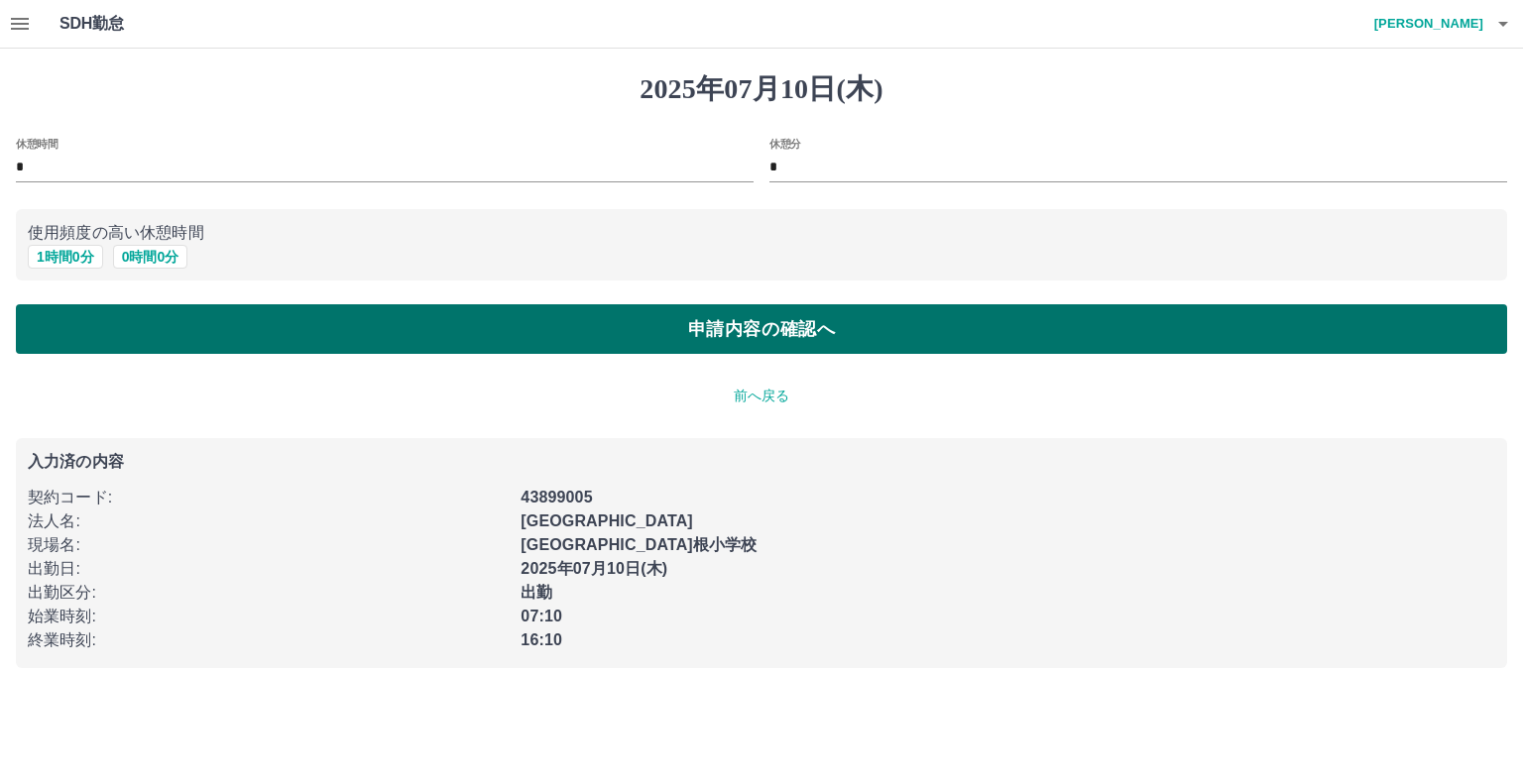 click on "申請内容の確認へ" at bounding box center (762, 329) 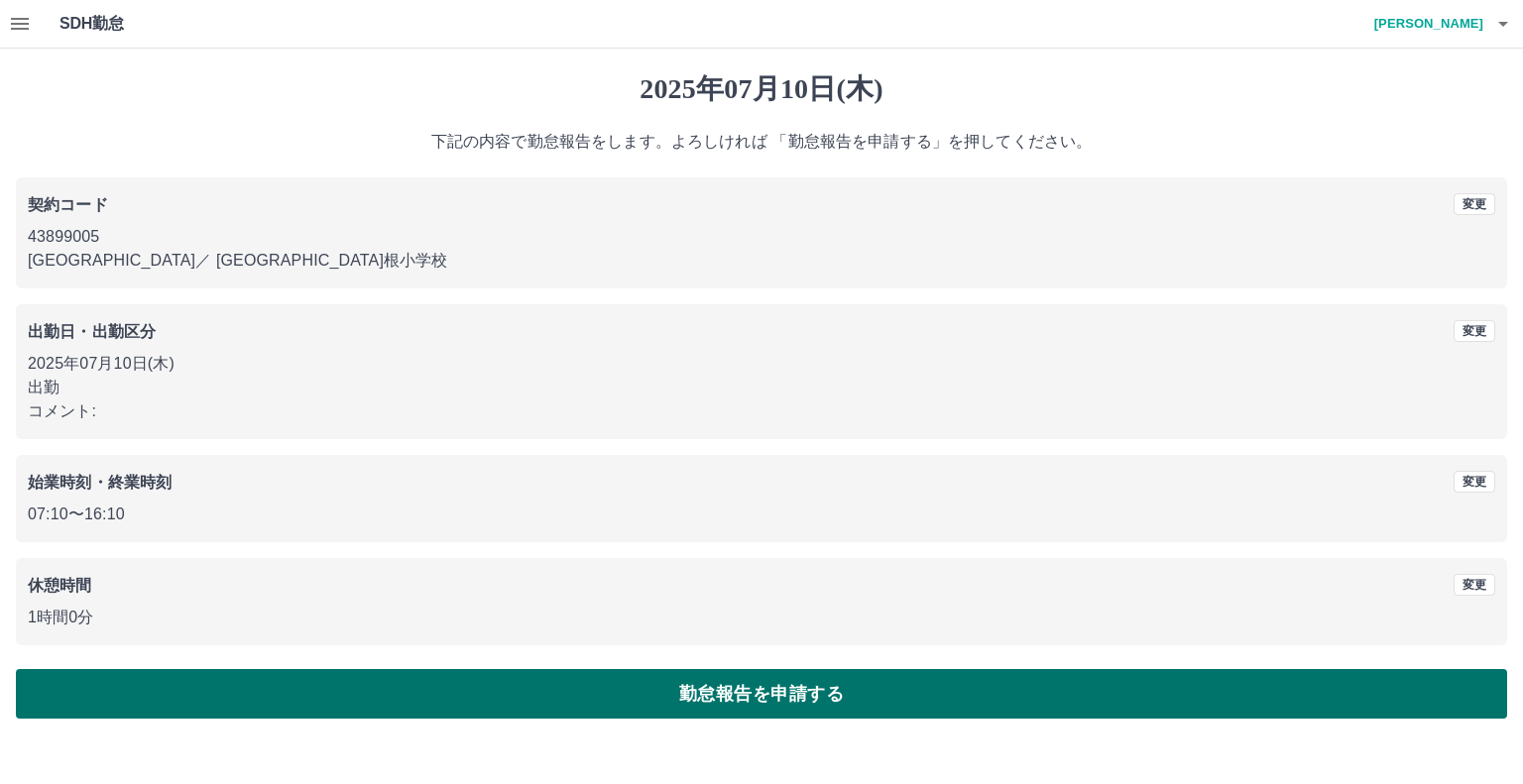 click on "勤怠報告を申請する" at bounding box center [762, 694] 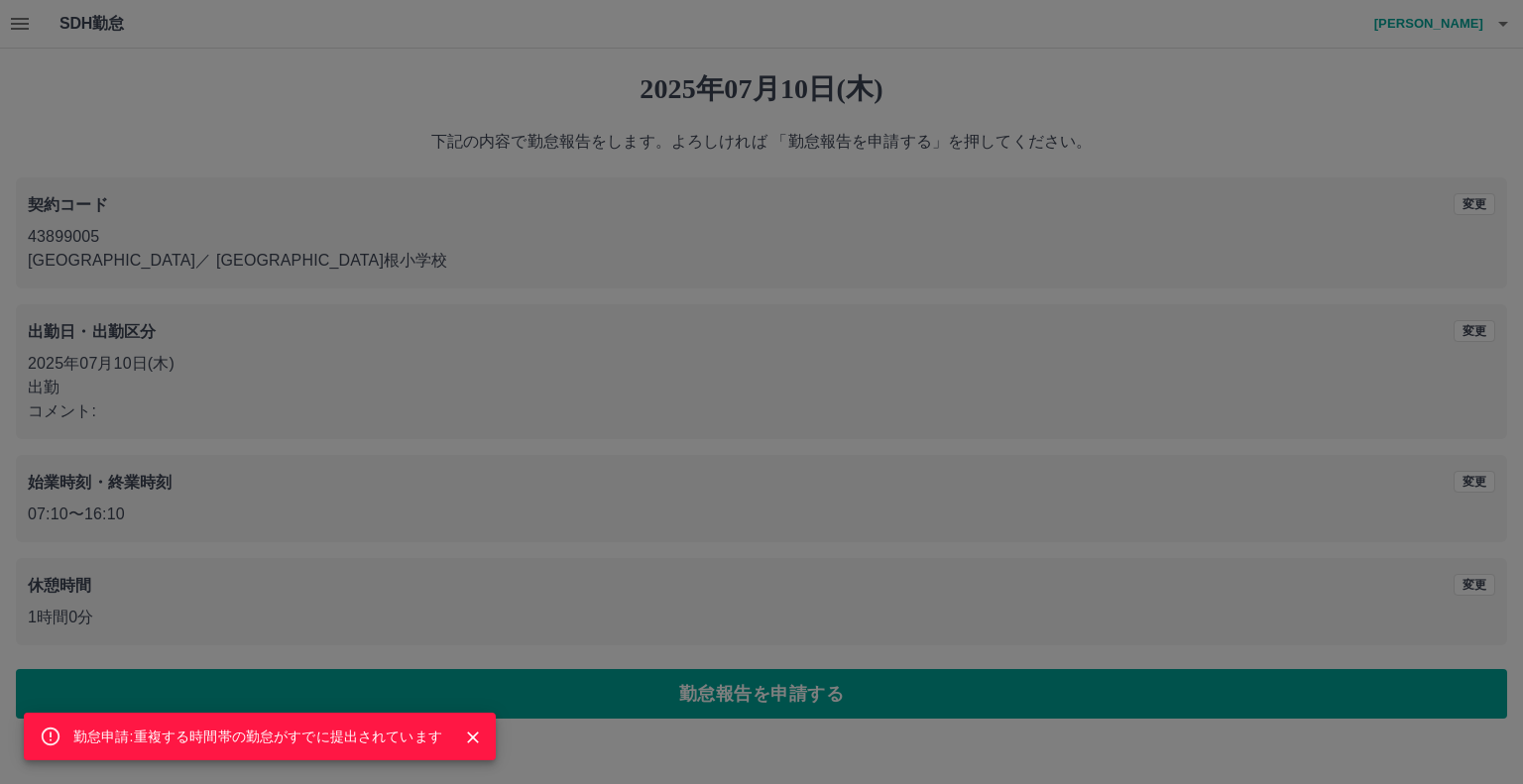 click on "勤怠申請:重複する時間帯の勤怠がすでに提出されています" at bounding box center [762, 392] 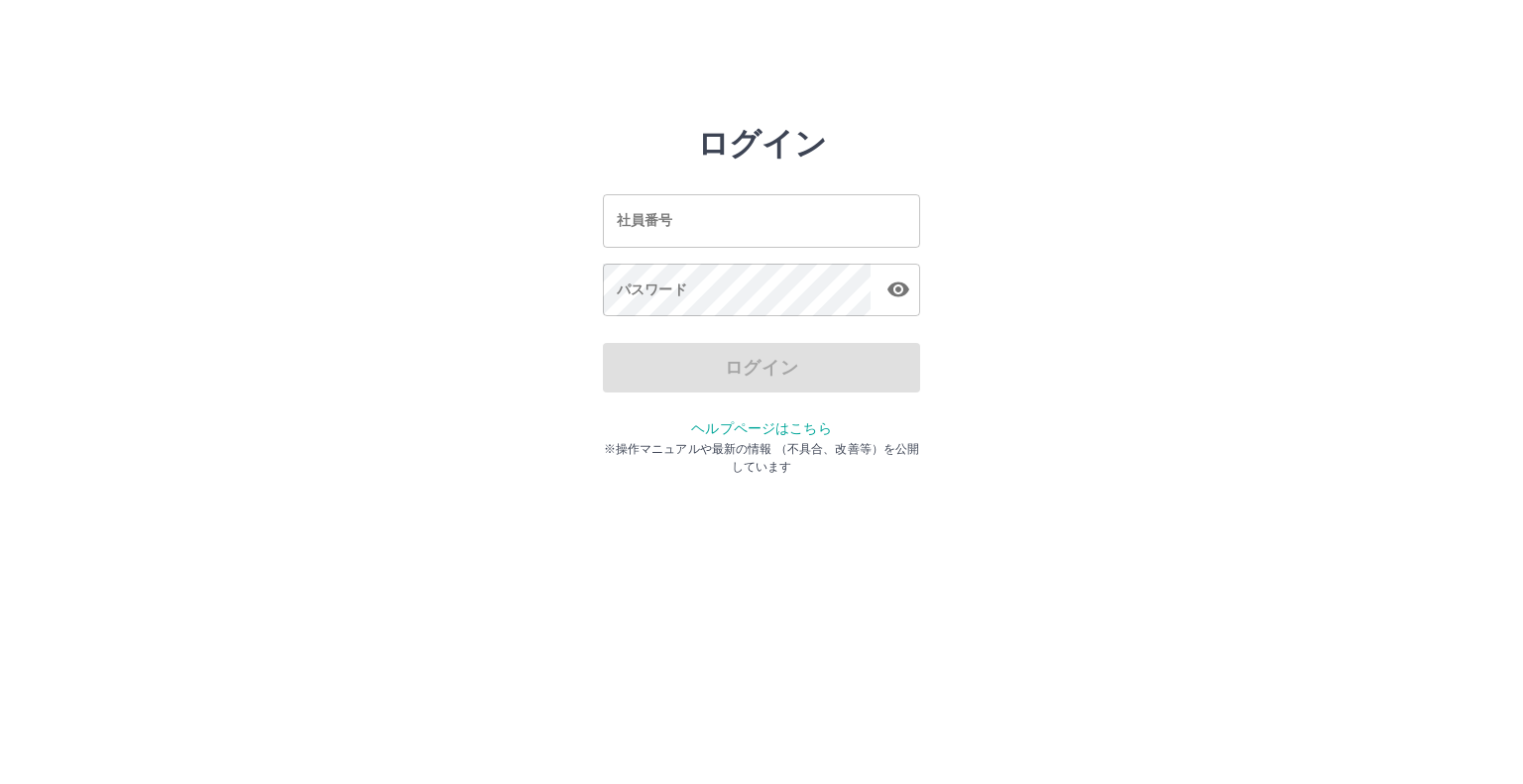 scroll, scrollTop: 0, scrollLeft: 0, axis: both 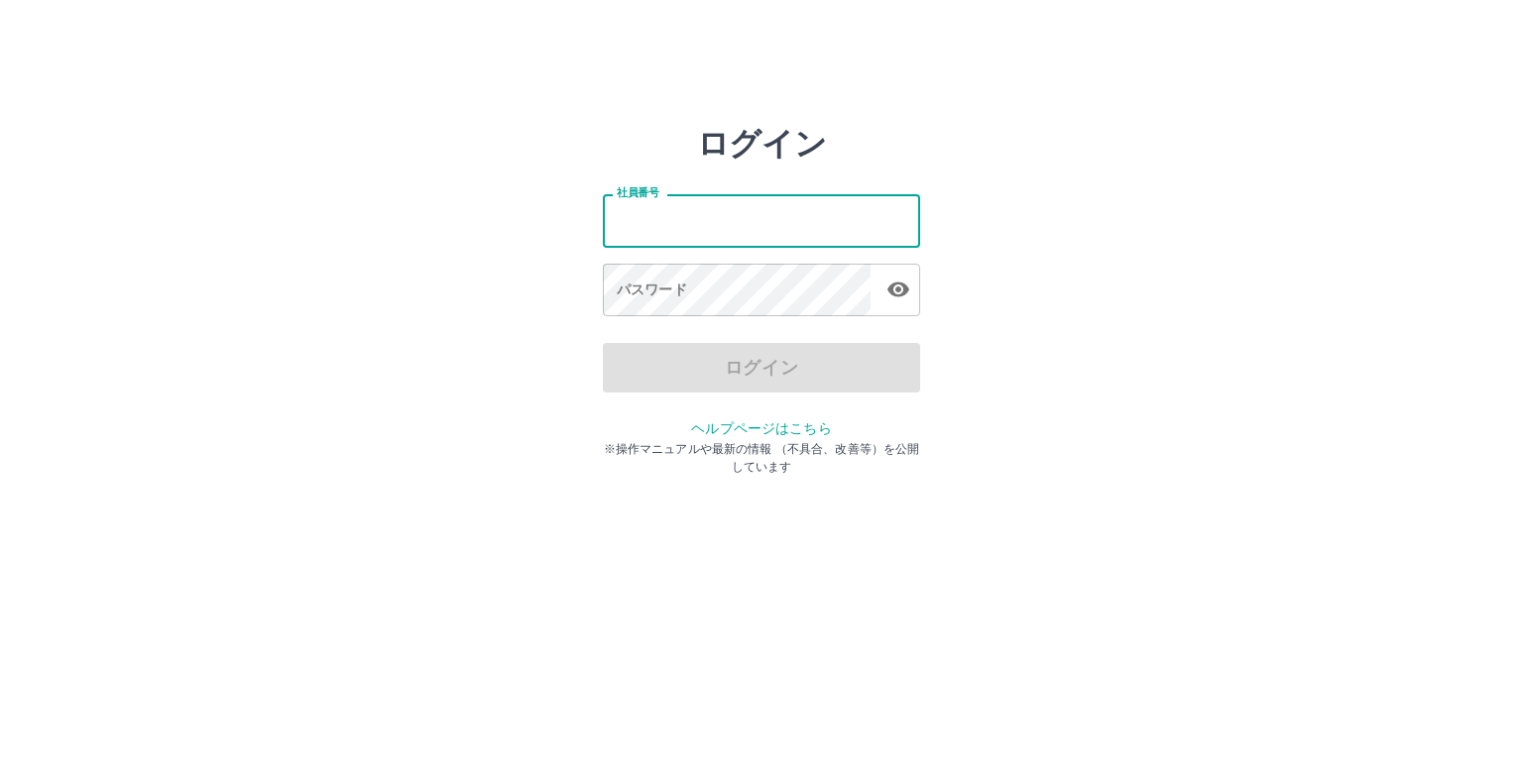 click on "社員番号" at bounding box center (762, 220) 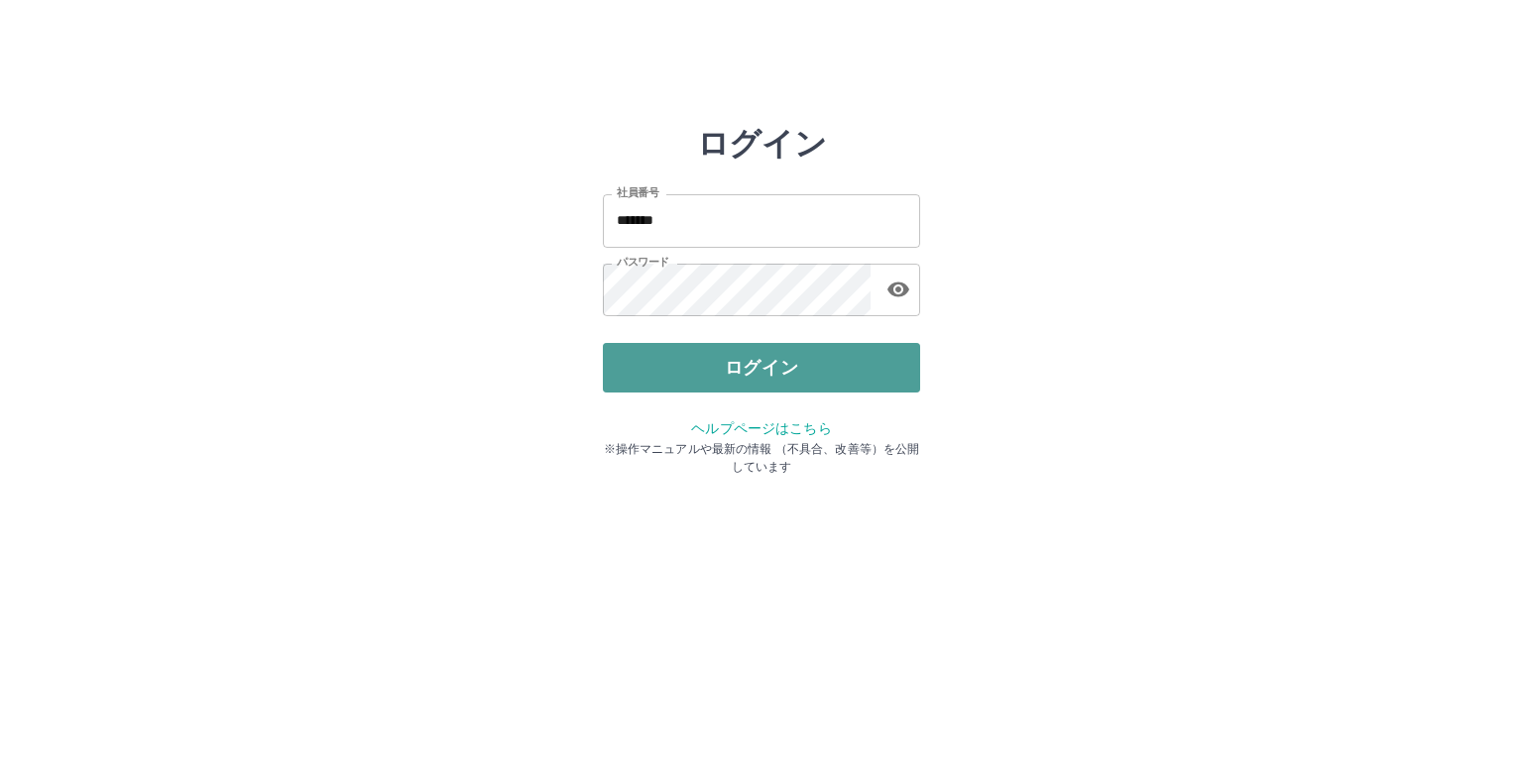 click on "ログイン" at bounding box center (762, 368) 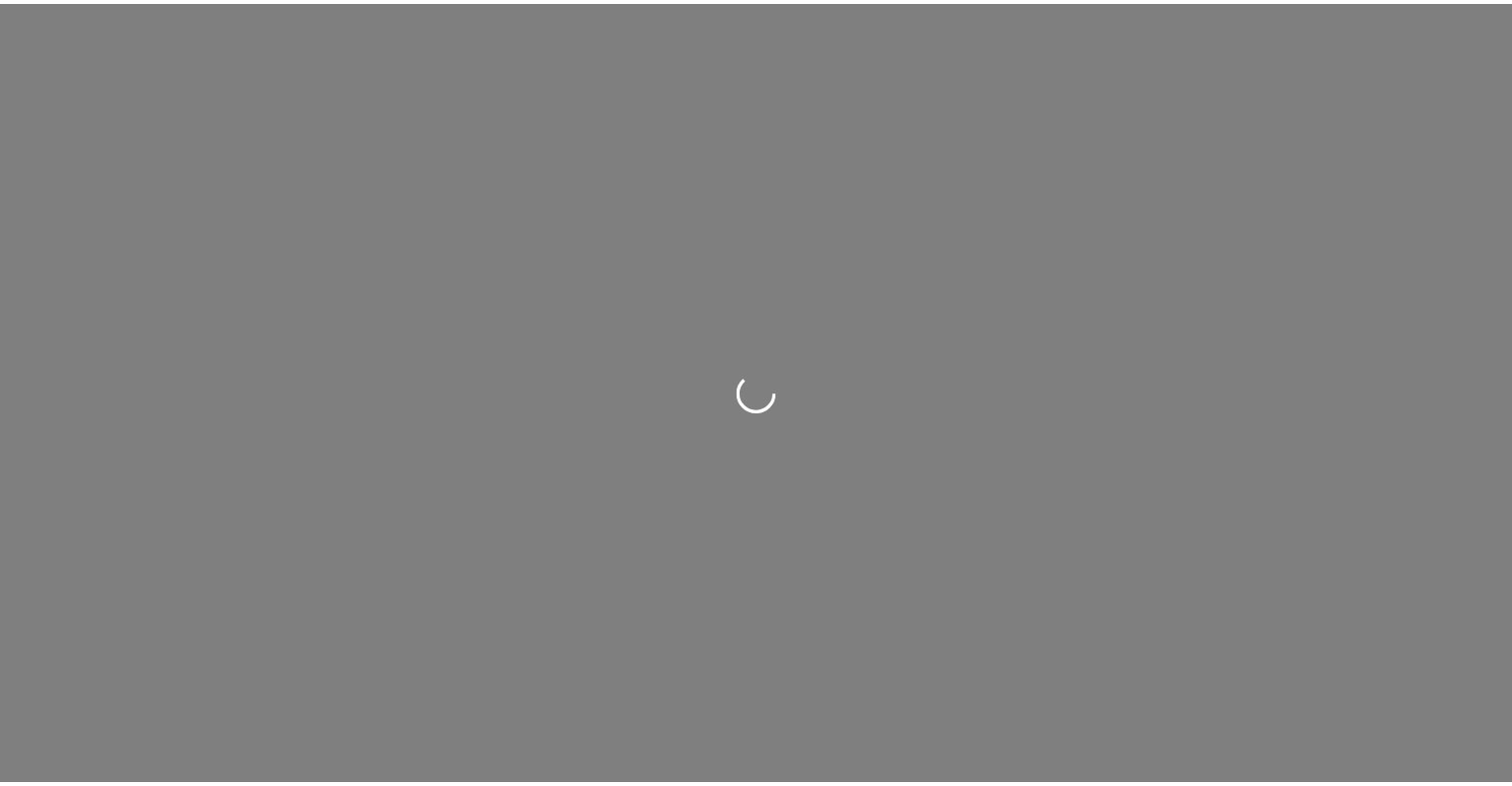 scroll, scrollTop: 0, scrollLeft: 0, axis: both 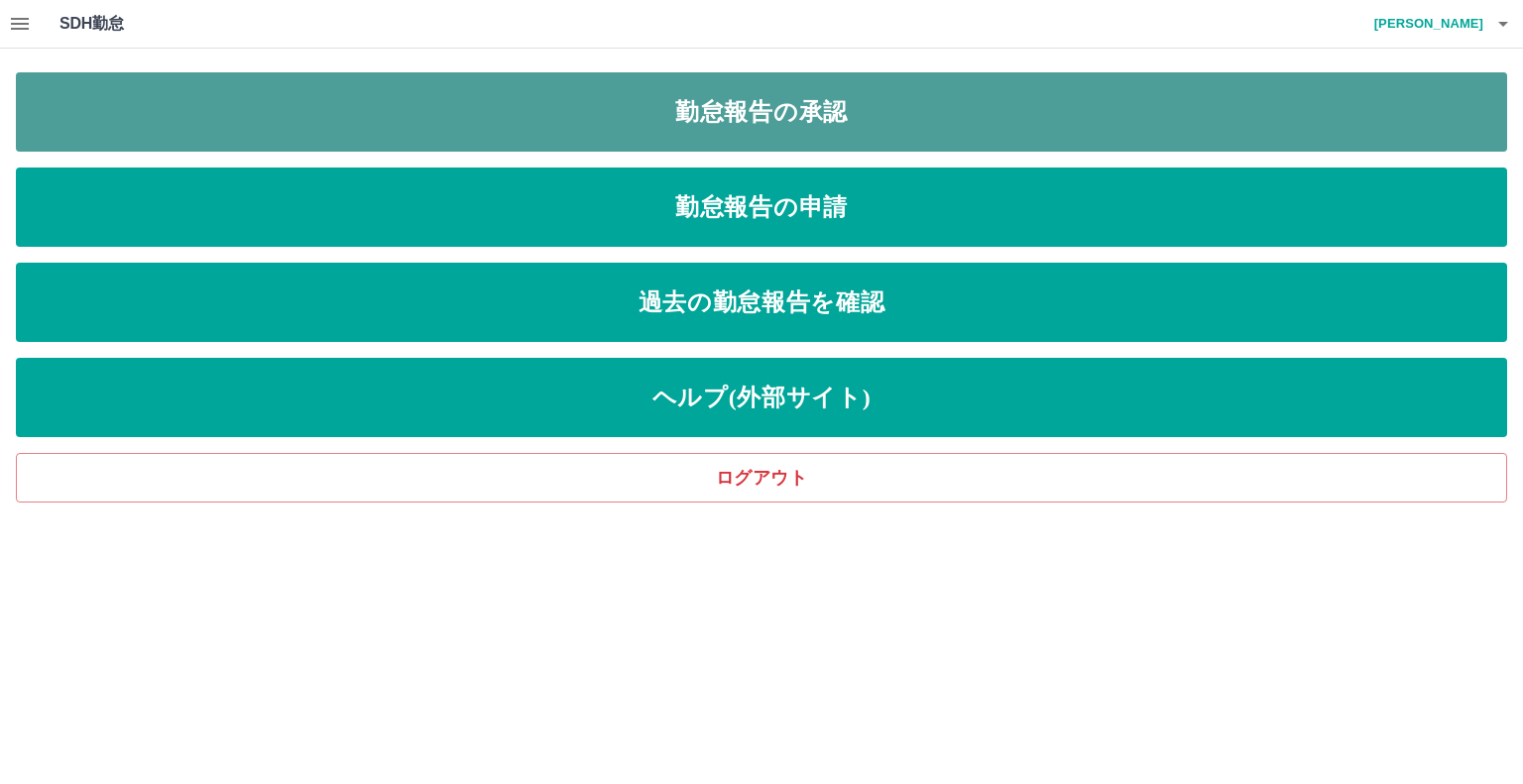 click on "勤怠報告の承認" at bounding box center [762, 112] 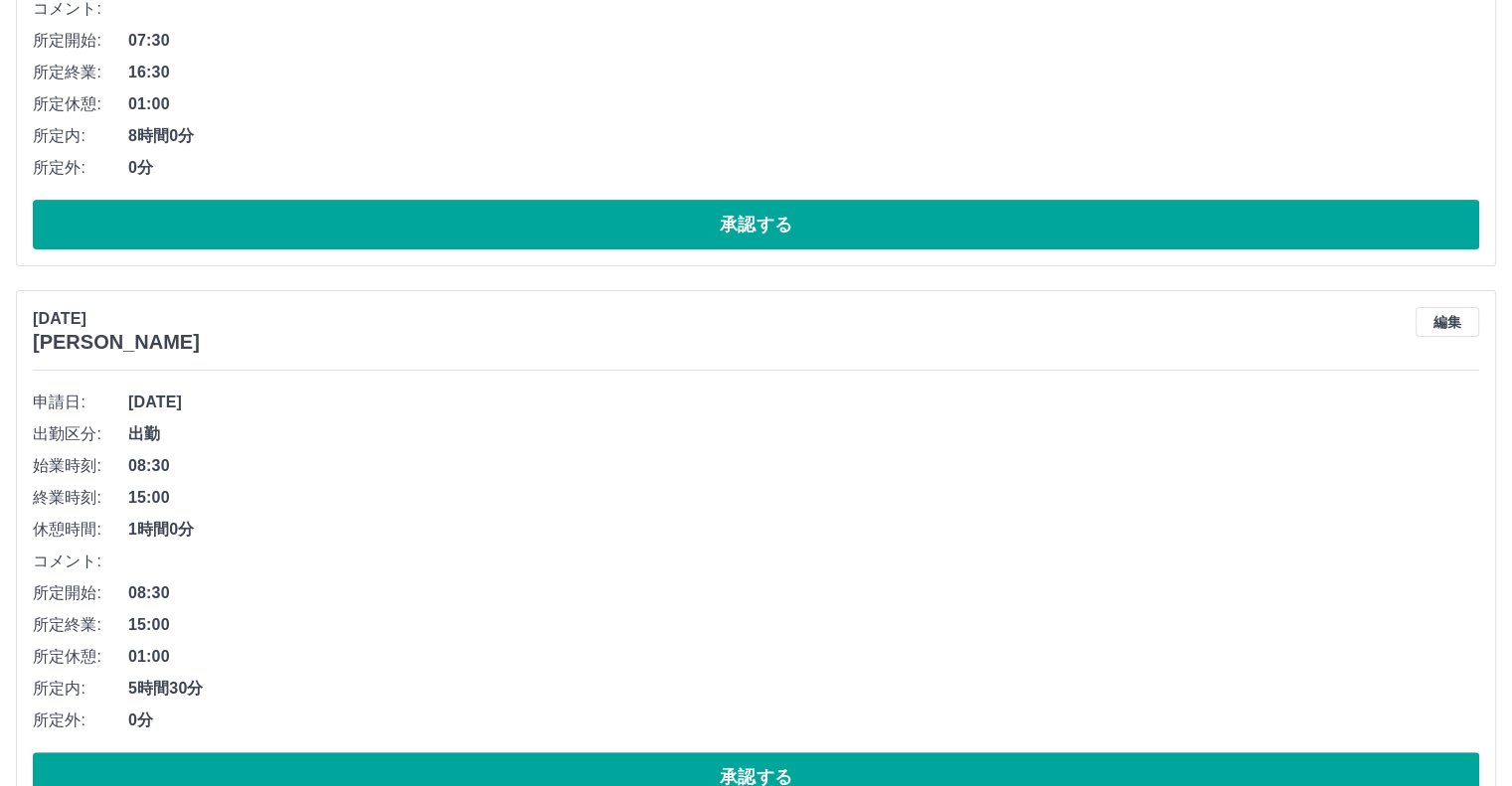 scroll, scrollTop: 0, scrollLeft: 0, axis: both 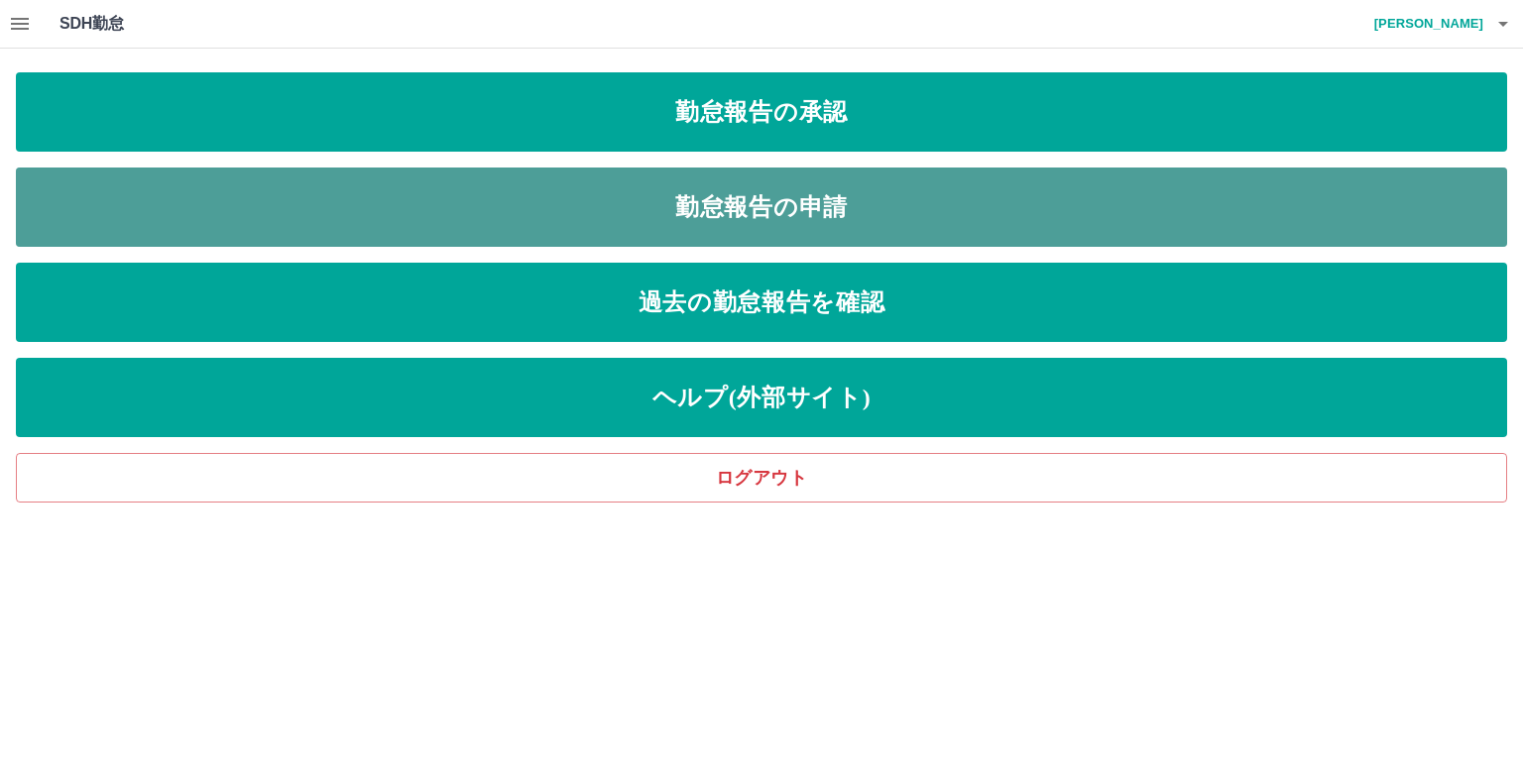 click on "勤怠報告の申請" at bounding box center (762, 207) 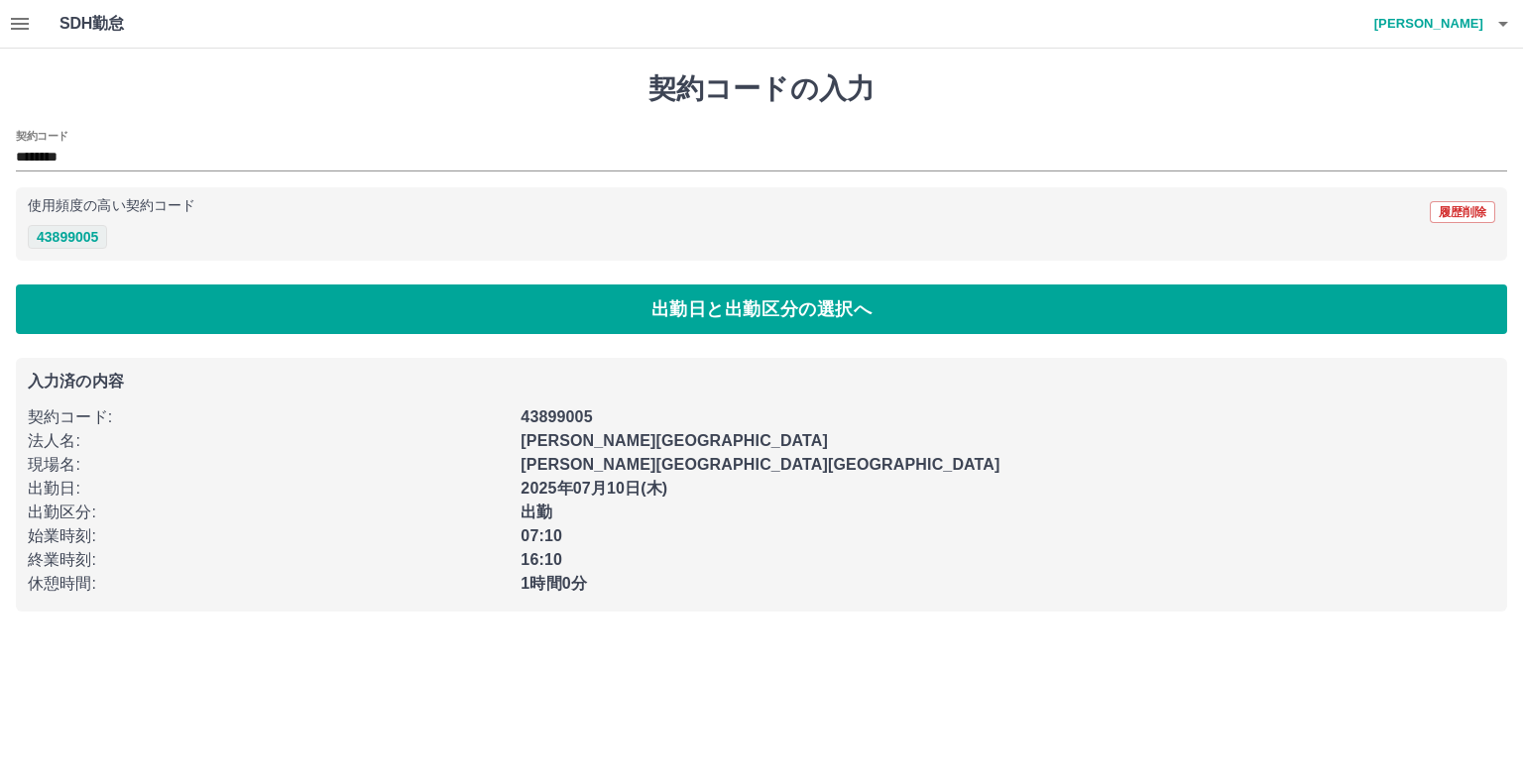 click on "43899005" at bounding box center (67, 237) 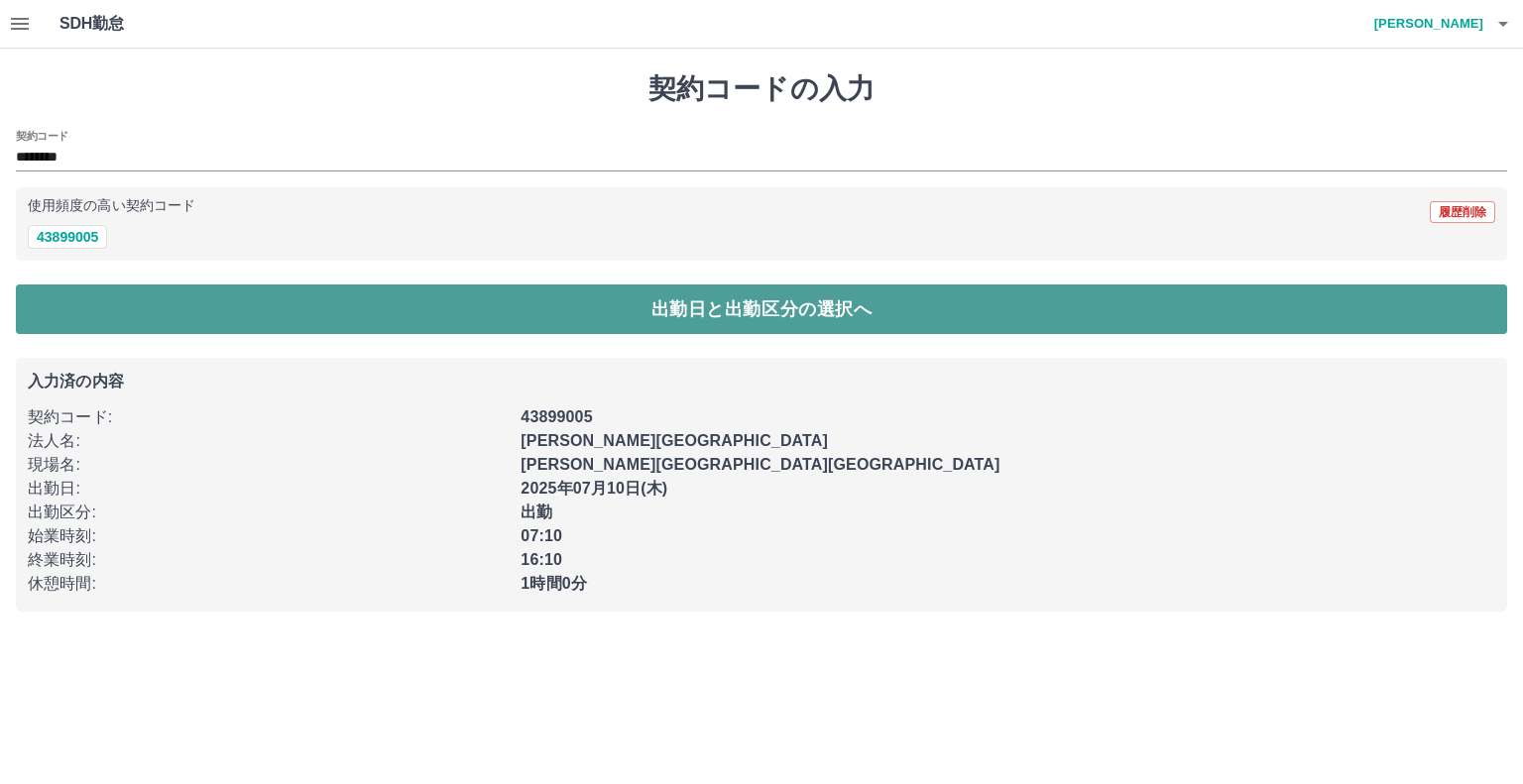click on "出勤日と出勤区分の選択へ" at bounding box center (762, 309) 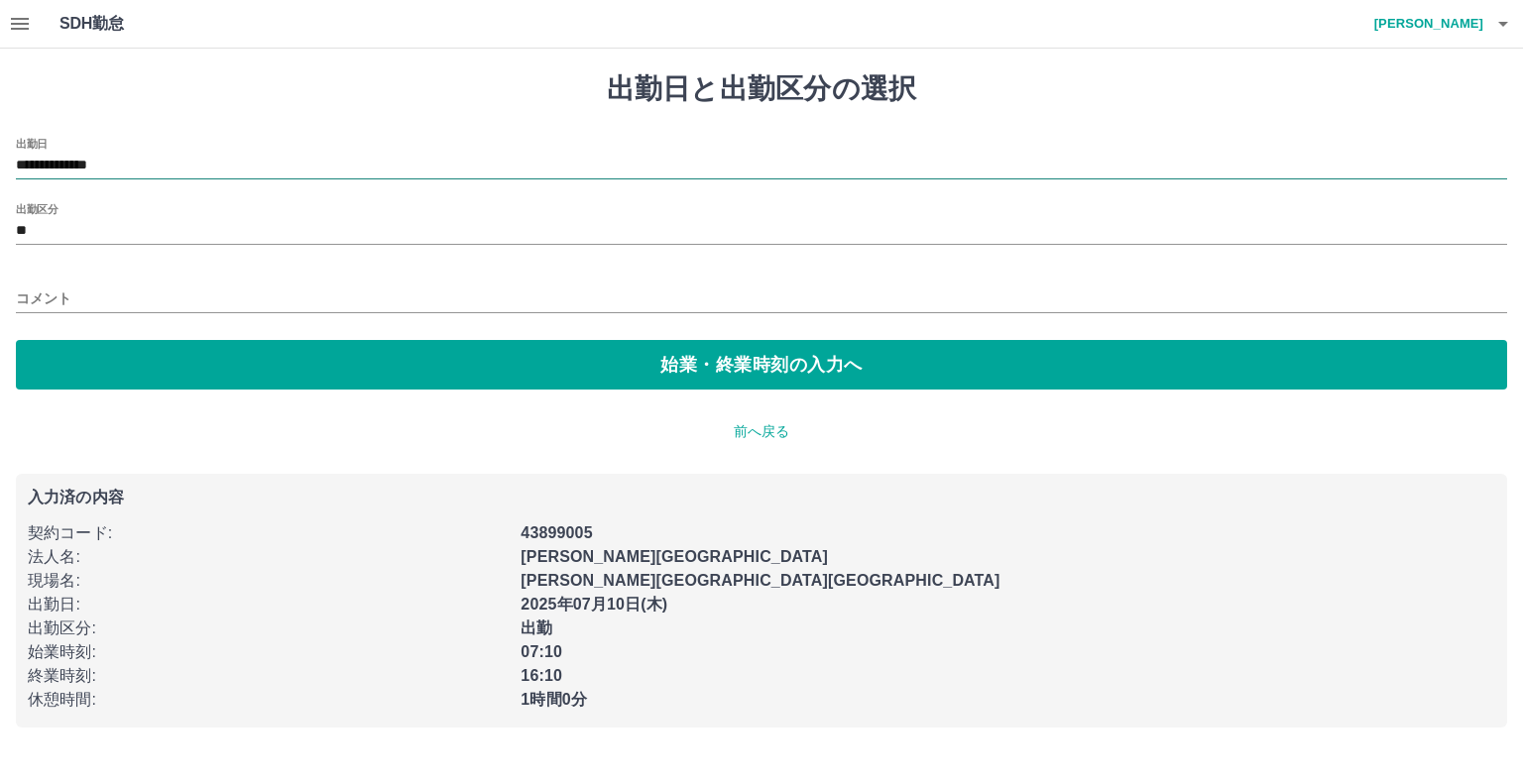 click on "**********" at bounding box center (762, 166) 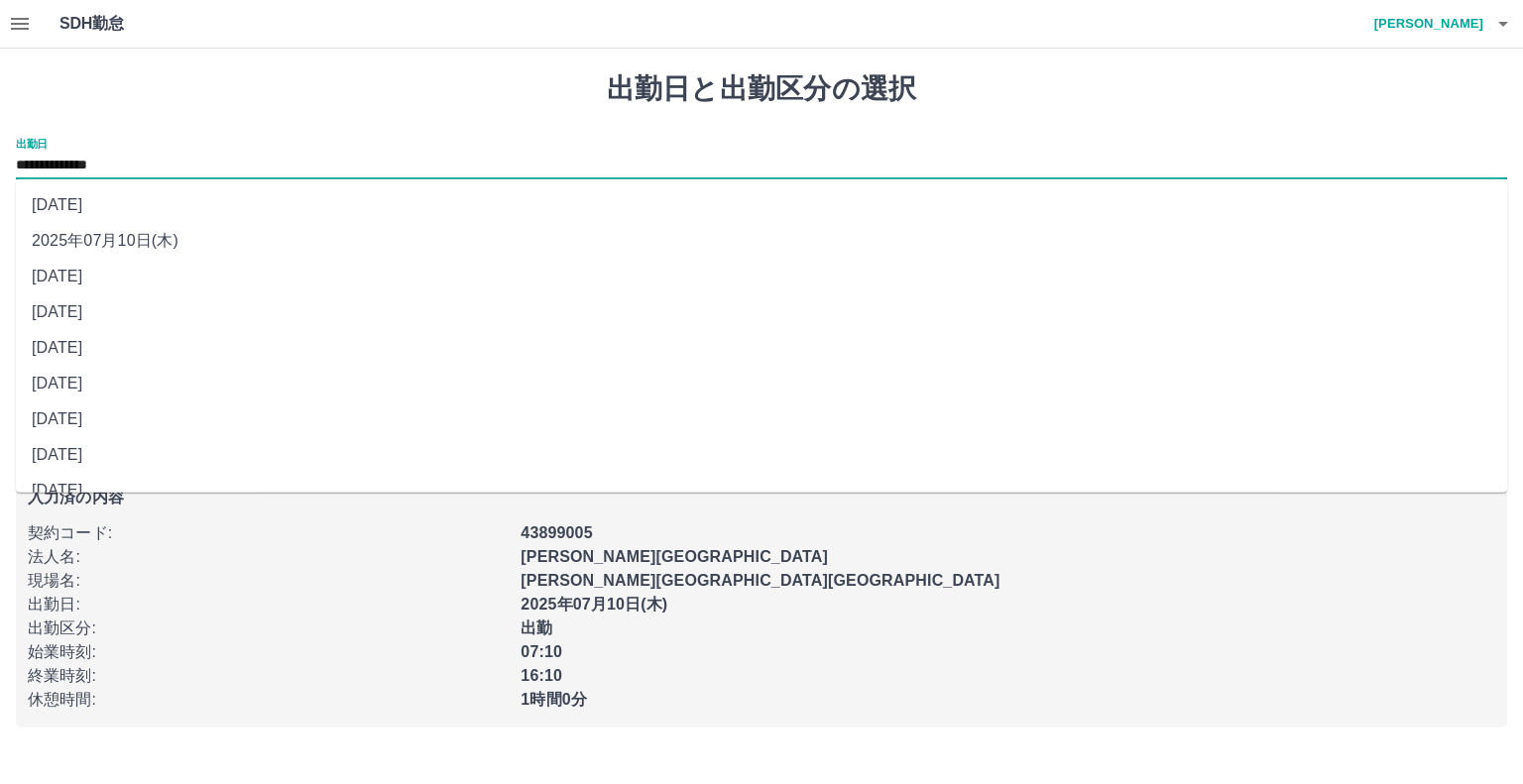 click on "[DATE](水)" at bounding box center [762, 277] 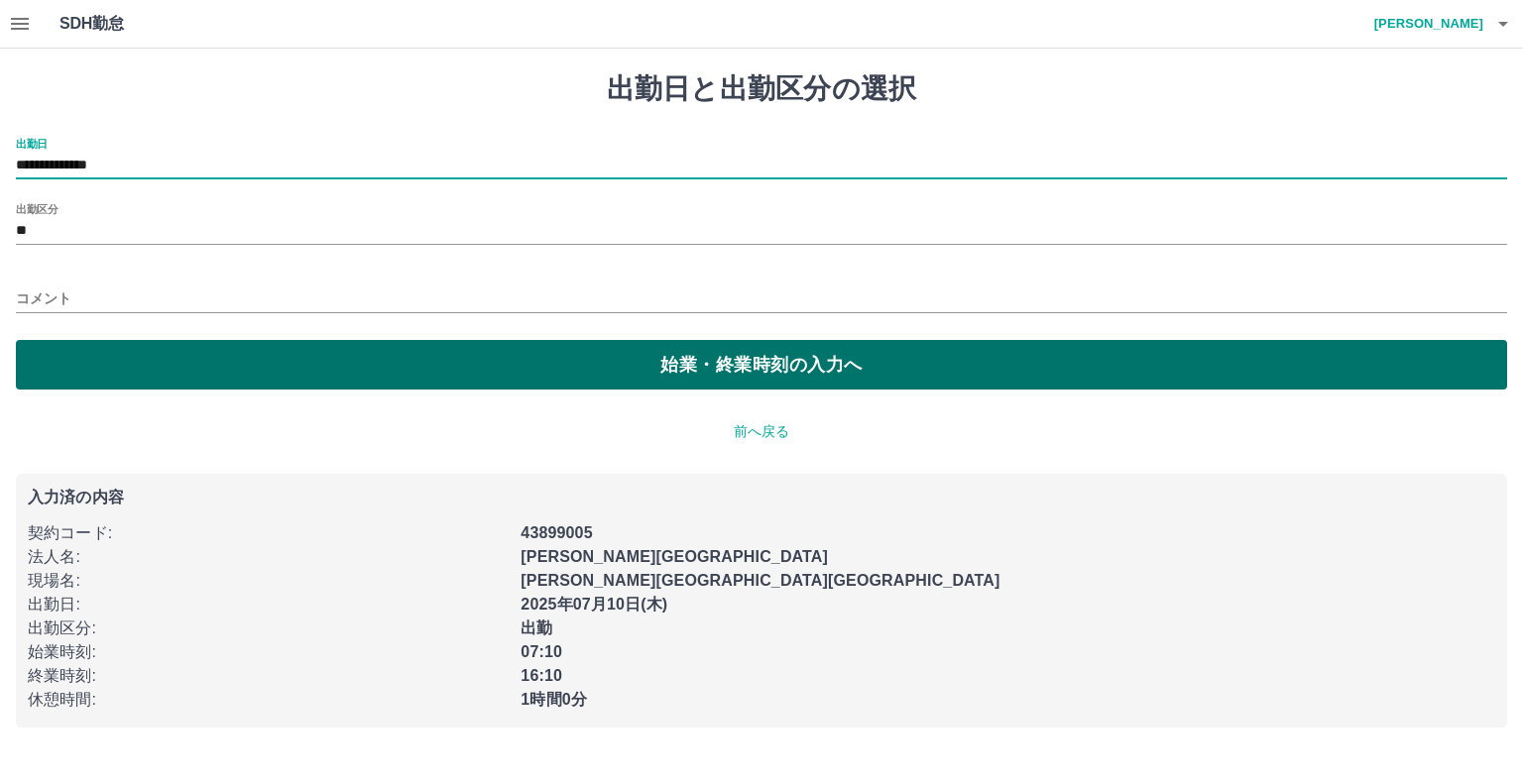 click on "始業・終業時刻の入力へ" at bounding box center [762, 365] 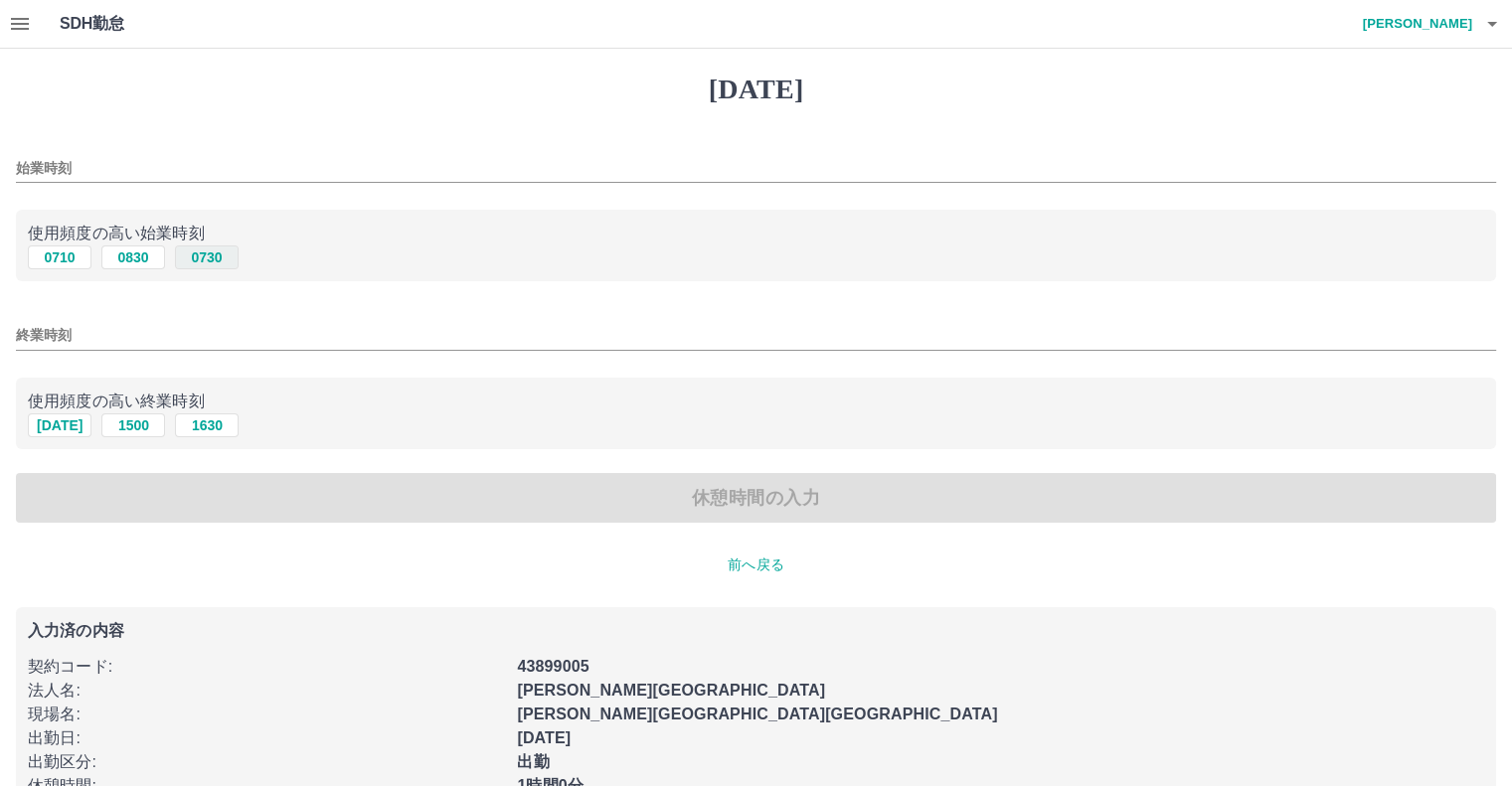 click on "0730" at bounding box center [207, 257] 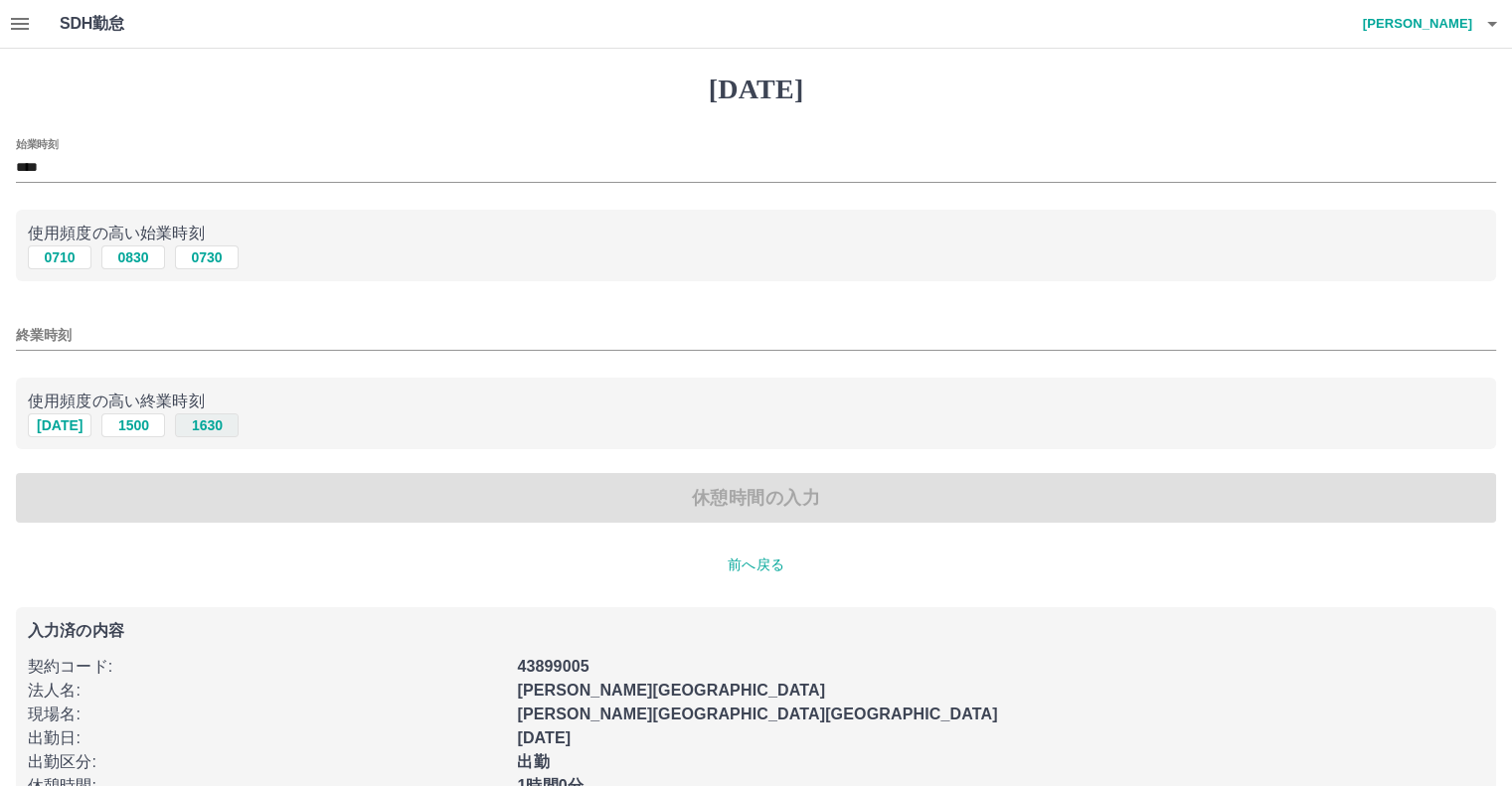 click on "1630" at bounding box center (207, 425) 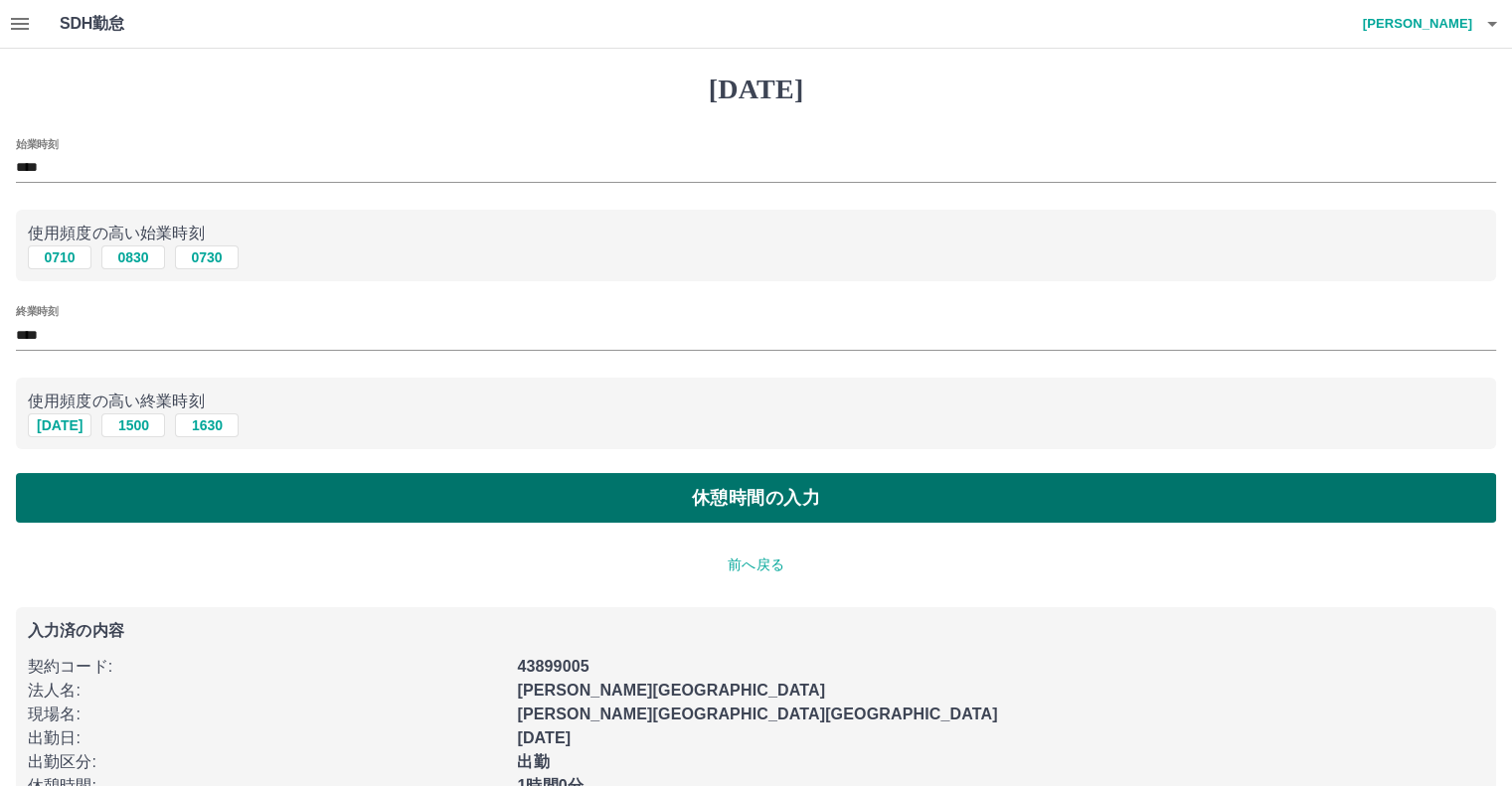 click on "休憩時間の入力" at bounding box center (756, 498) 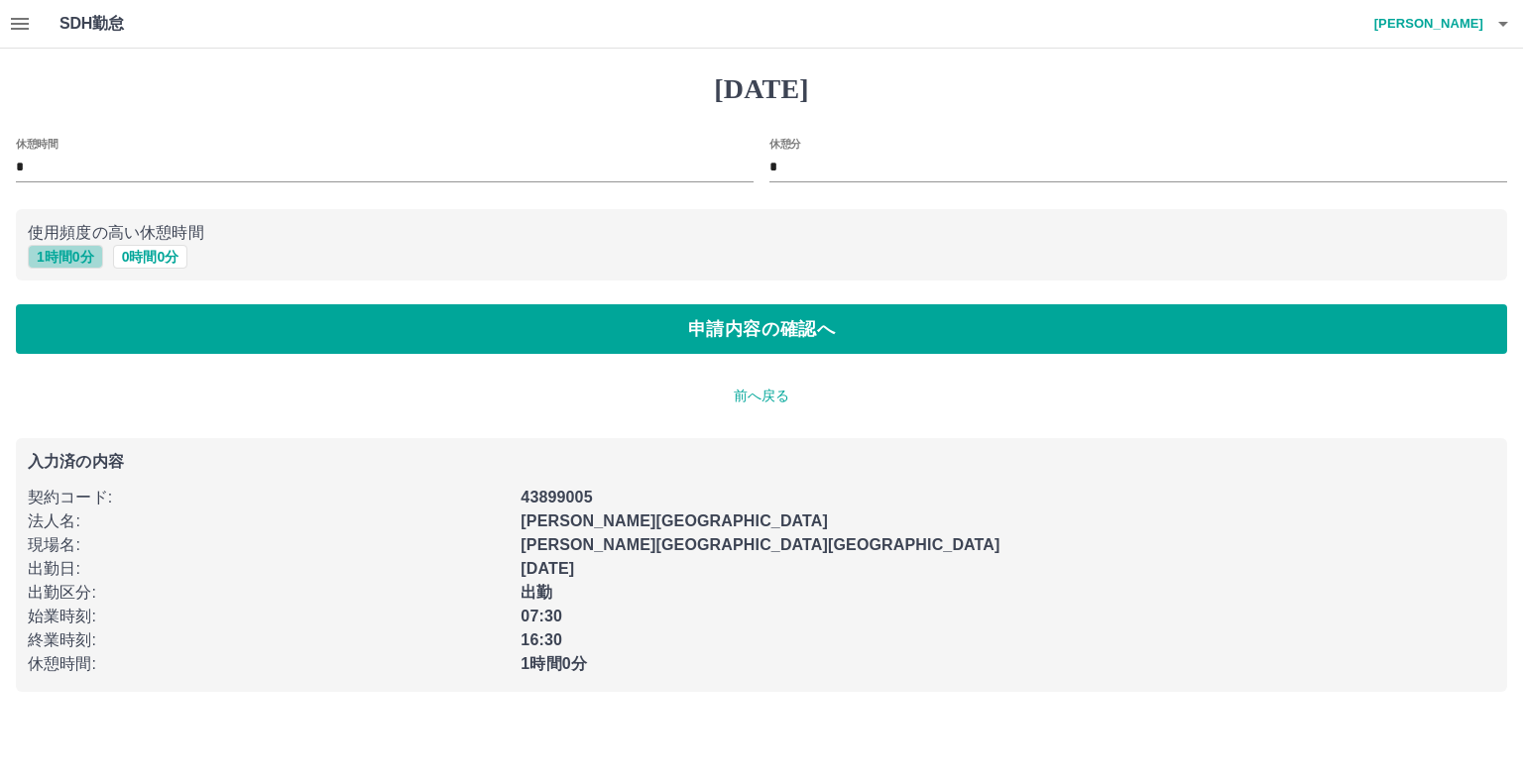 click on "1 時間 0 分" at bounding box center (65, 257) 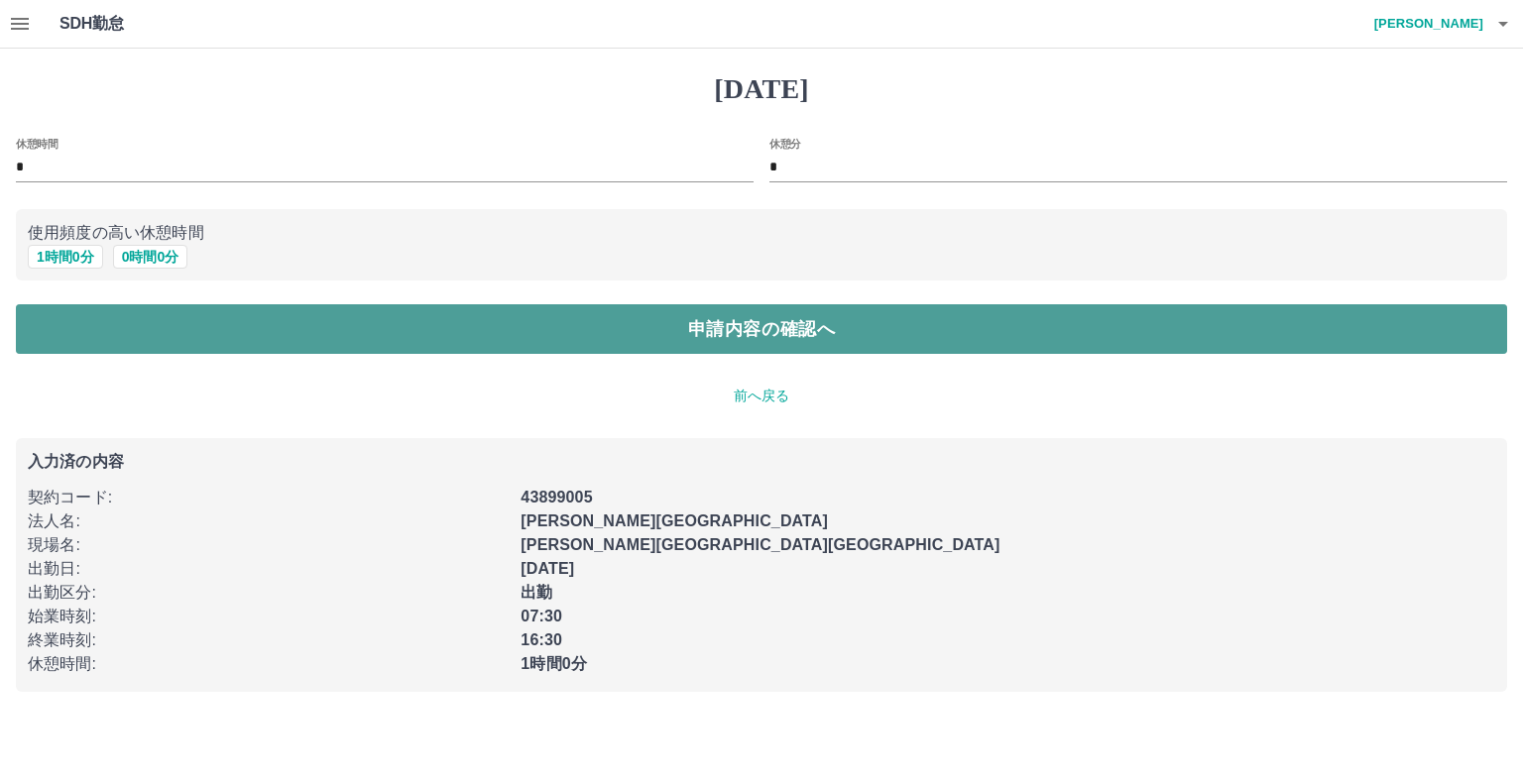 click on "申請内容の確認へ" at bounding box center (762, 329) 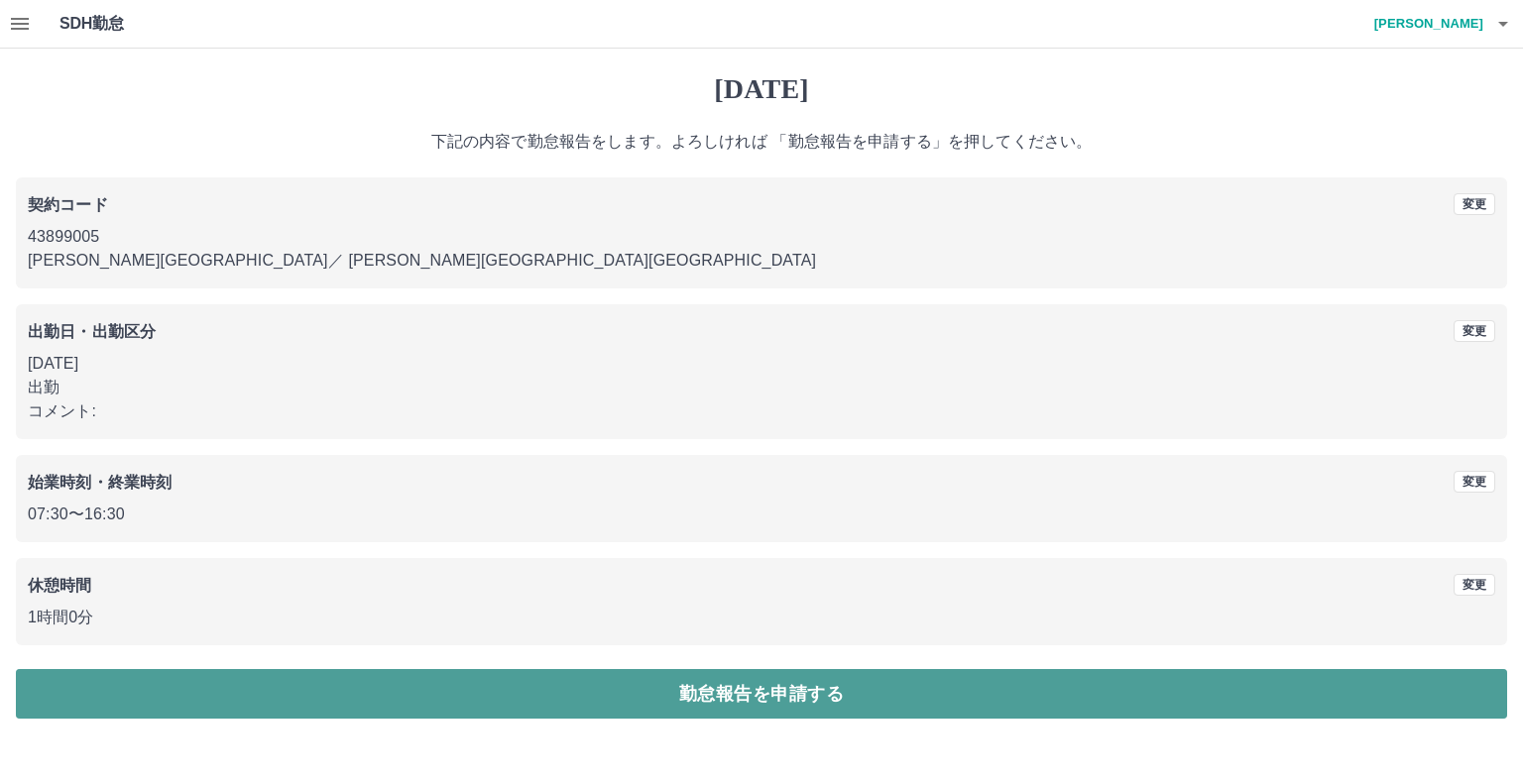 click on "勤怠報告を申請する" at bounding box center [762, 694] 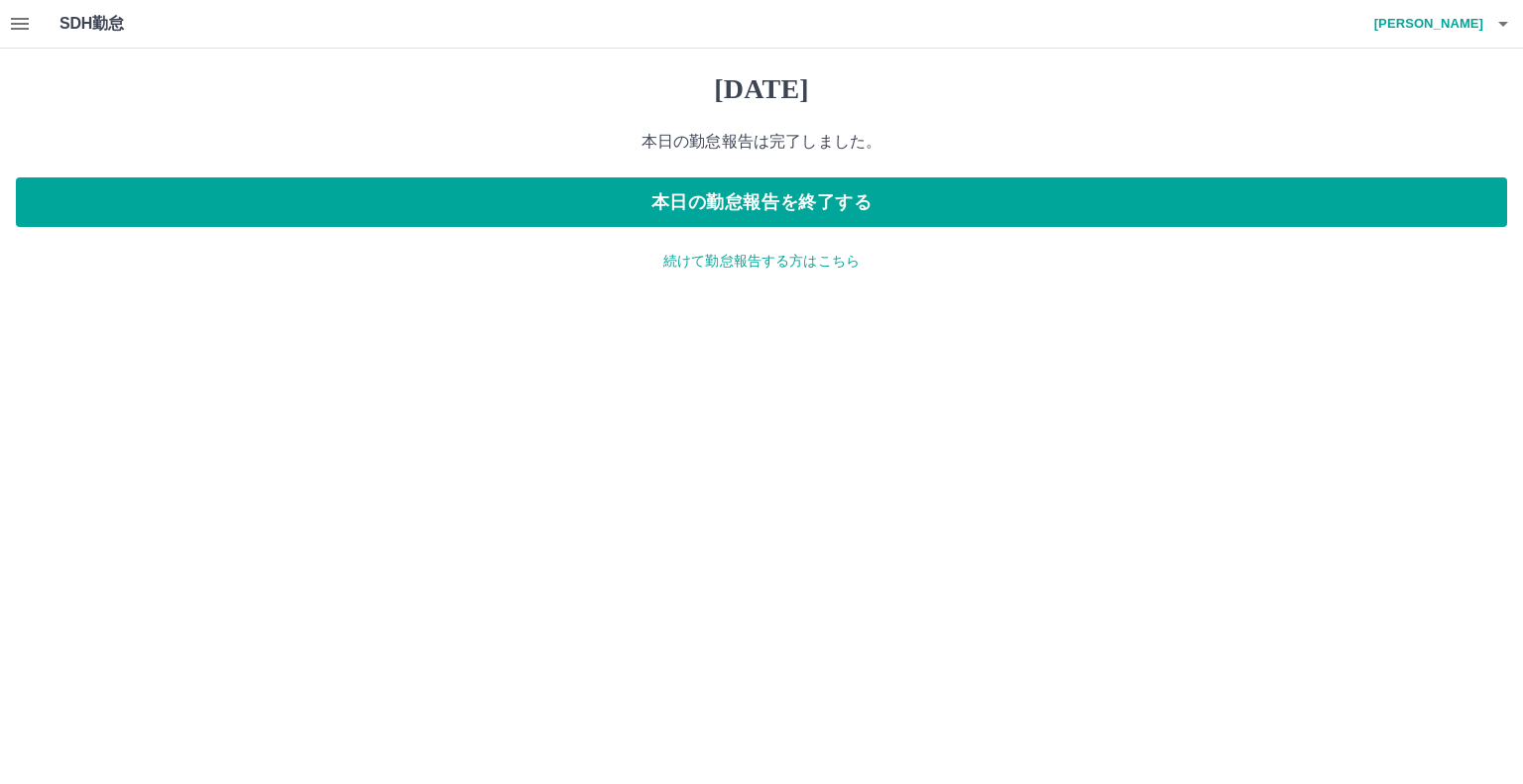 click 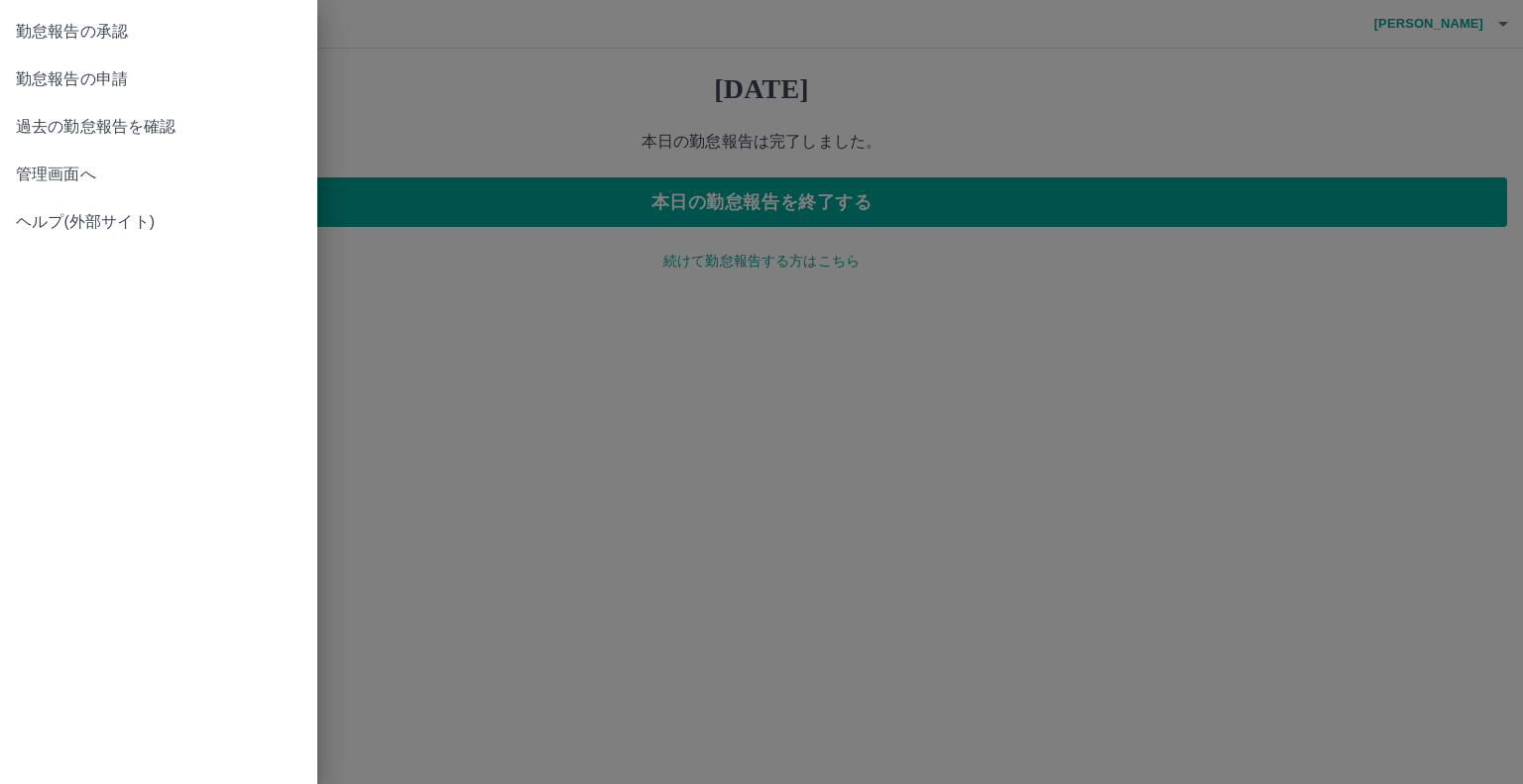 click on "勤怠報告の承認" at bounding box center (159, 32) 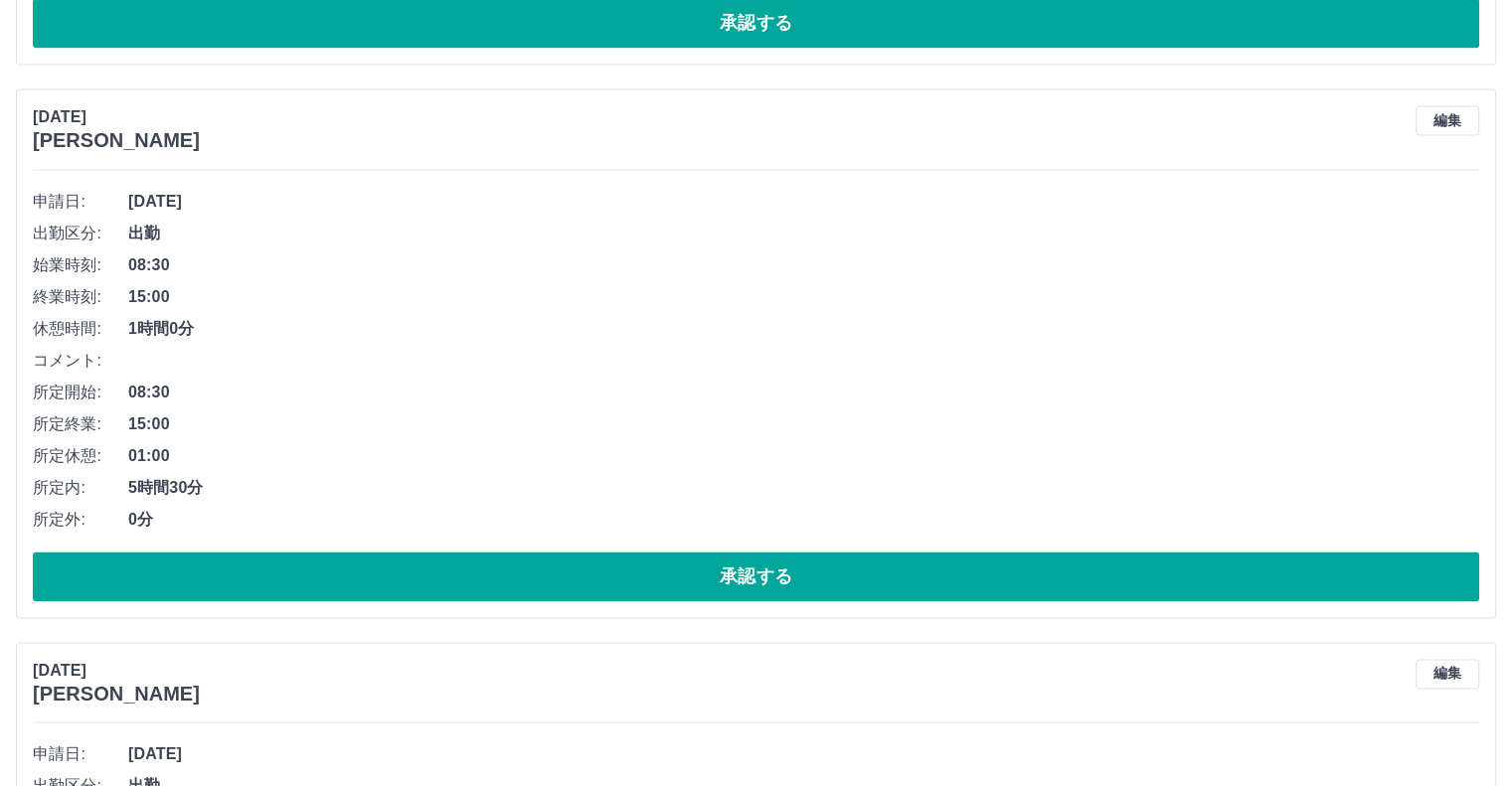 scroll, scrollTop: 3379, scrollLeft: 0, axis: vertical 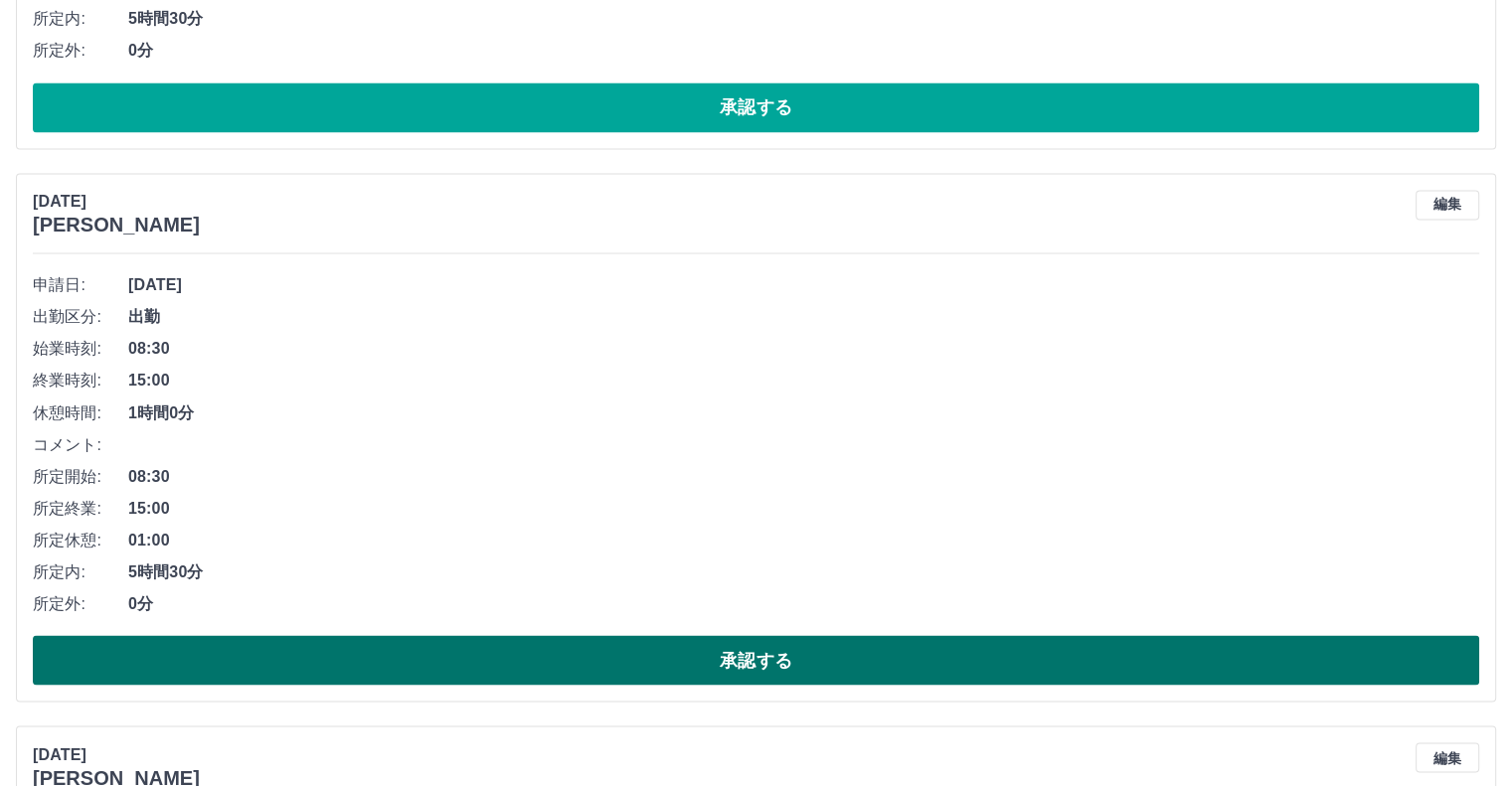 click on "承認する" at bounding box center (756, 660) 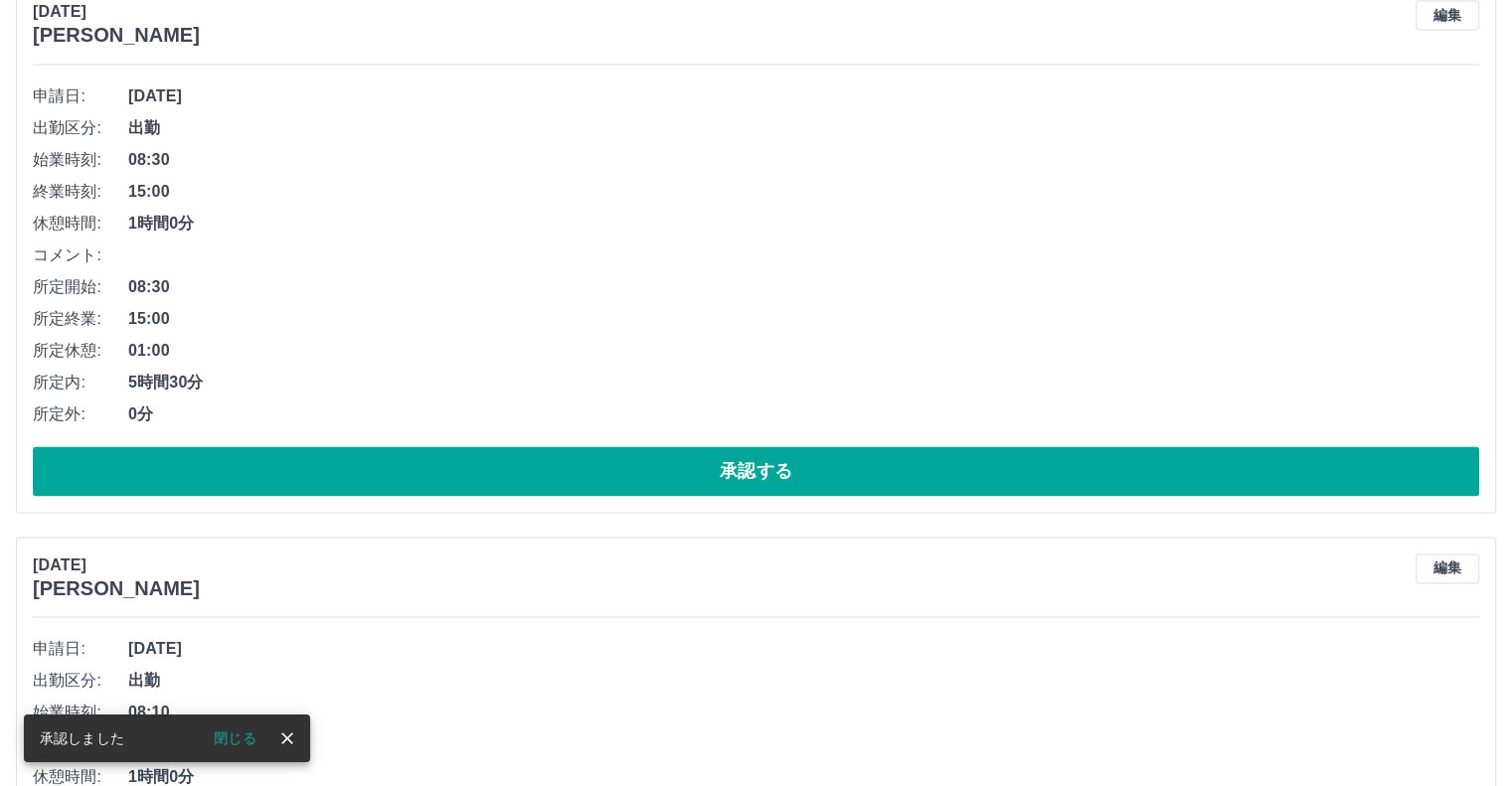 scroll, scrollTop: 2981, scrollLeft: 0, axis: vertical 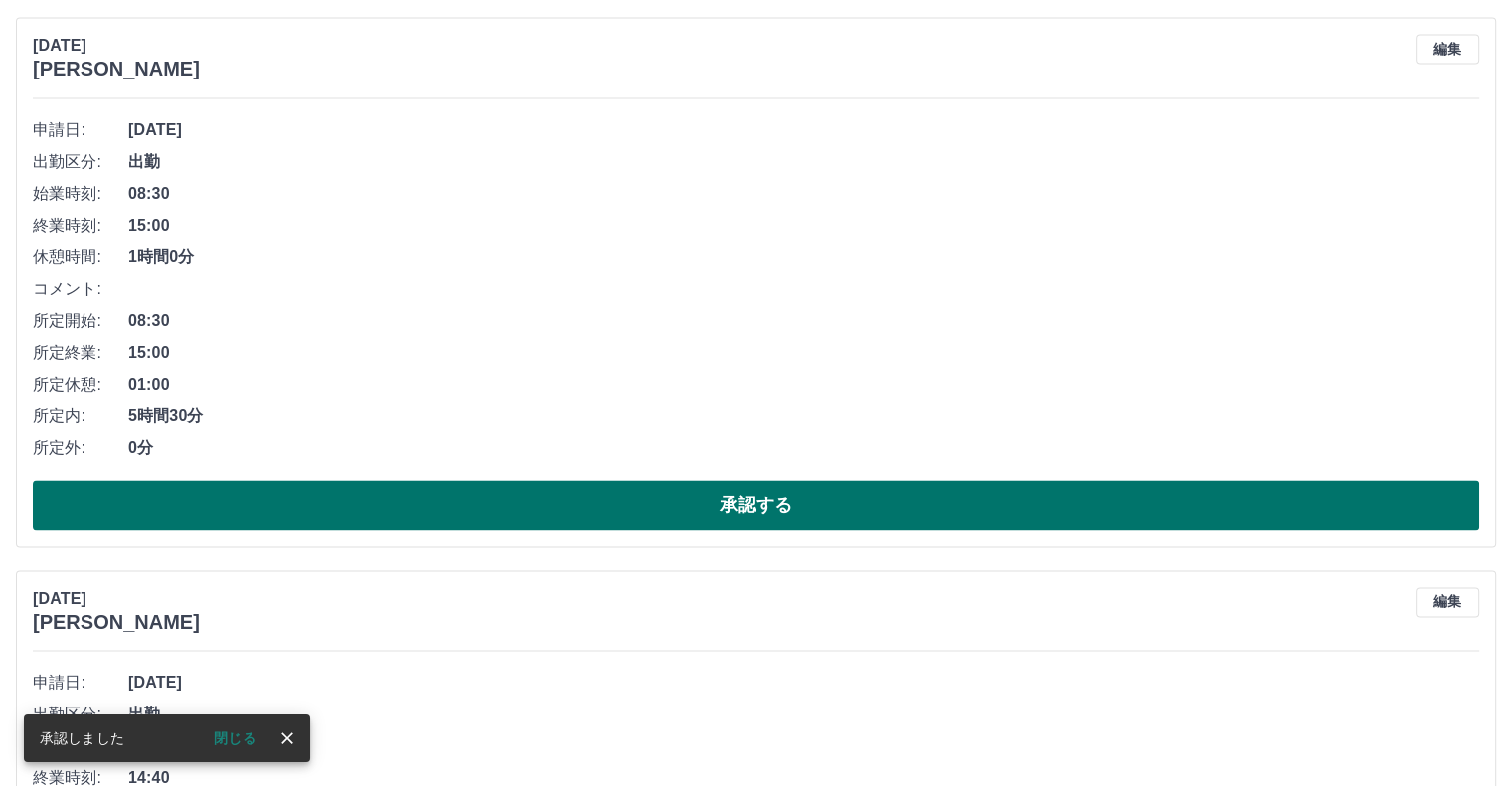 click on "承認する" at bounding box center (756, 505) 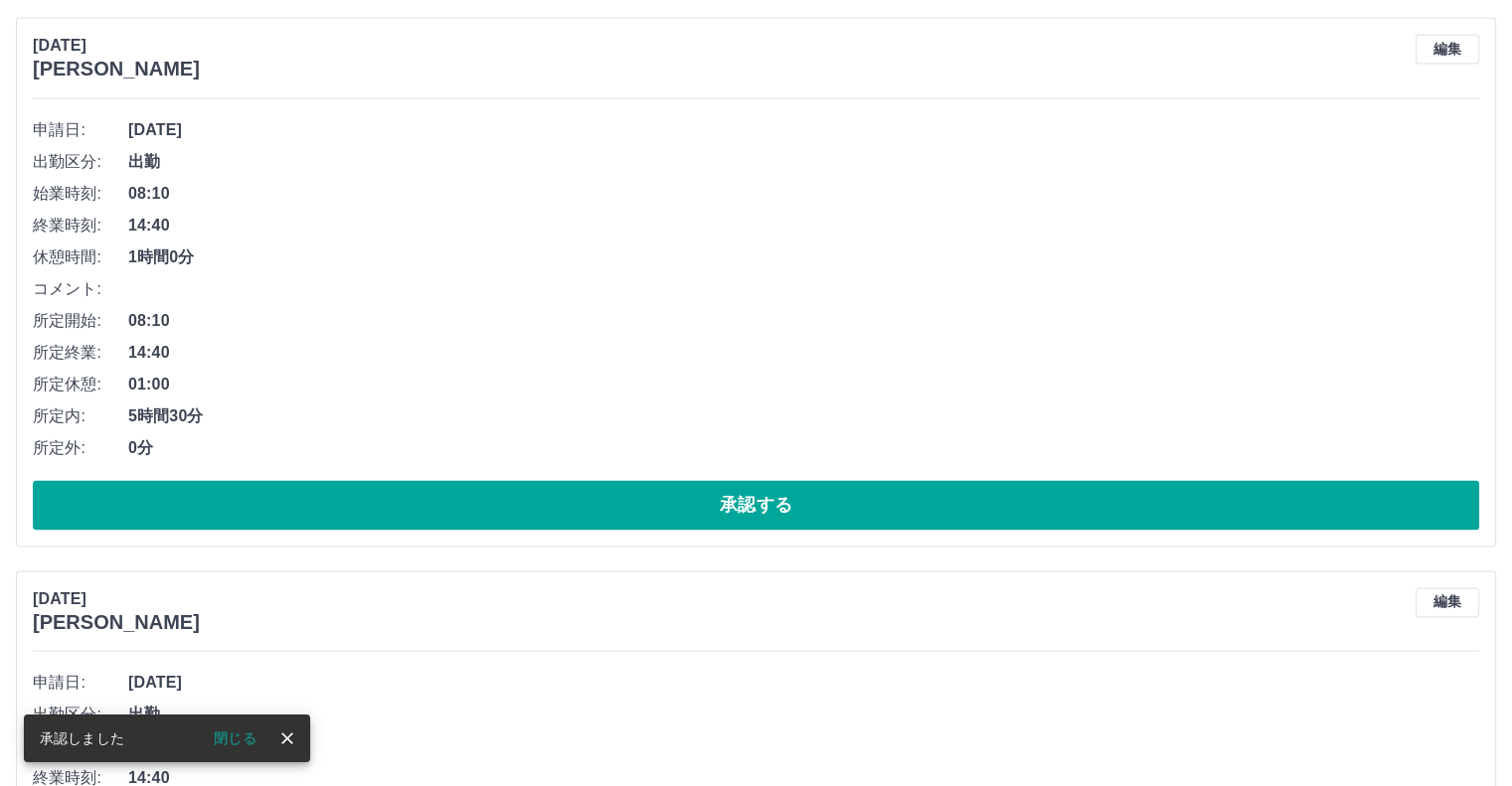 scroll, scrollTop: 2429, scrollLeft: 0, axis: vertical 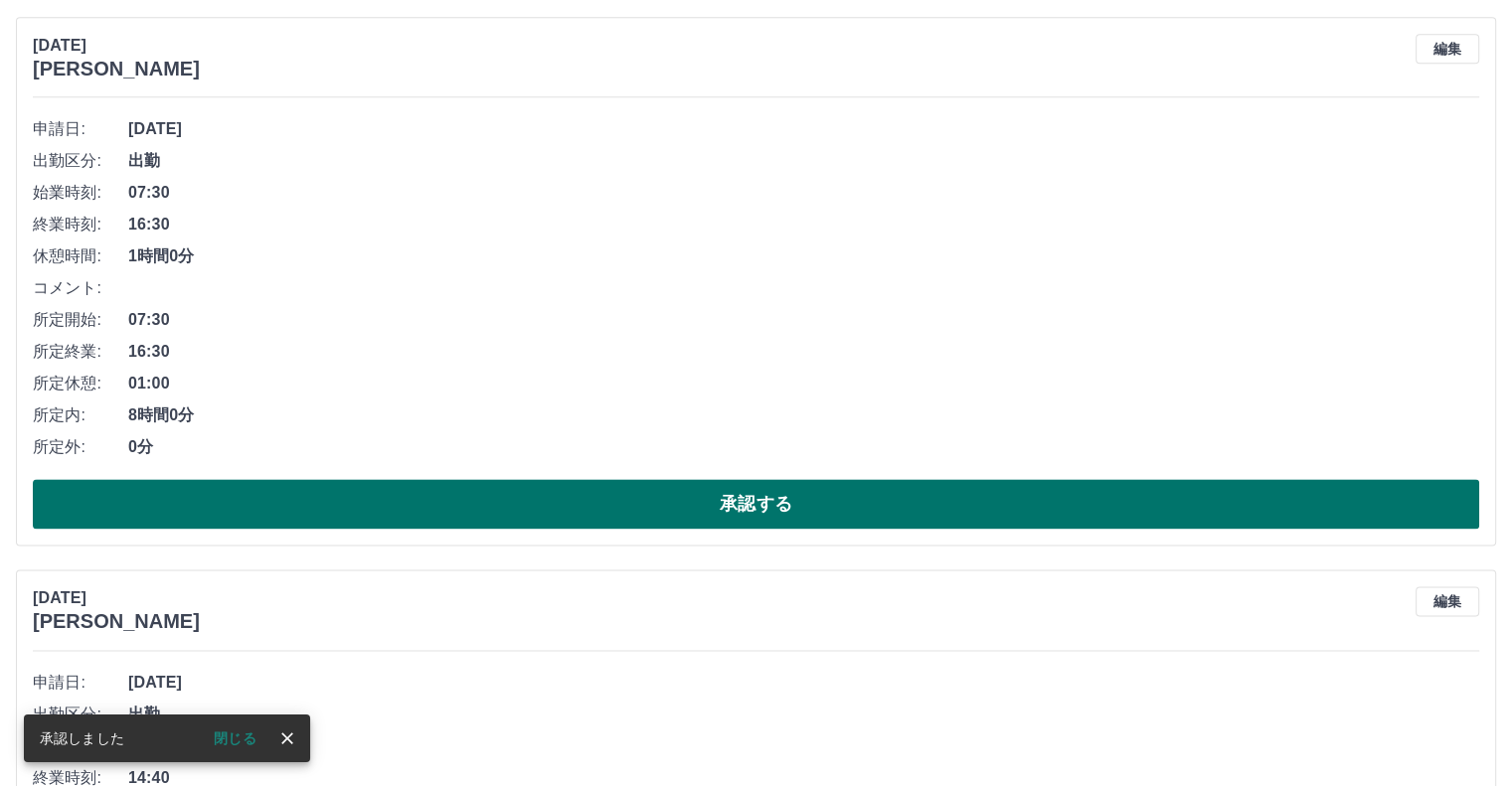 click on "承認する" at bounding box center [756, 504] 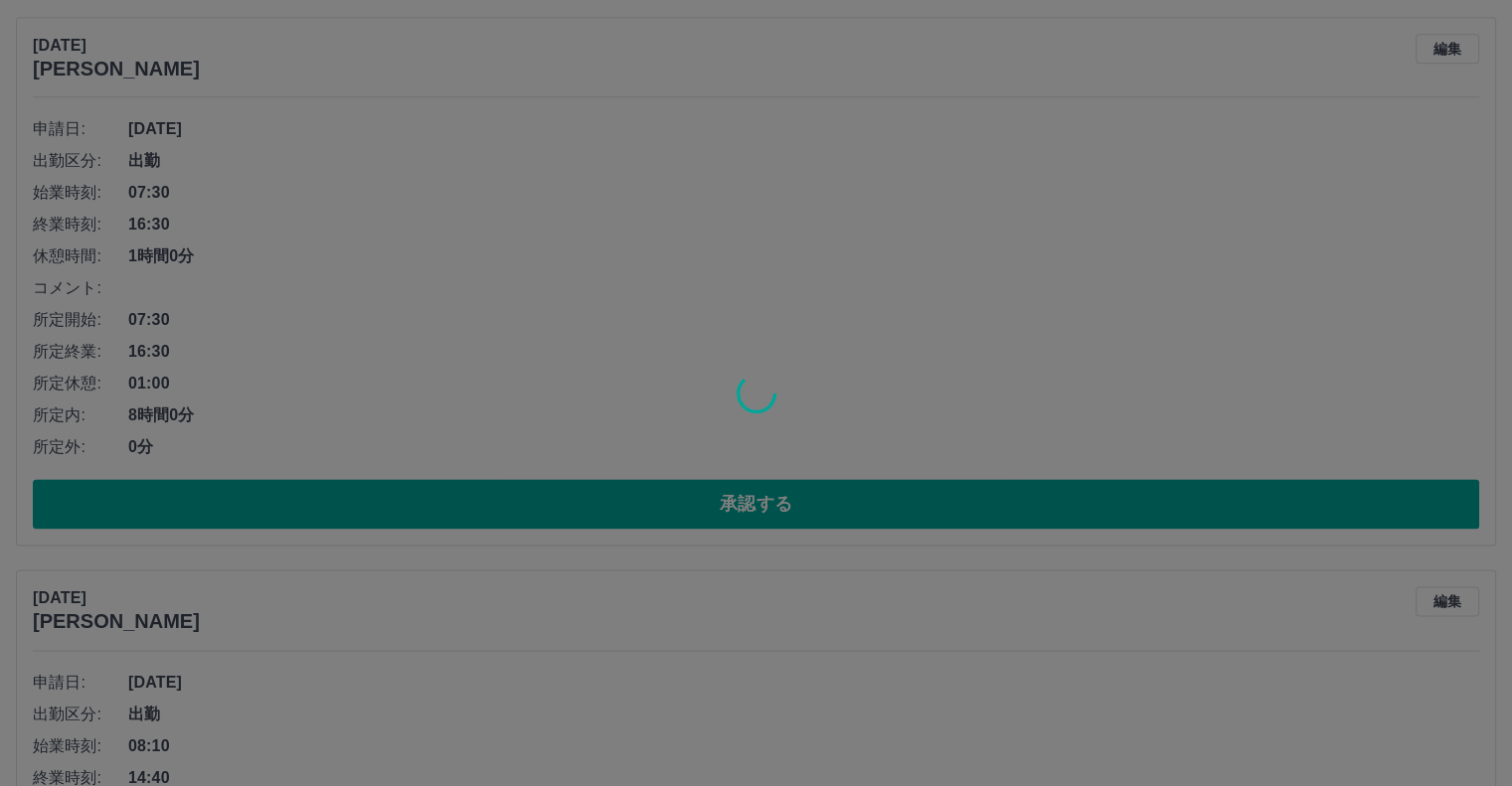 scroll, scrollTop: 1876, scrollLeft: 0, axis: vertical 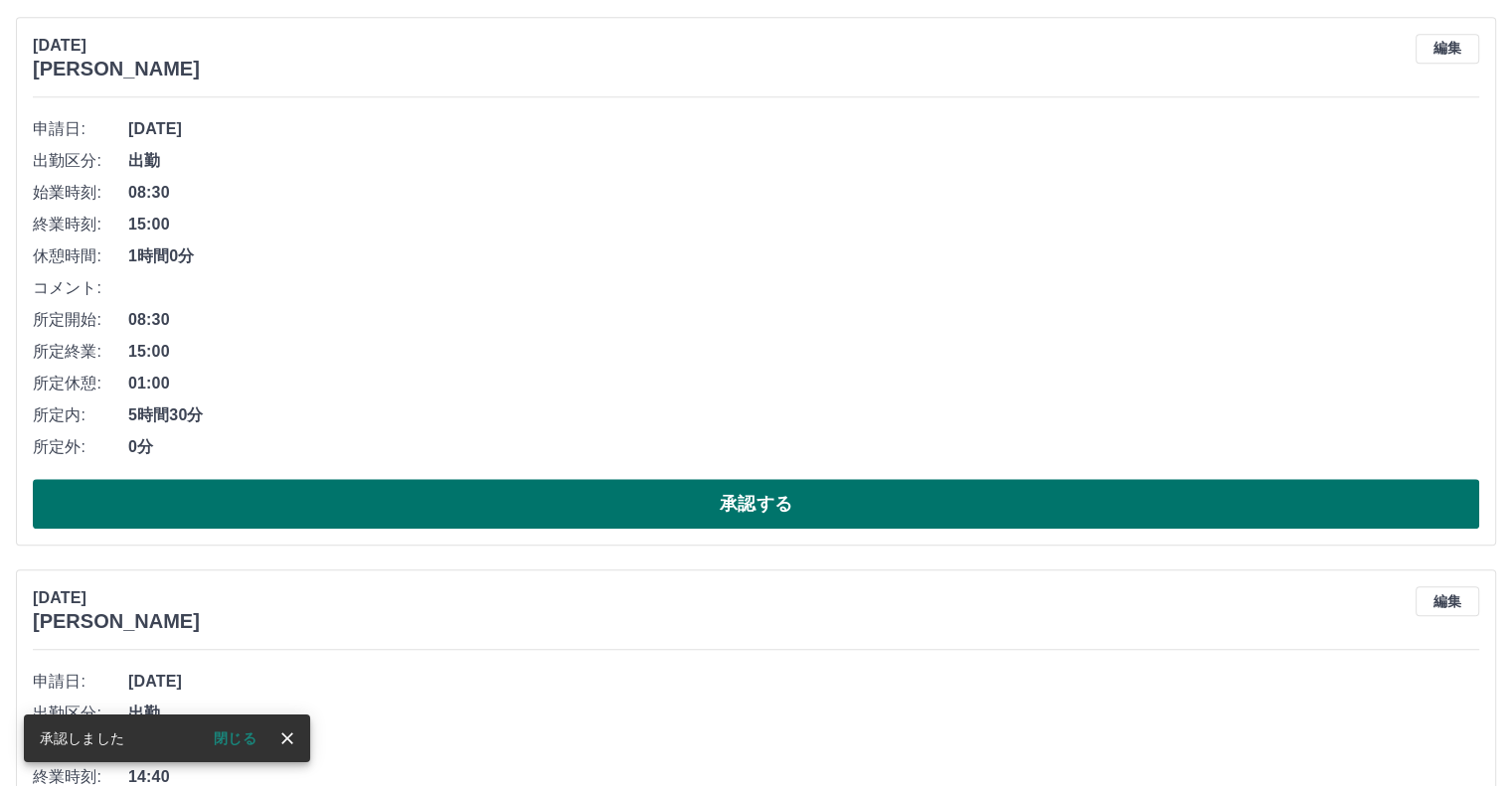 click on "承認する" at bounding box center (756, 504) 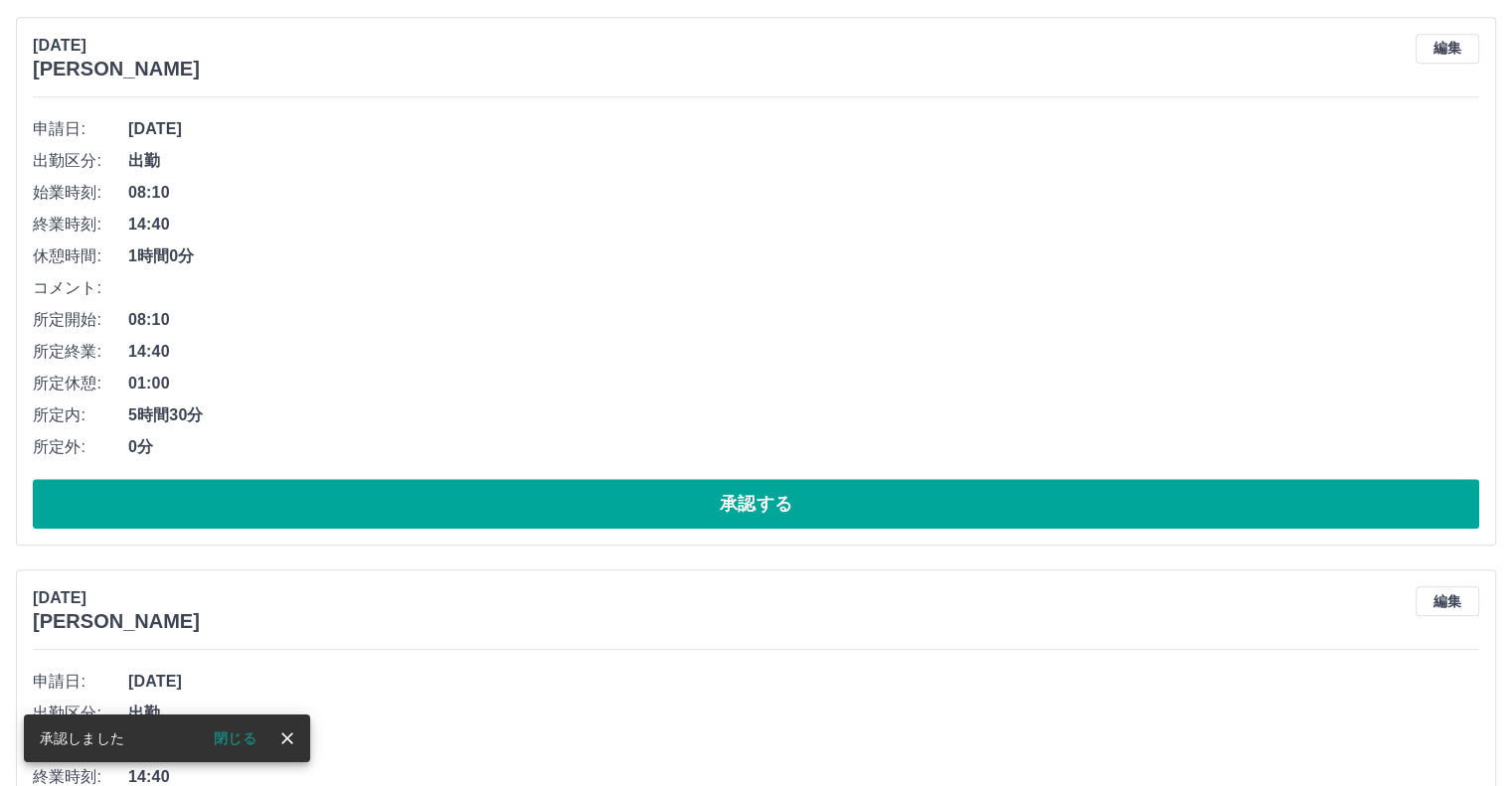 scroll, scrollTop: 1324, scrollLeft: 0, axis: vertical 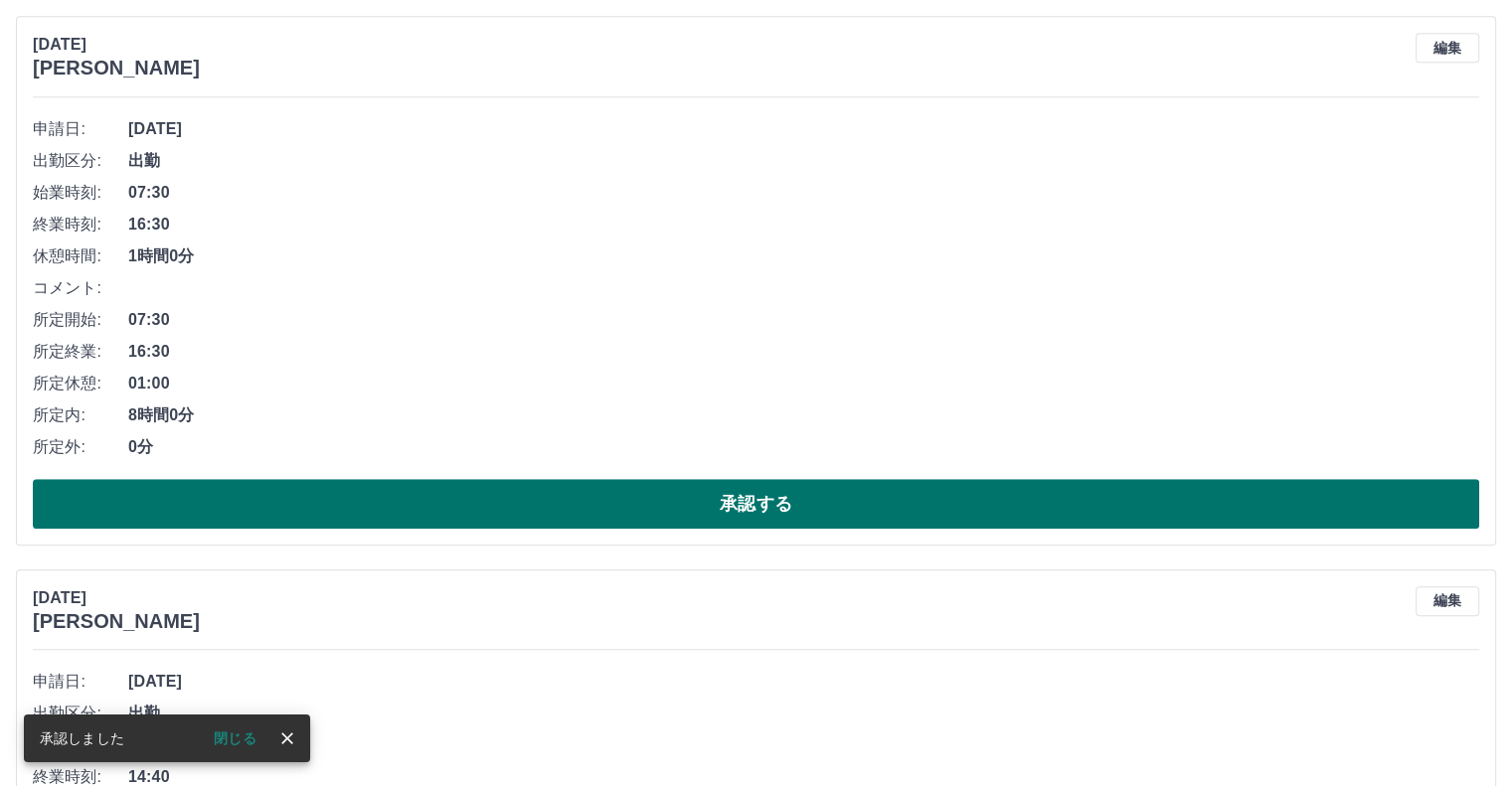 click on "承認する" at bounding box center [756, 504] 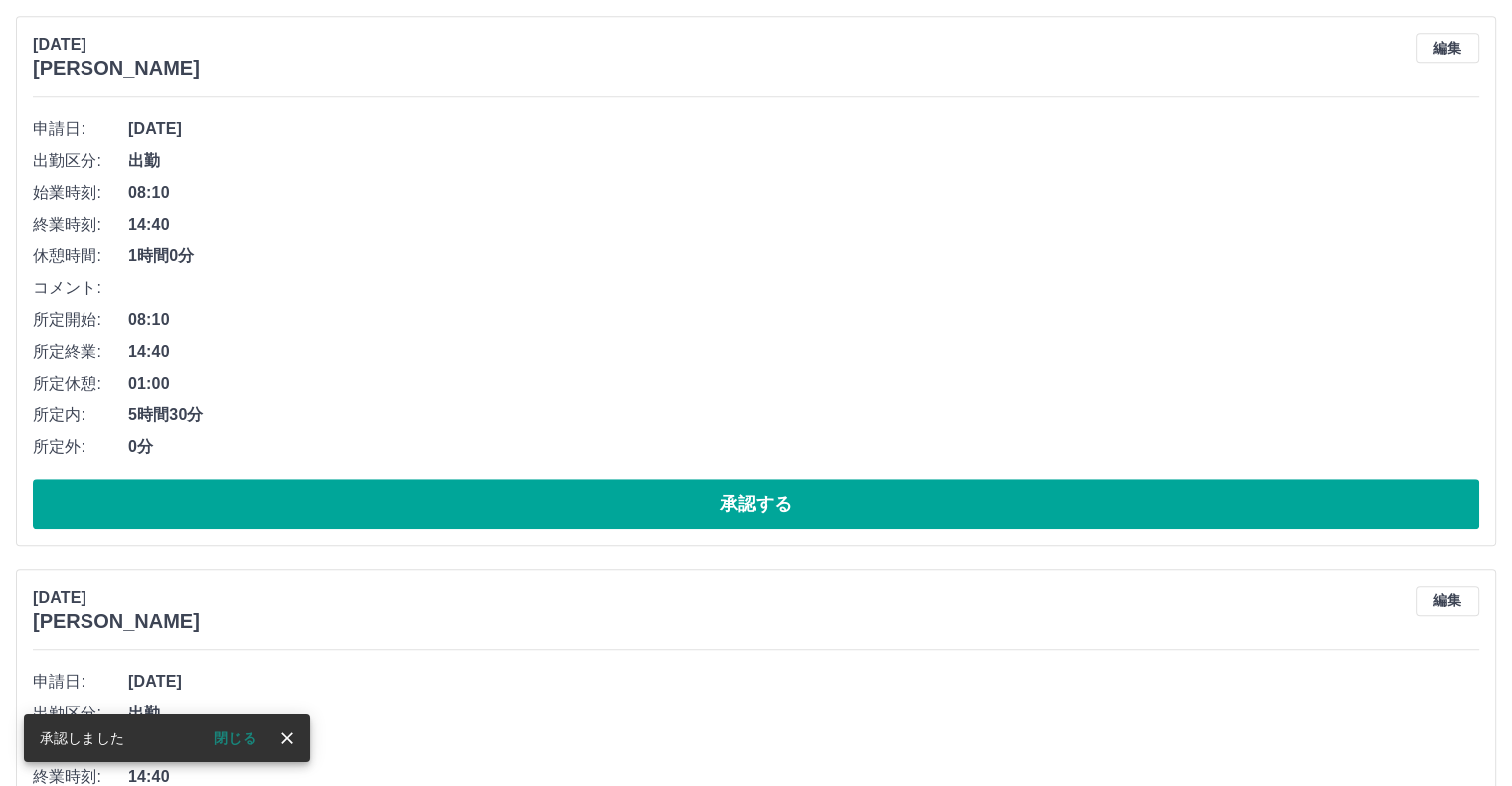 scroll, scrollTop: 772, scrollLeft: 0, axis: vertical 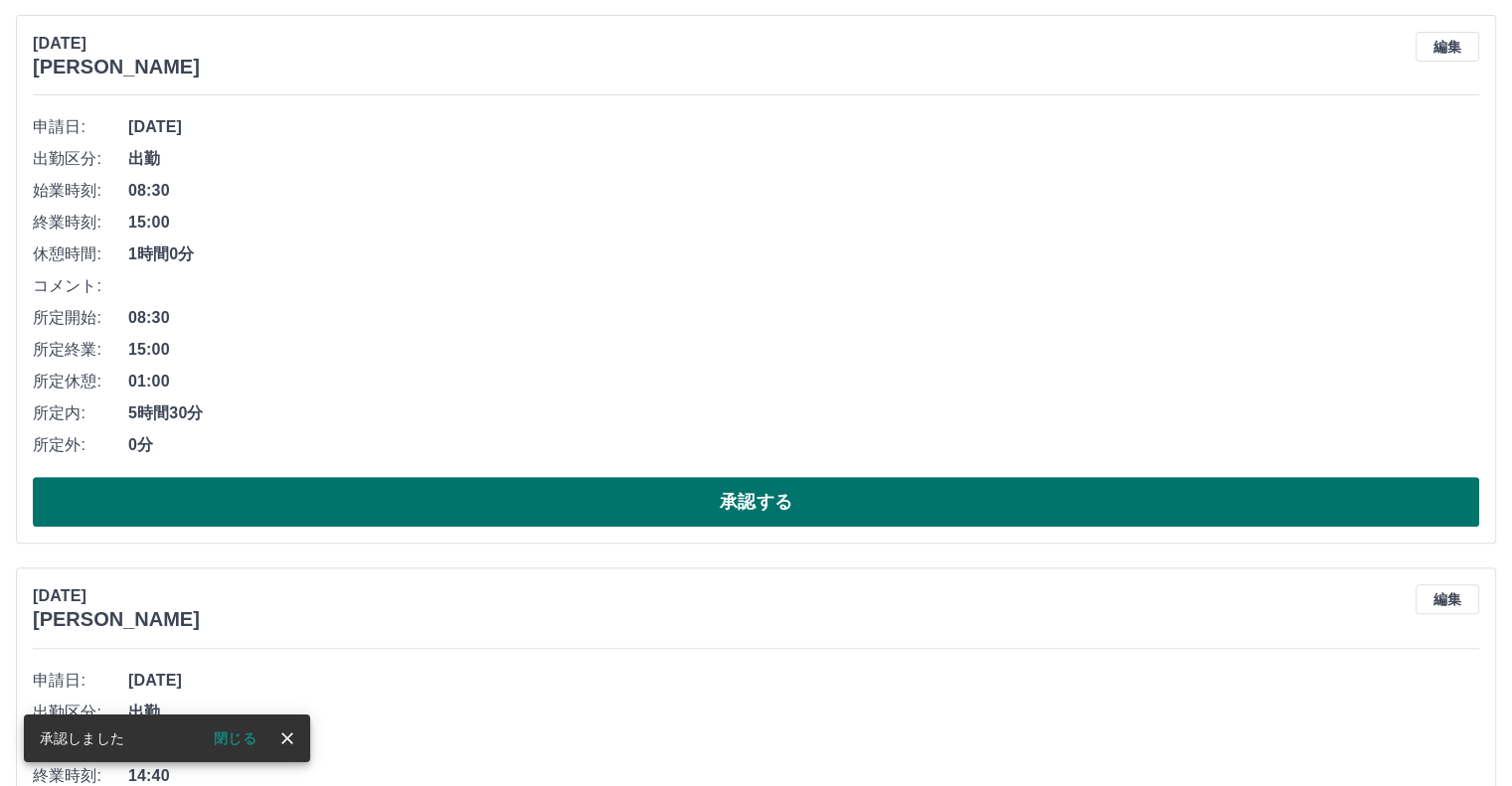 click on "承認する" at bounding box center (756, 502) 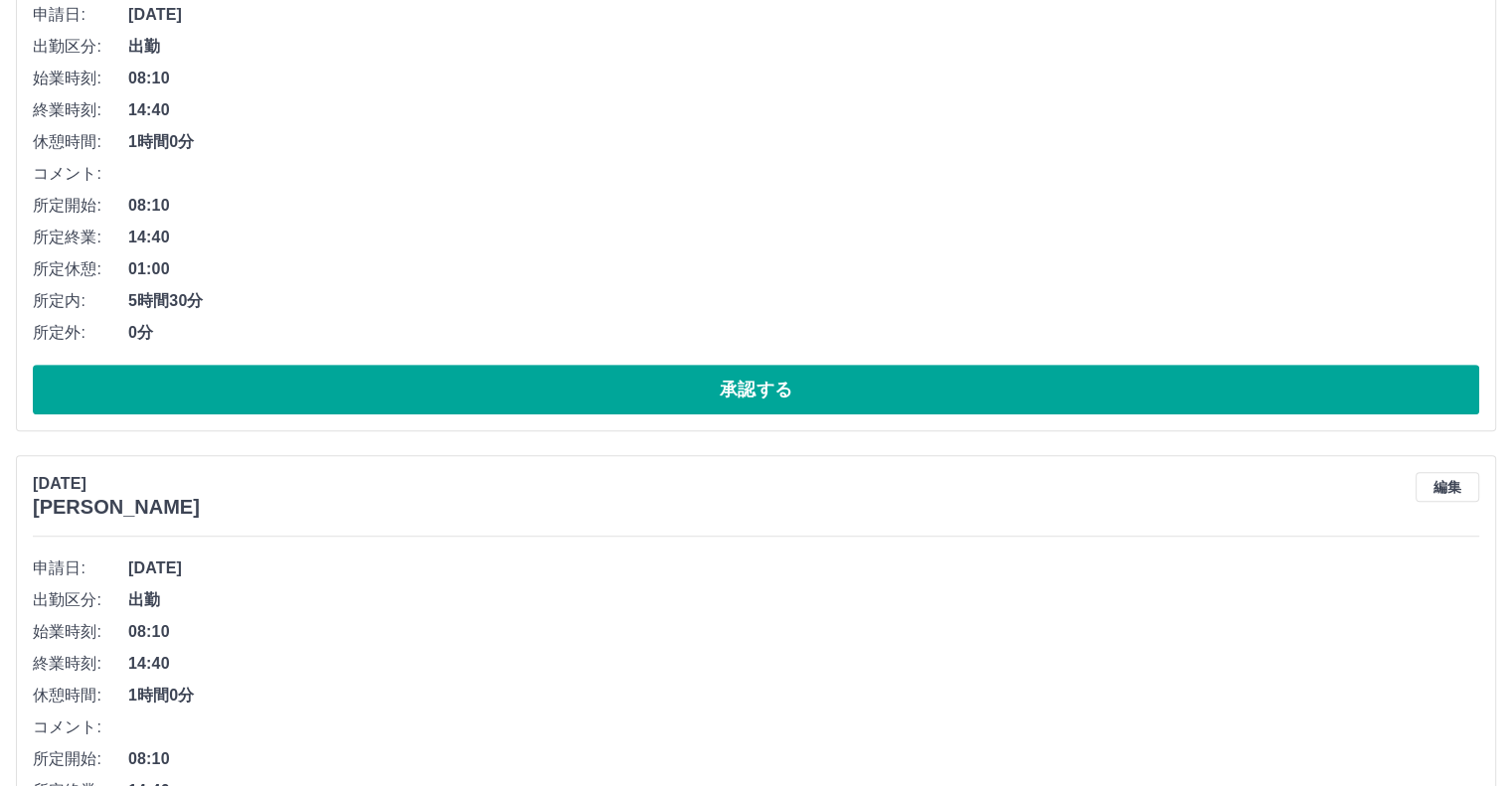 scroll, scrollTop: 894, scrollLeft: 0, axis: vertical 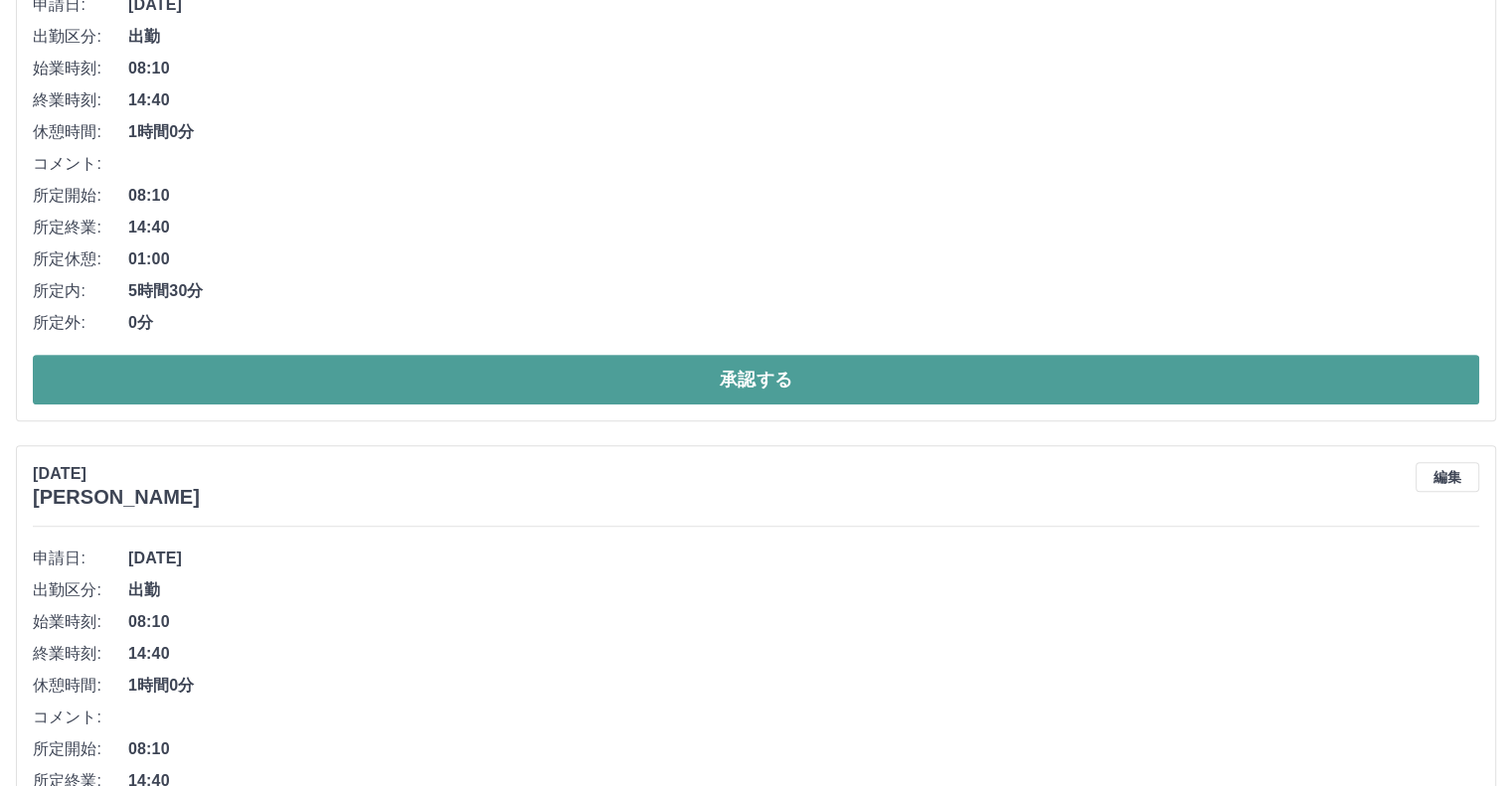click on "承認する" at bounding box center (756, 380) 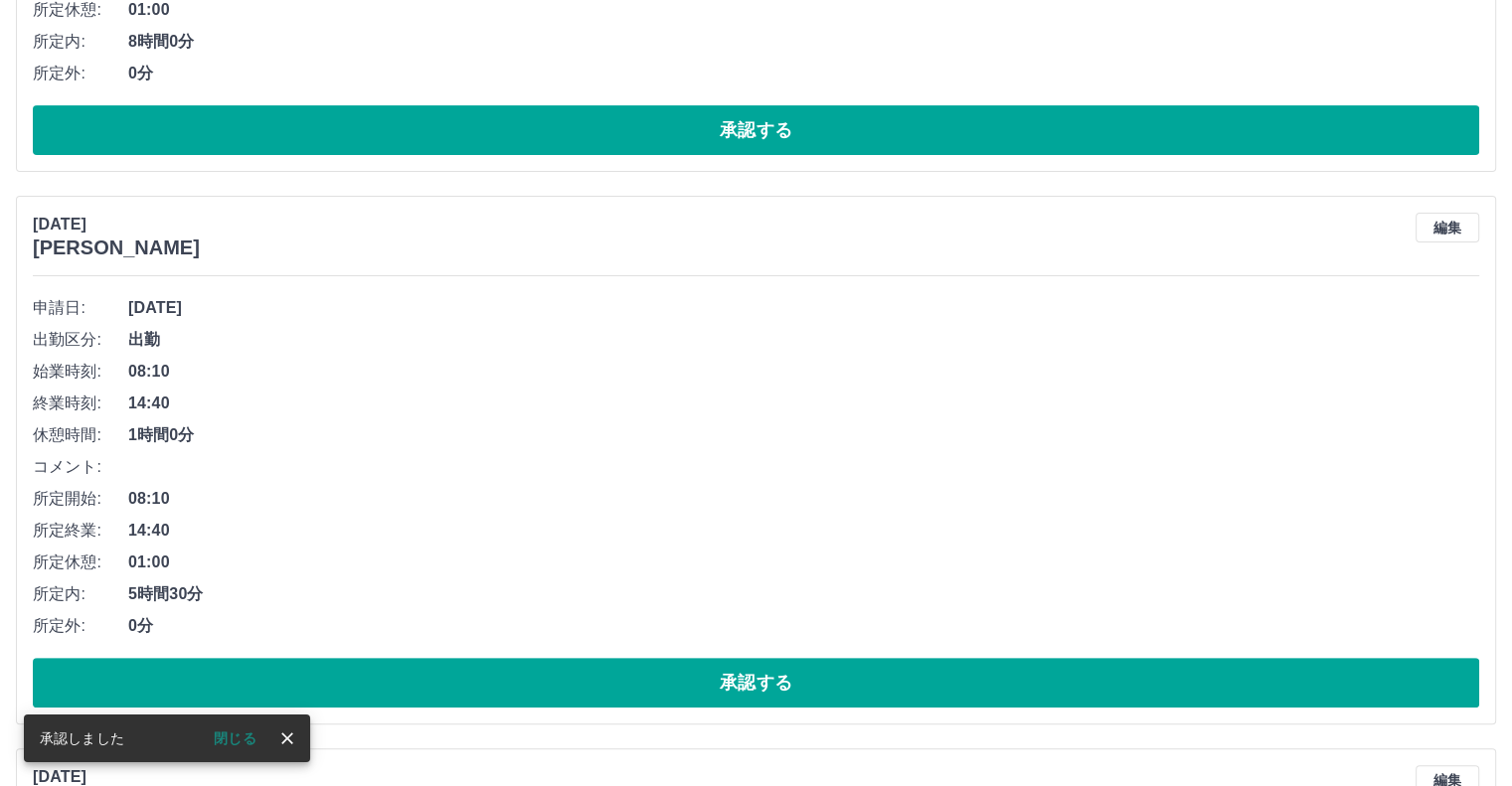 scroll, scrollTop: 640, scrollLeft: 0, axis: vertical 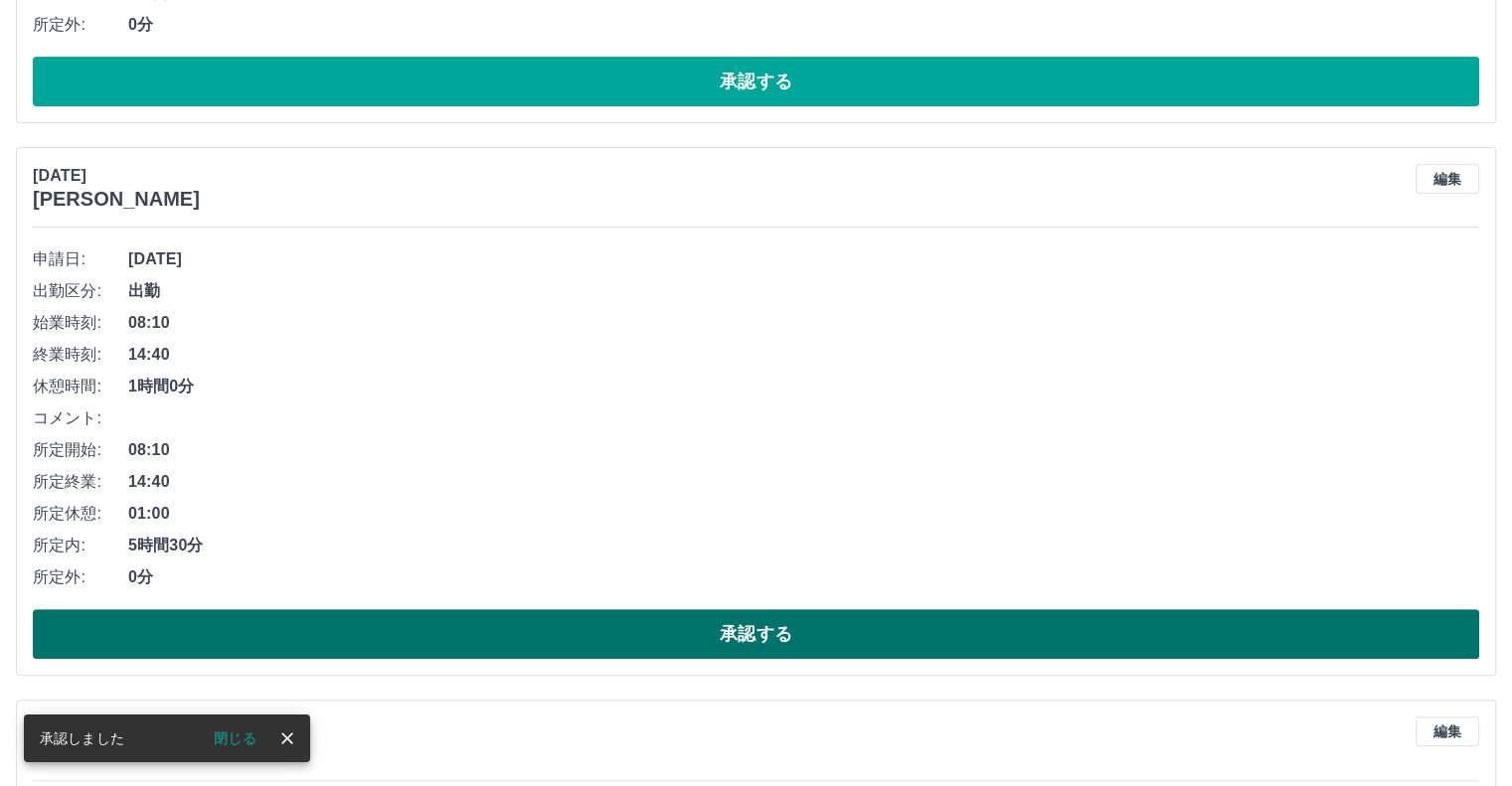 click on "承認する" at bounding box center [756, 634] 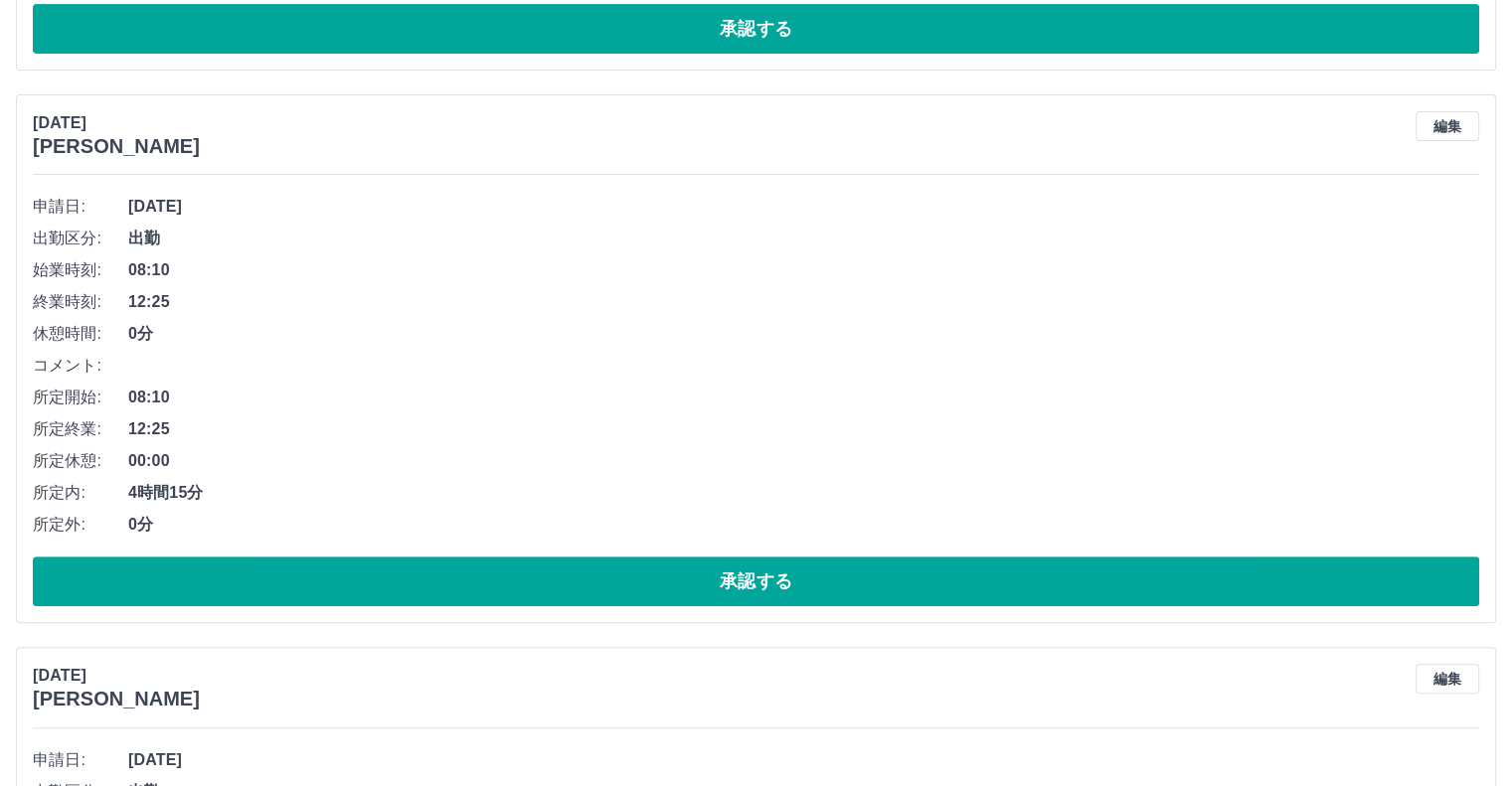 scroll, scrollTop: 696, scrollLeft: 0, axis: vertical 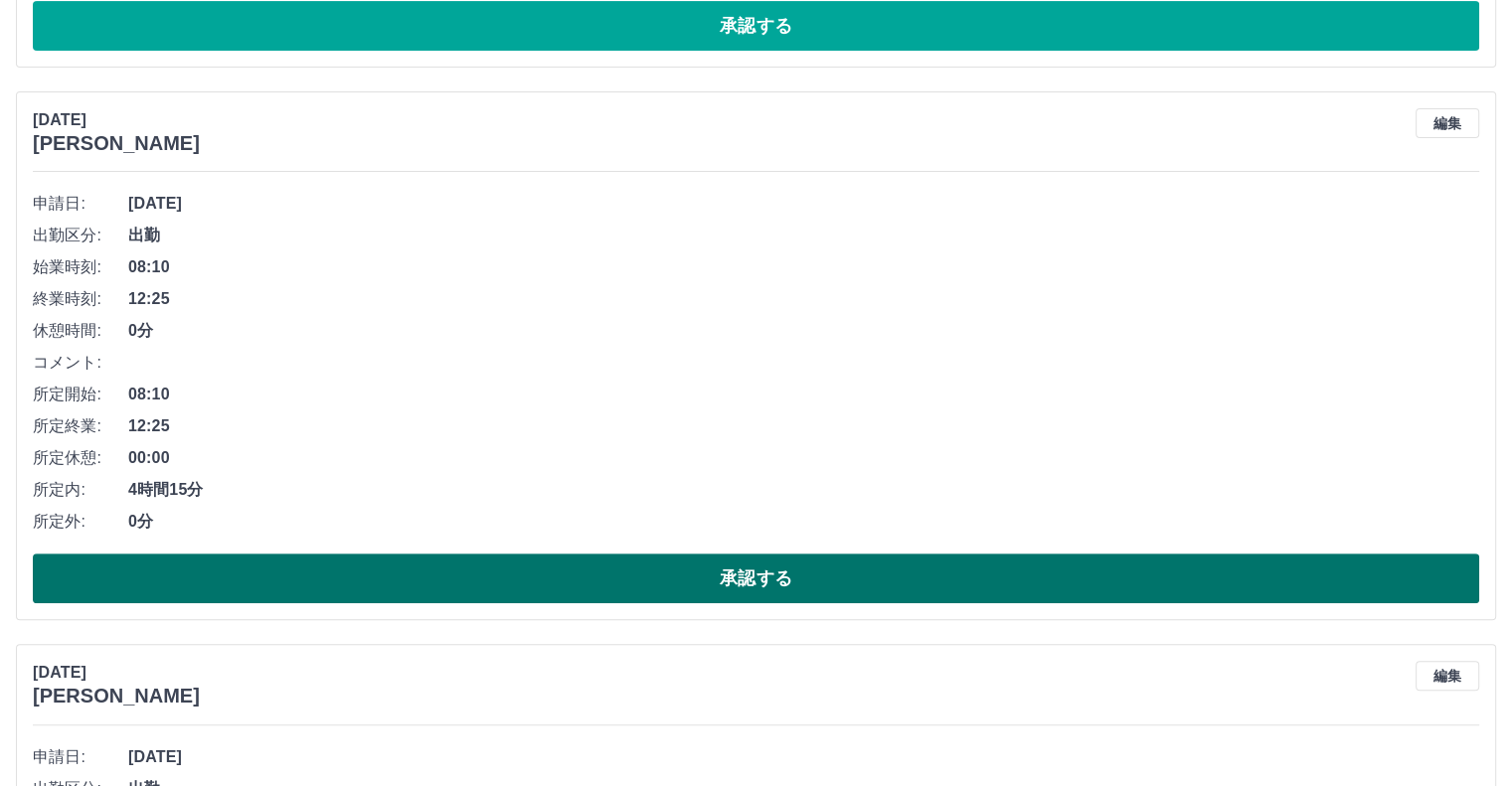 click on "承認する" at bounding box center [756, 578] 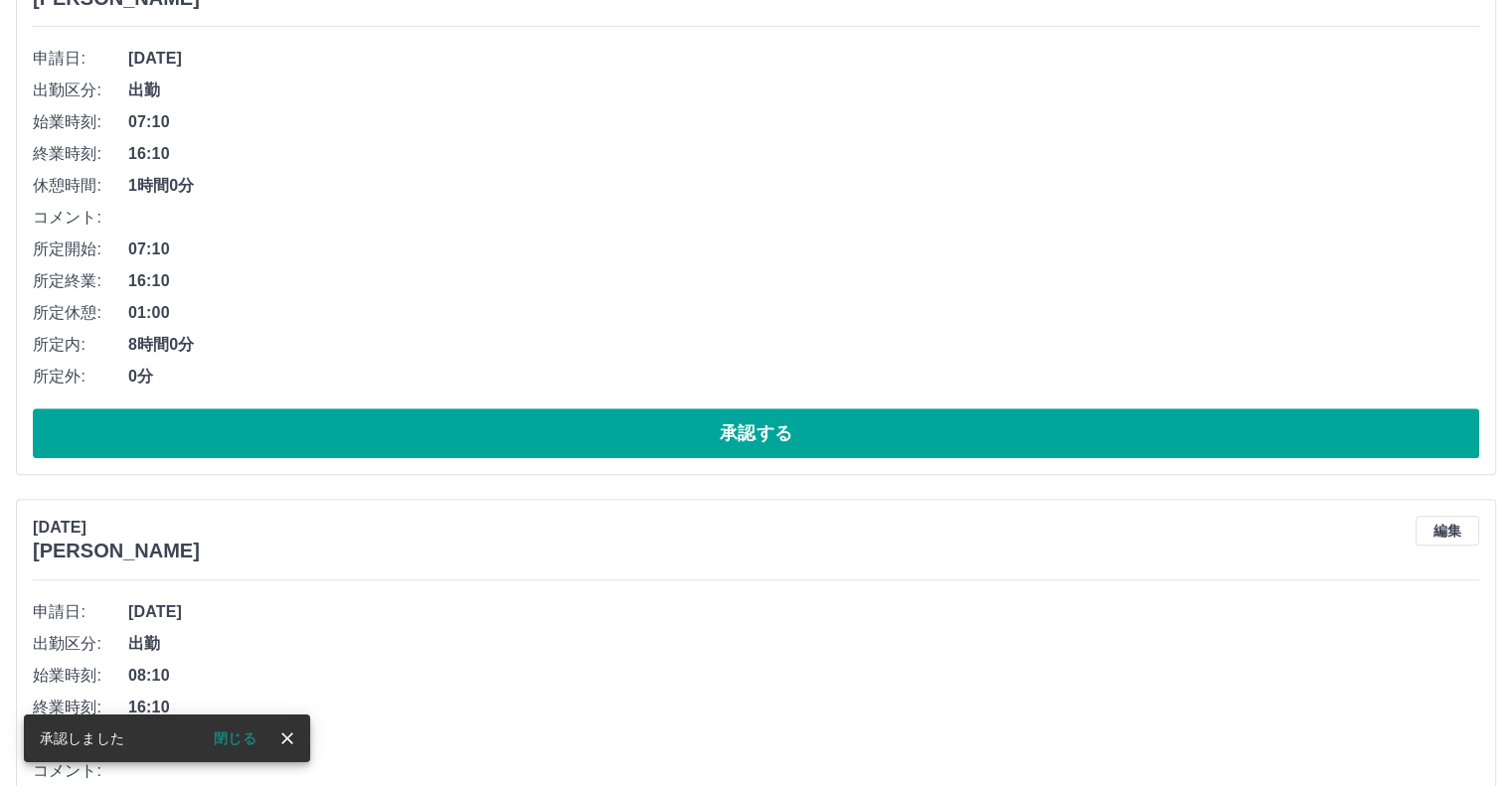 scroll, scrollTop: 1093, scrollLeft: 0, axis: vertical 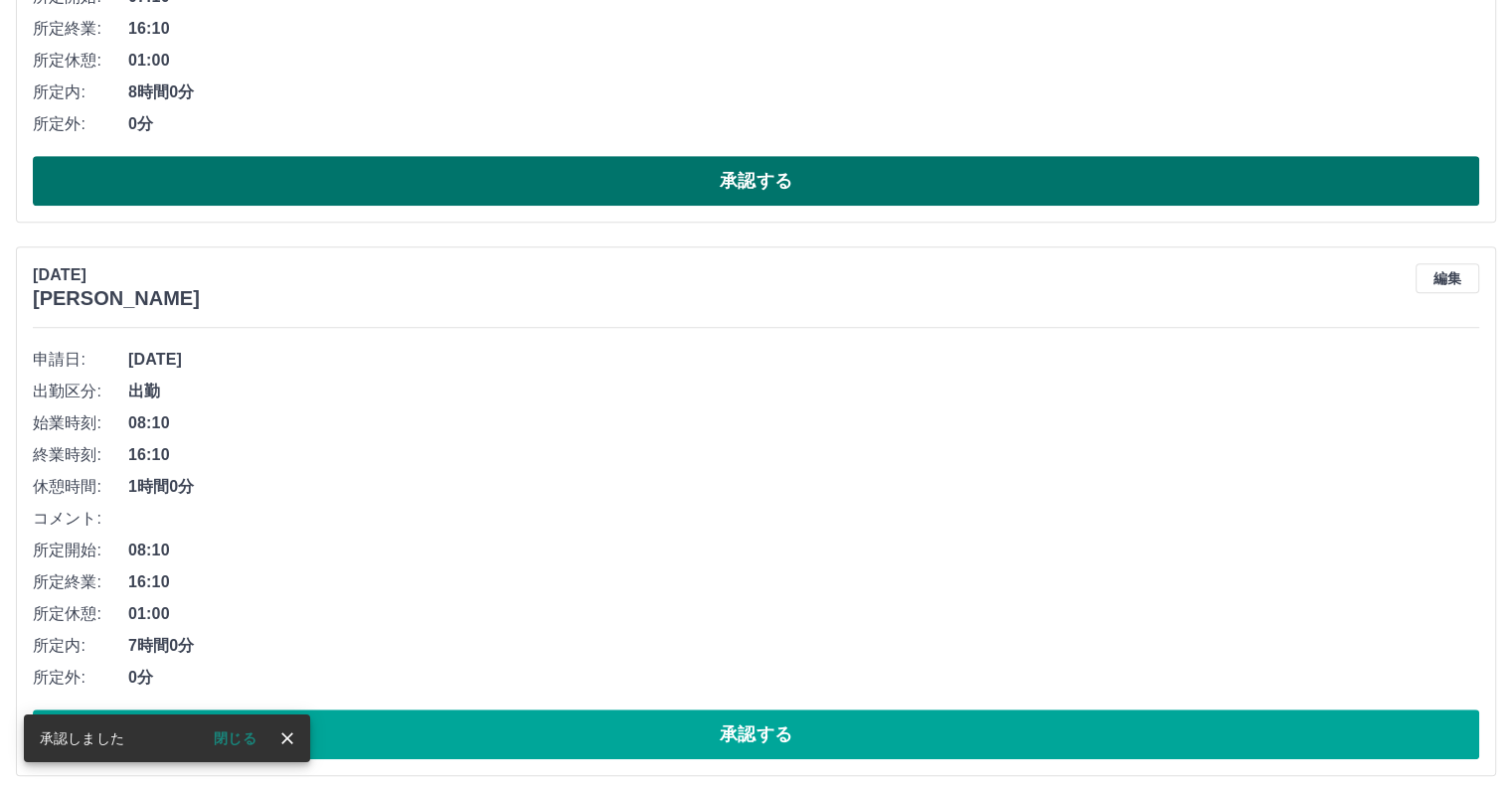 click on "承認する" at bounding box center [756, 181] 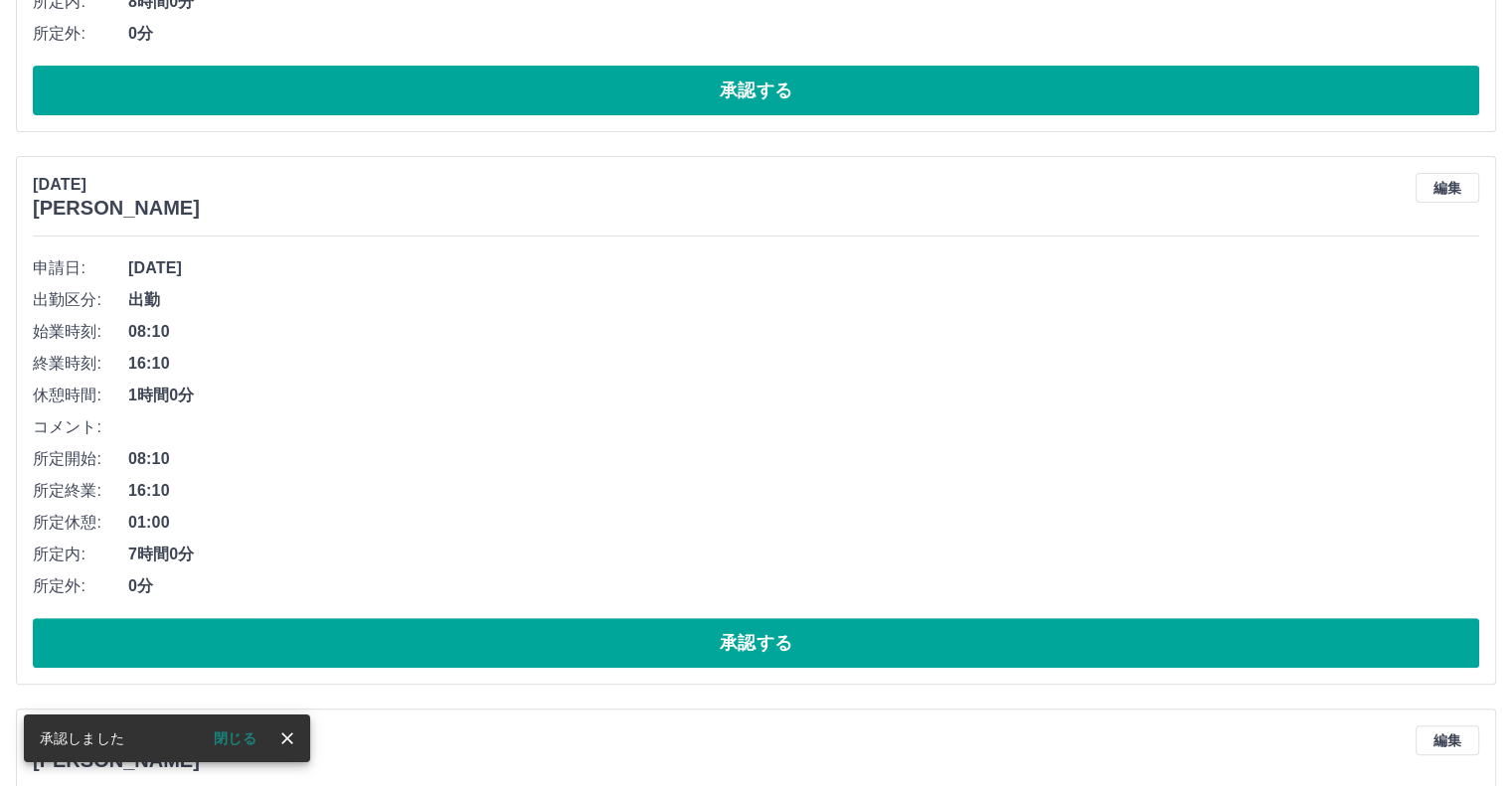 scroll, scrollTop: 739, scrollLeft: 0, axis: vertical 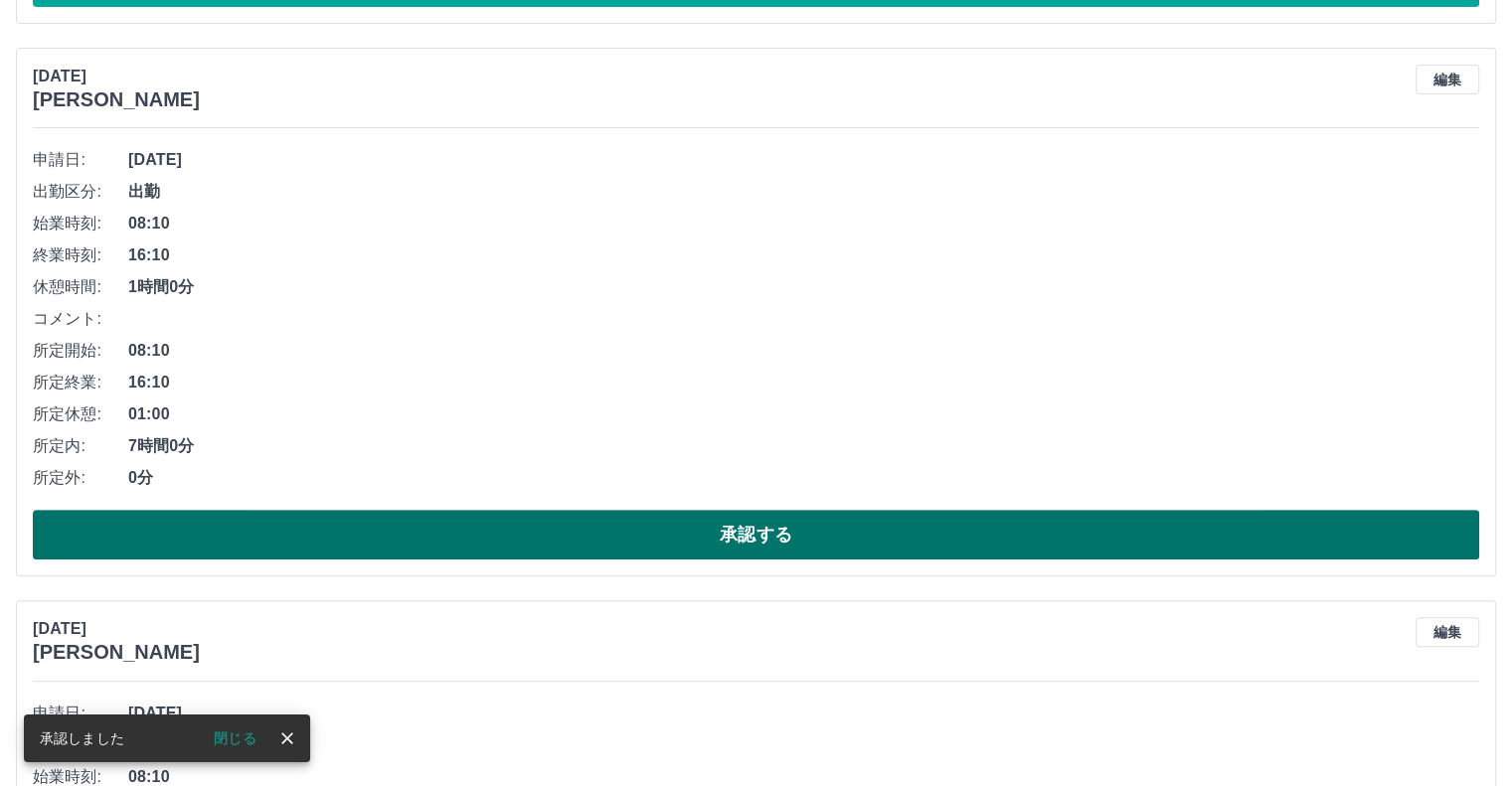 click on "承認する" at bounding box center (756, 535) 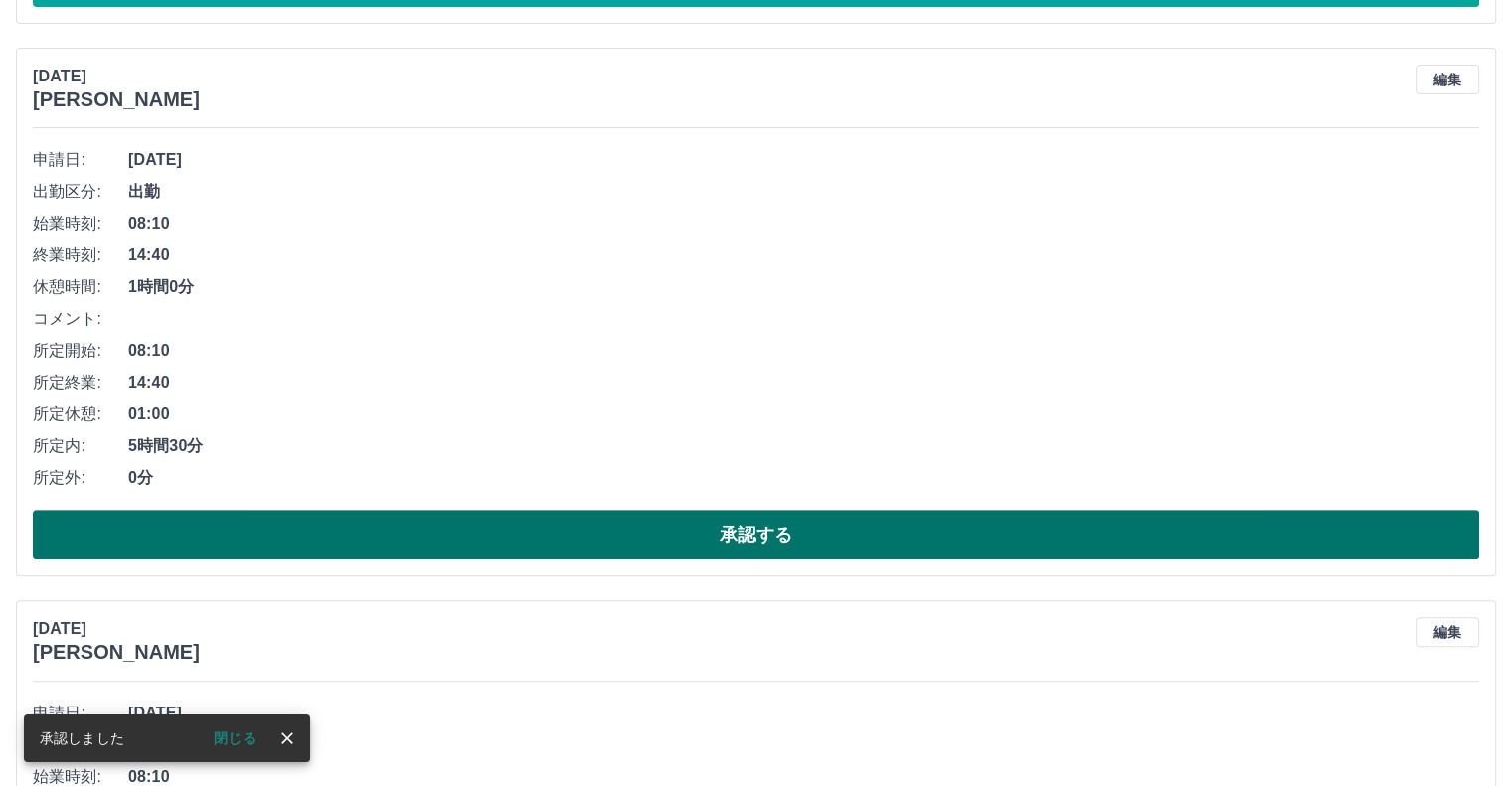 click on "承認する" at bounding box center [756, 535] 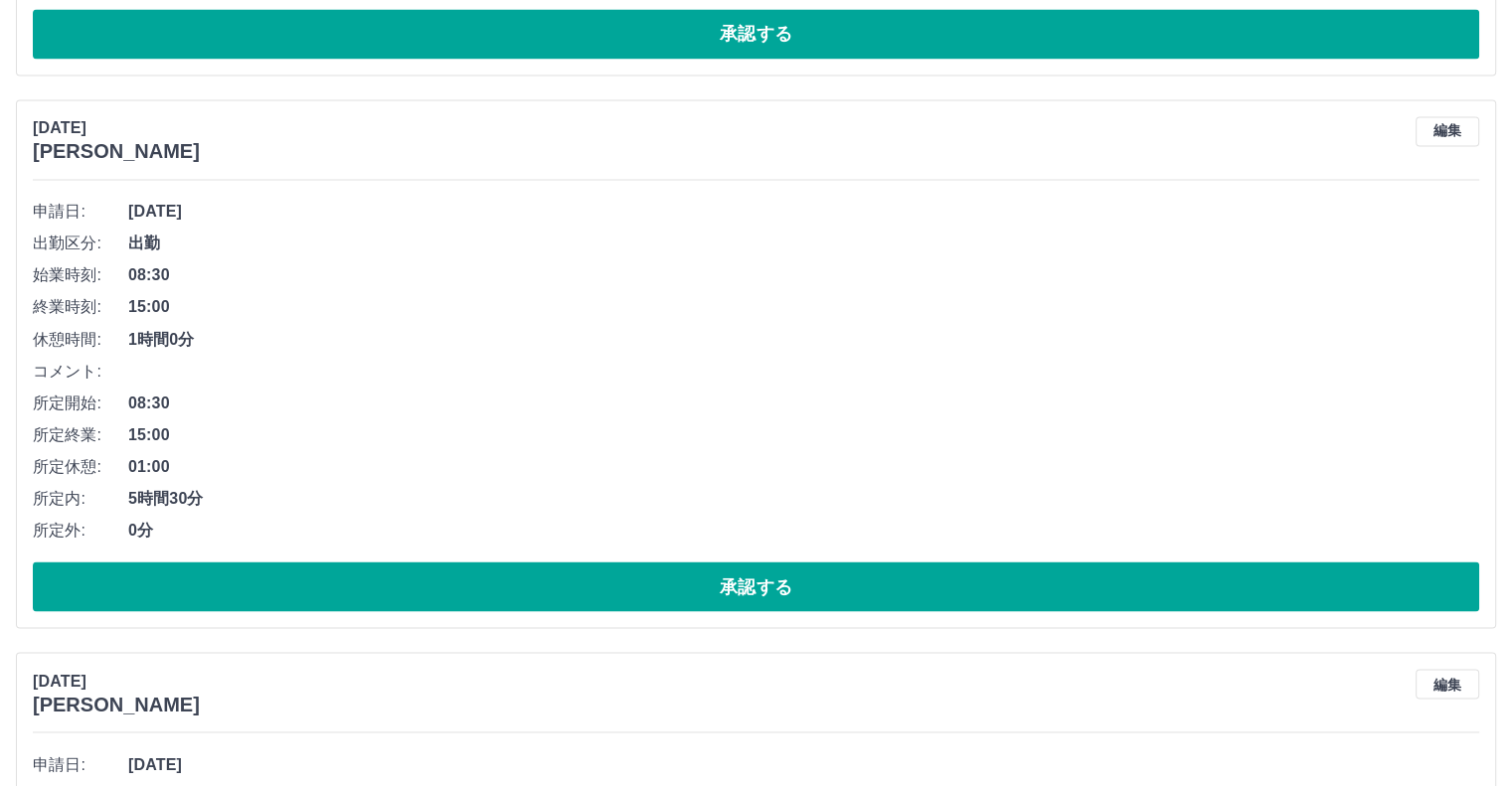 scroll, scrollTop: 3677, scrollLeft: 0, axis: vertical 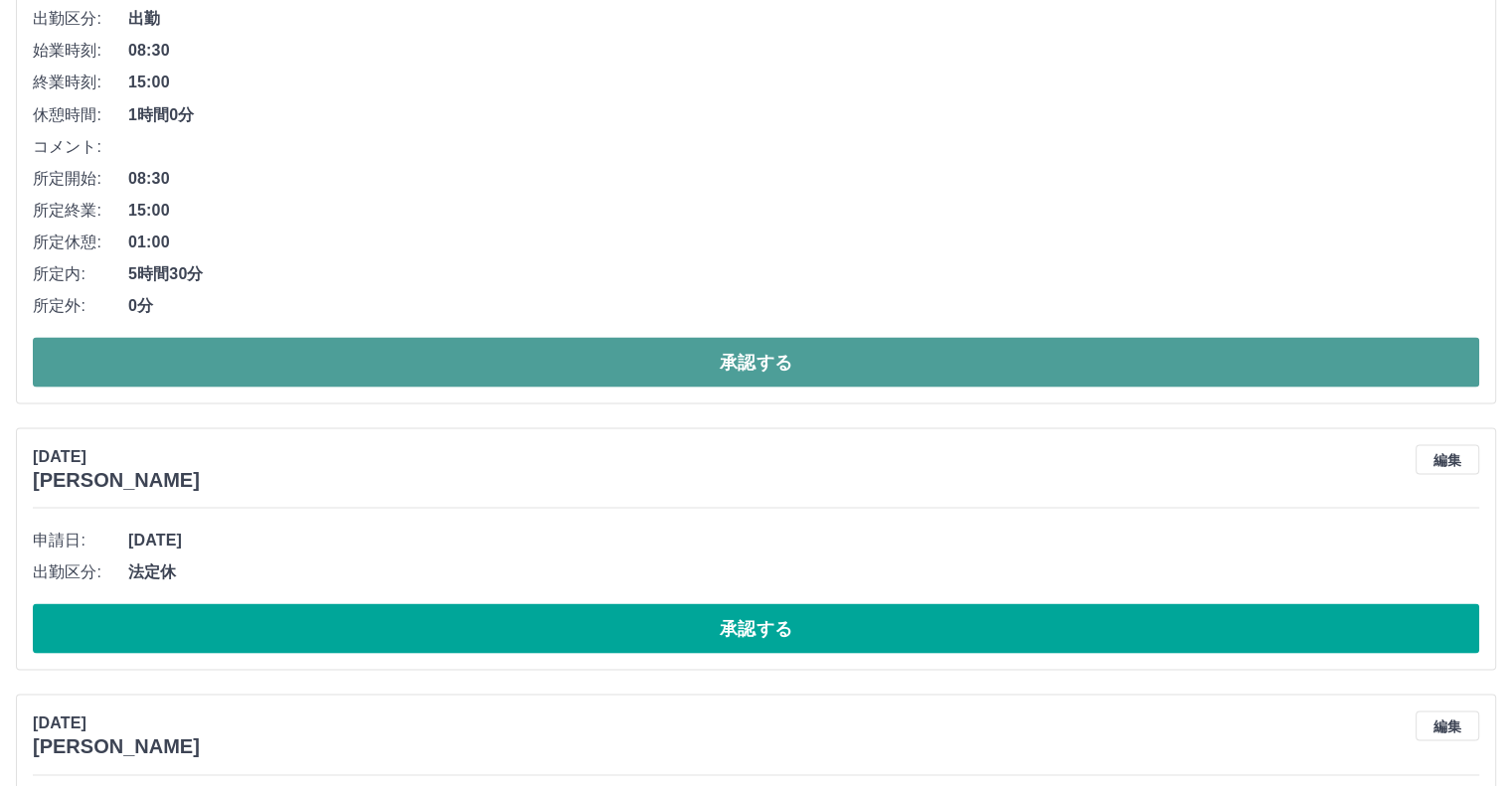 click on "承認する" at bounding box center (756, 362) 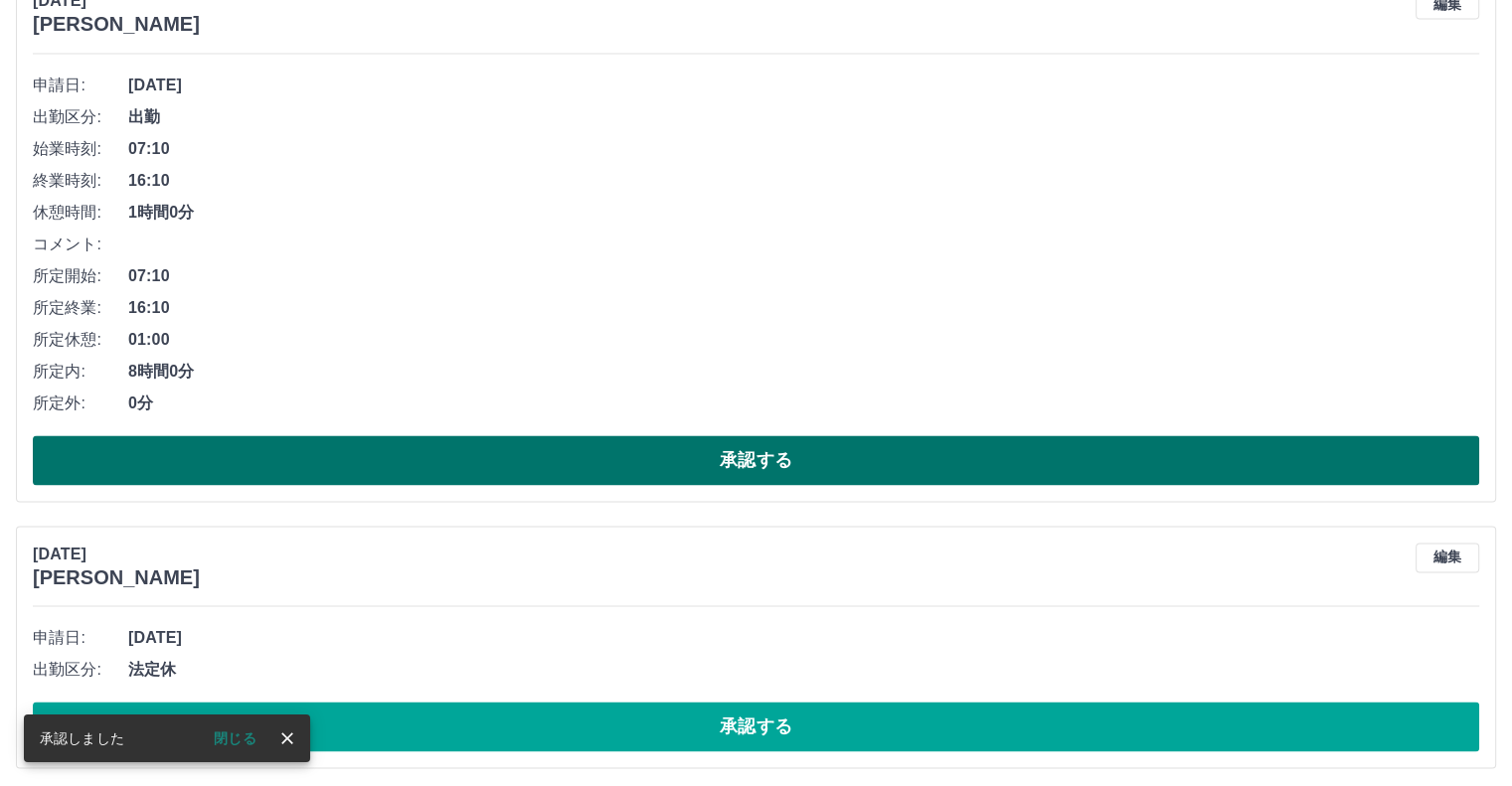 scroll, scrollTop: 2925, scrollLeft: 0, axis: vertical 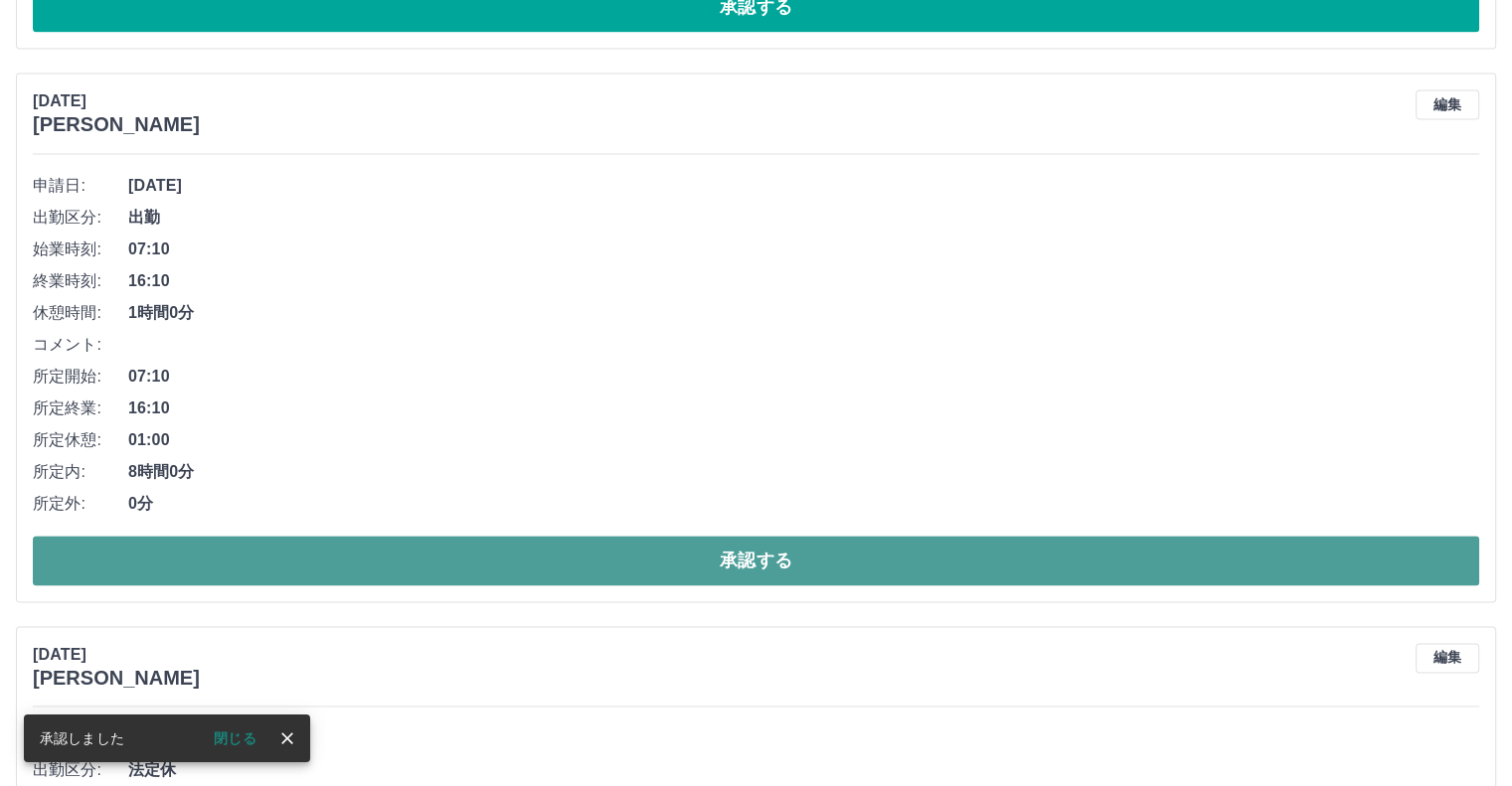click on "承認する" at bounding box center [756, 560] 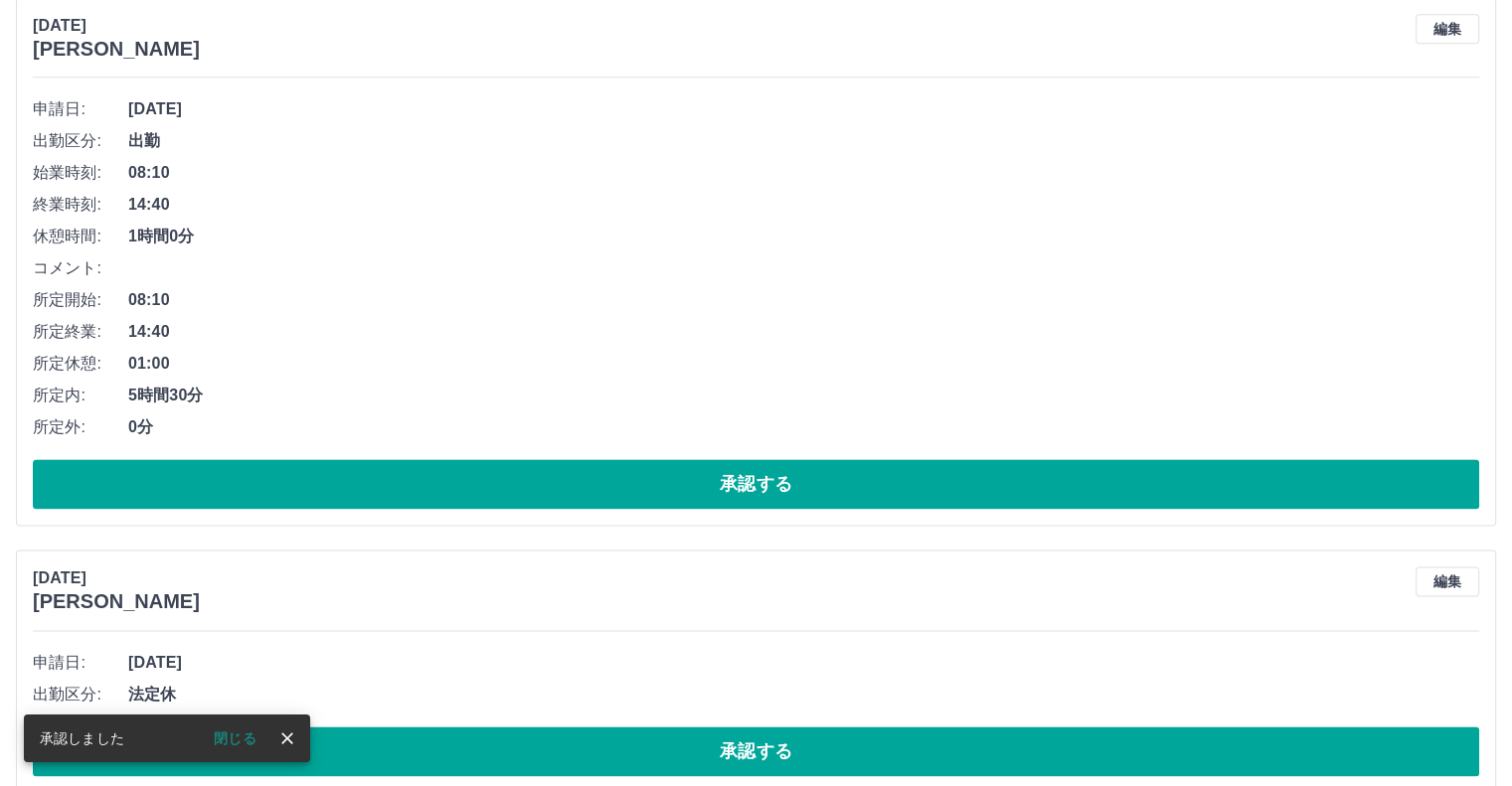 scroll, scrollTop: 2429, scrollLeft: 0, axis: vertical 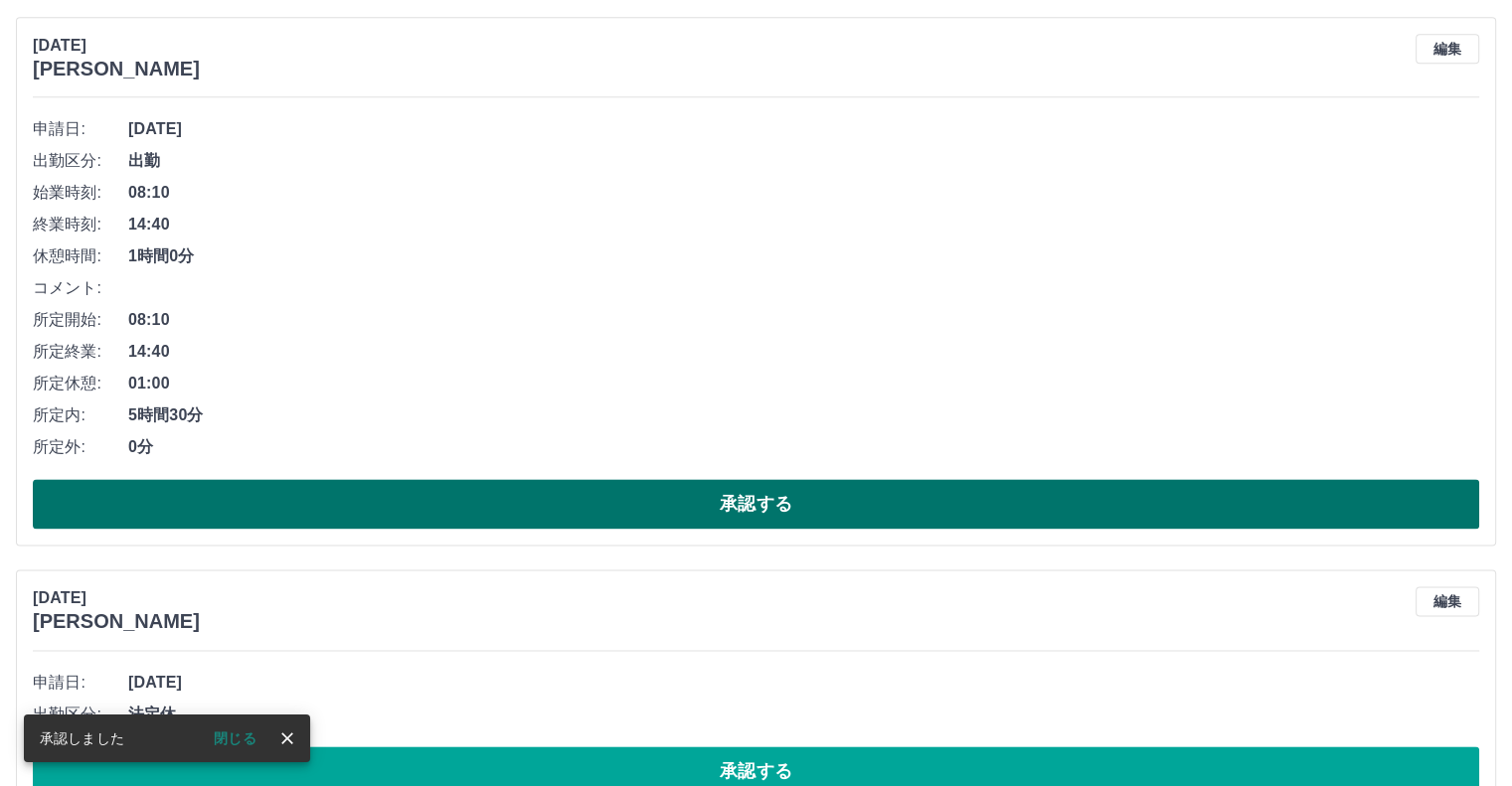 click on "承認する" at bounding box center (756, 504) 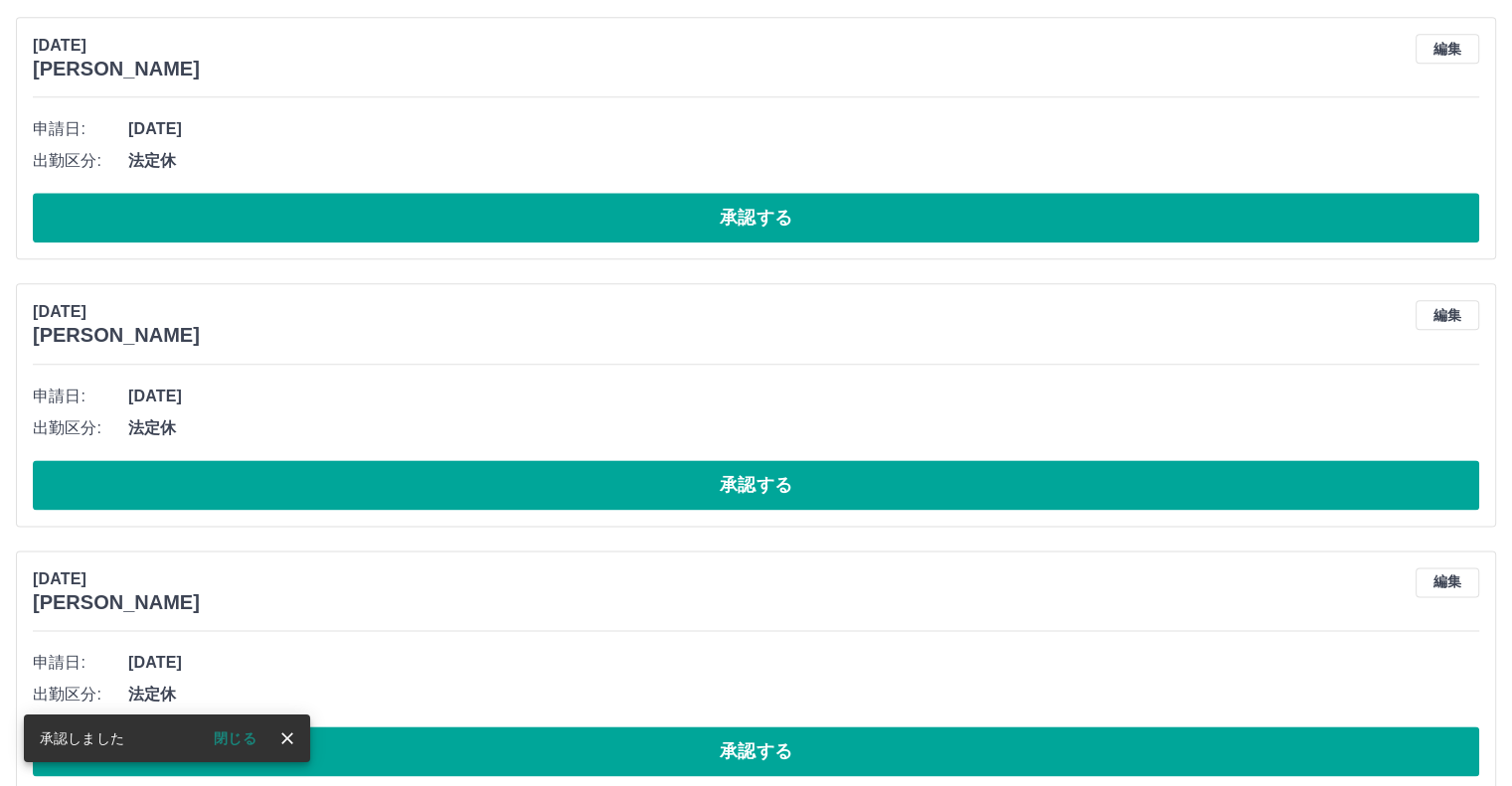 scroll, scrollTop: 1876, scrollLeft: 0, axis: vertical 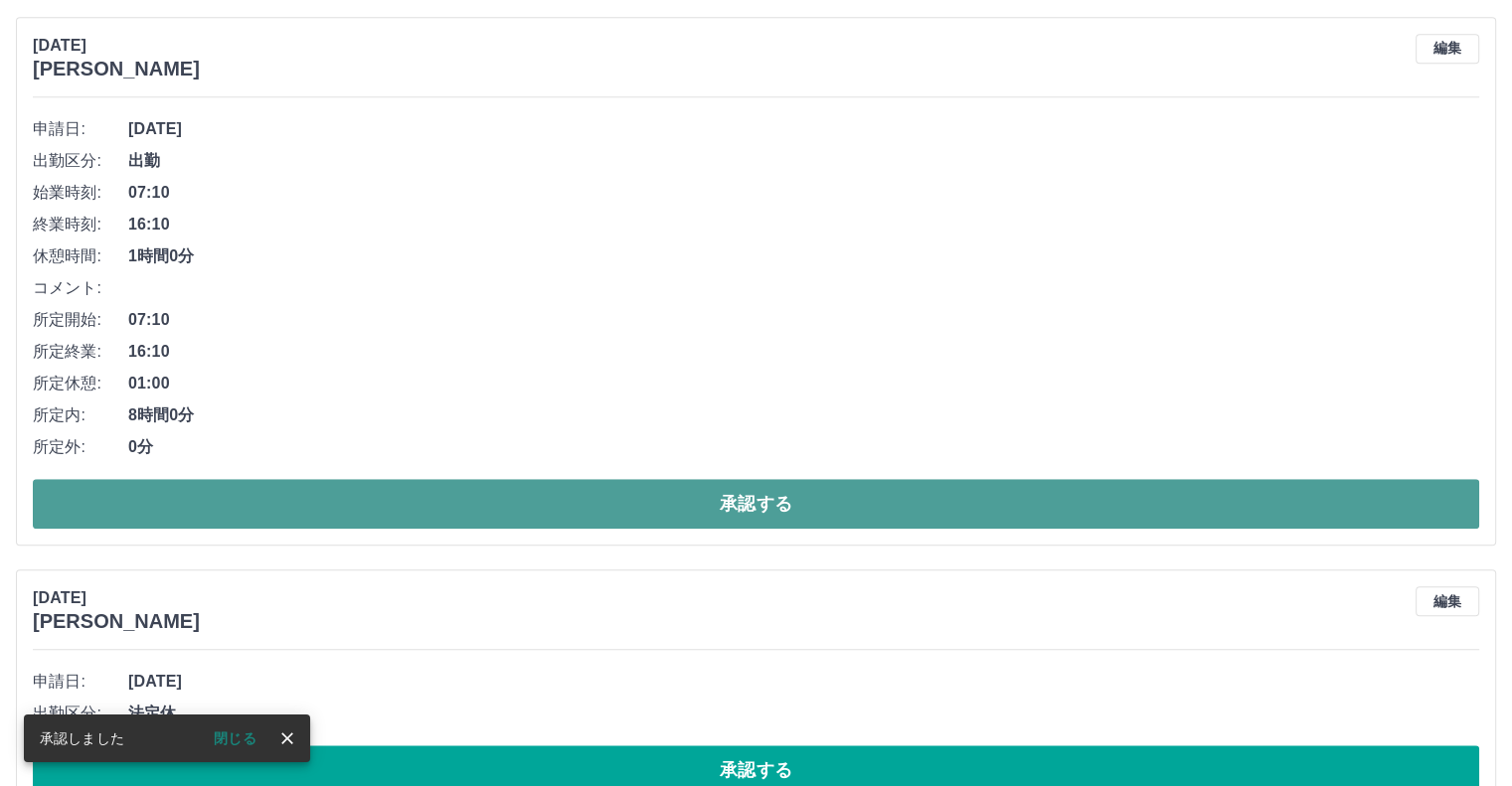 click on "承認する" at bounding box center [756, 504] 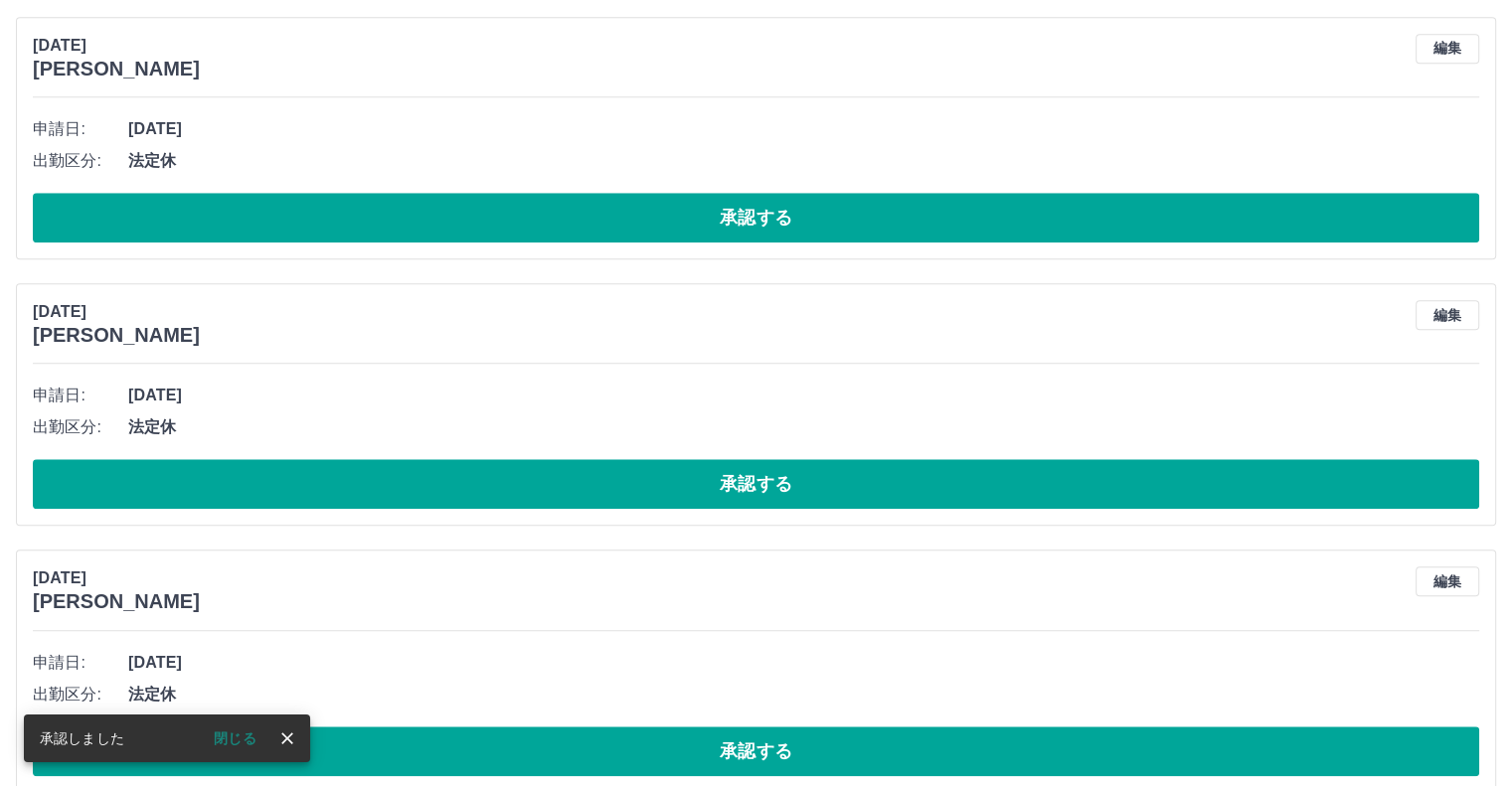 scroll, scrollTop: 1324, scrollLeft: 0, axis: vertical 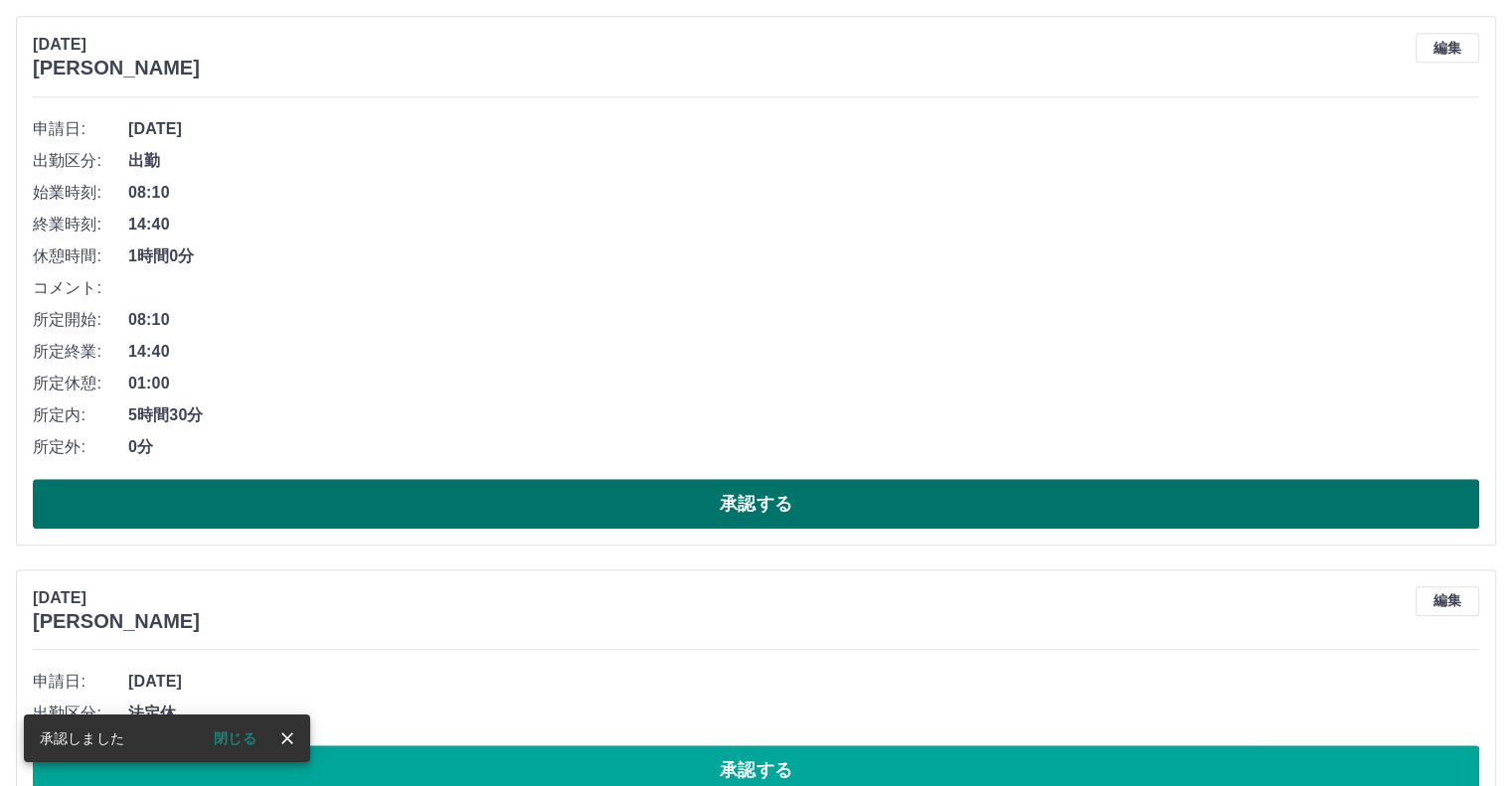 click on "承認する" at bounding box center [756, 504] 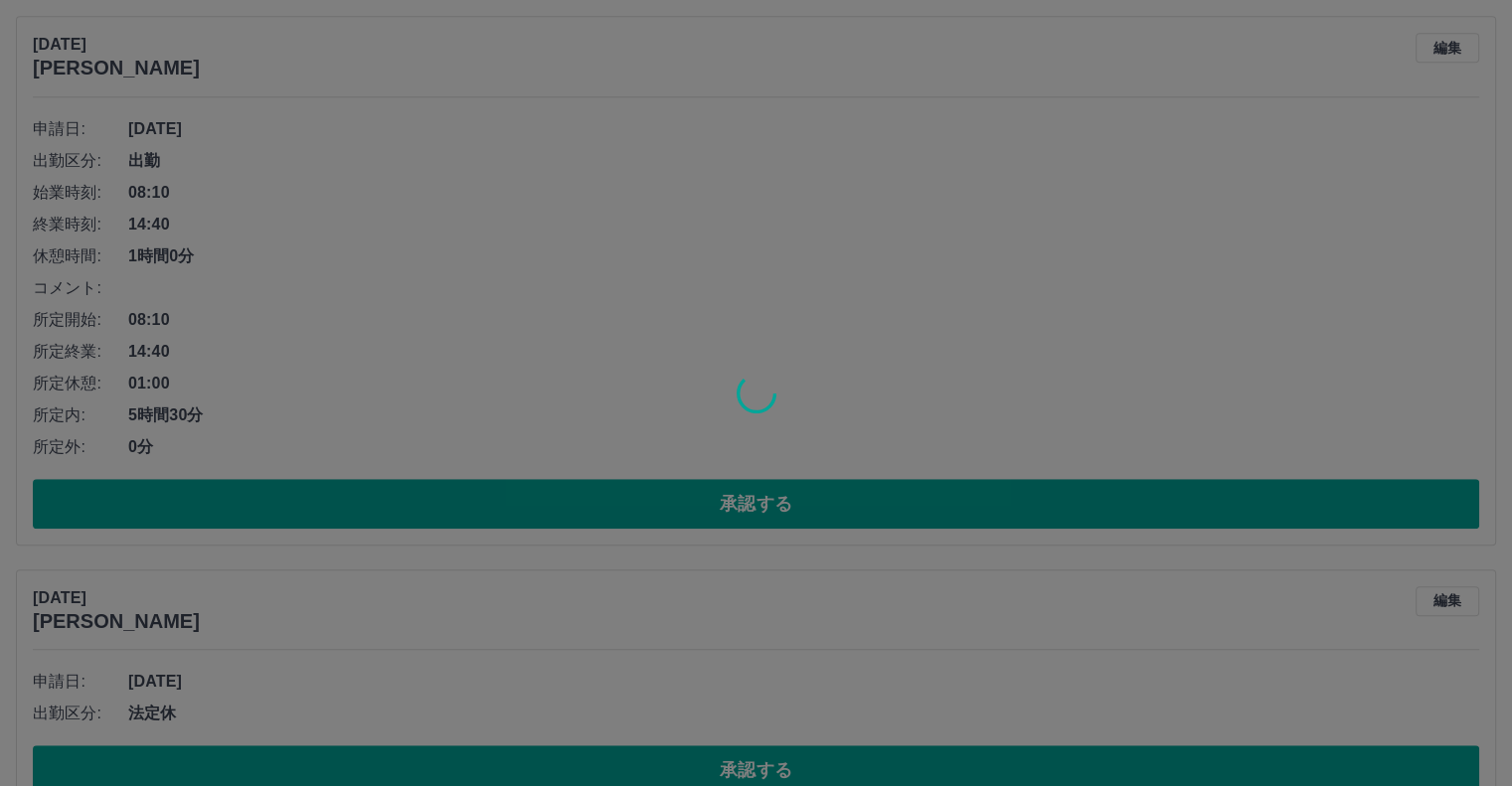 scroll, scrollTop: 771, scrollLeft: 0, axis: vertical 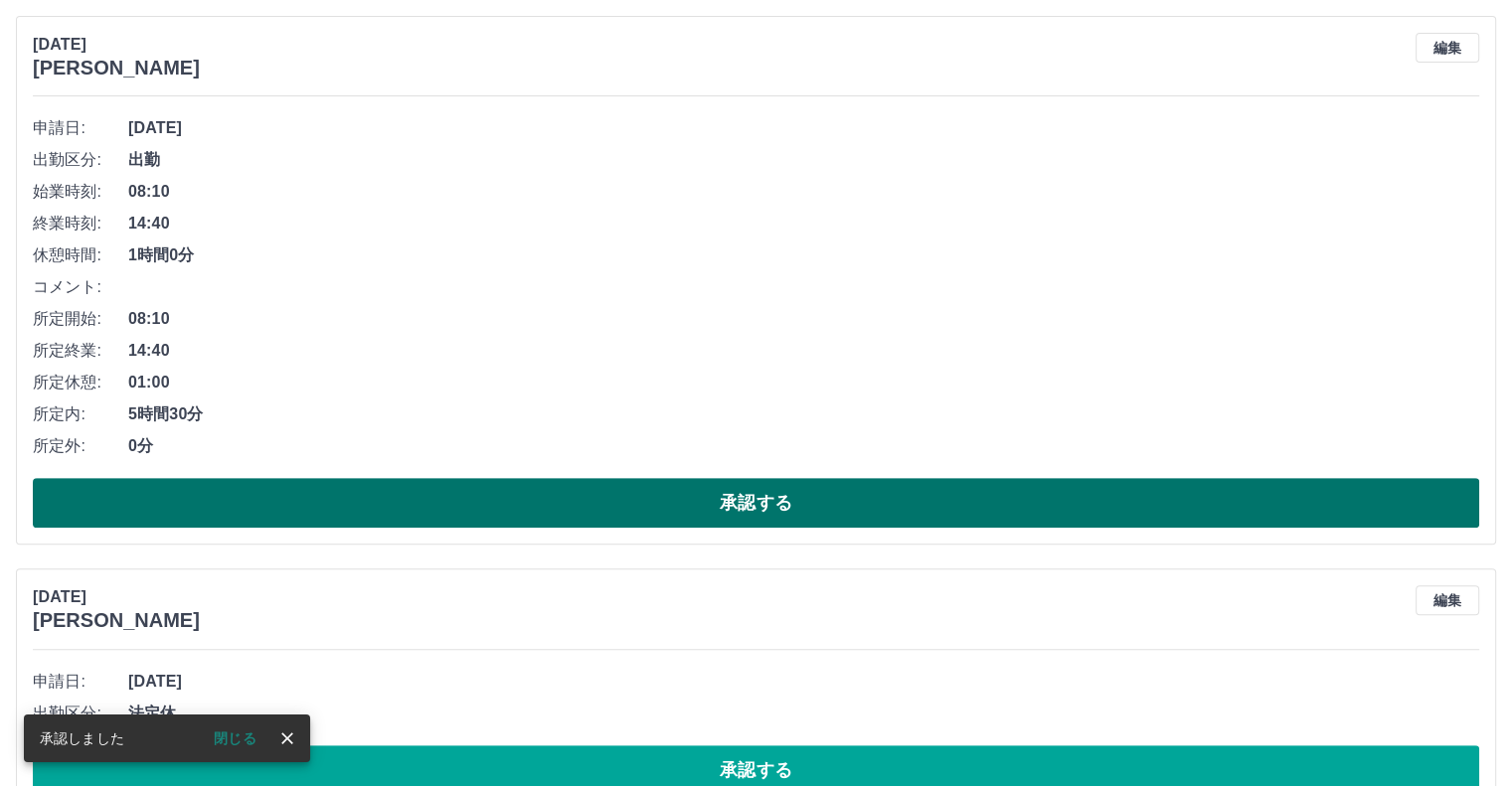 click on "承認する" at bounding box center [756, 503] 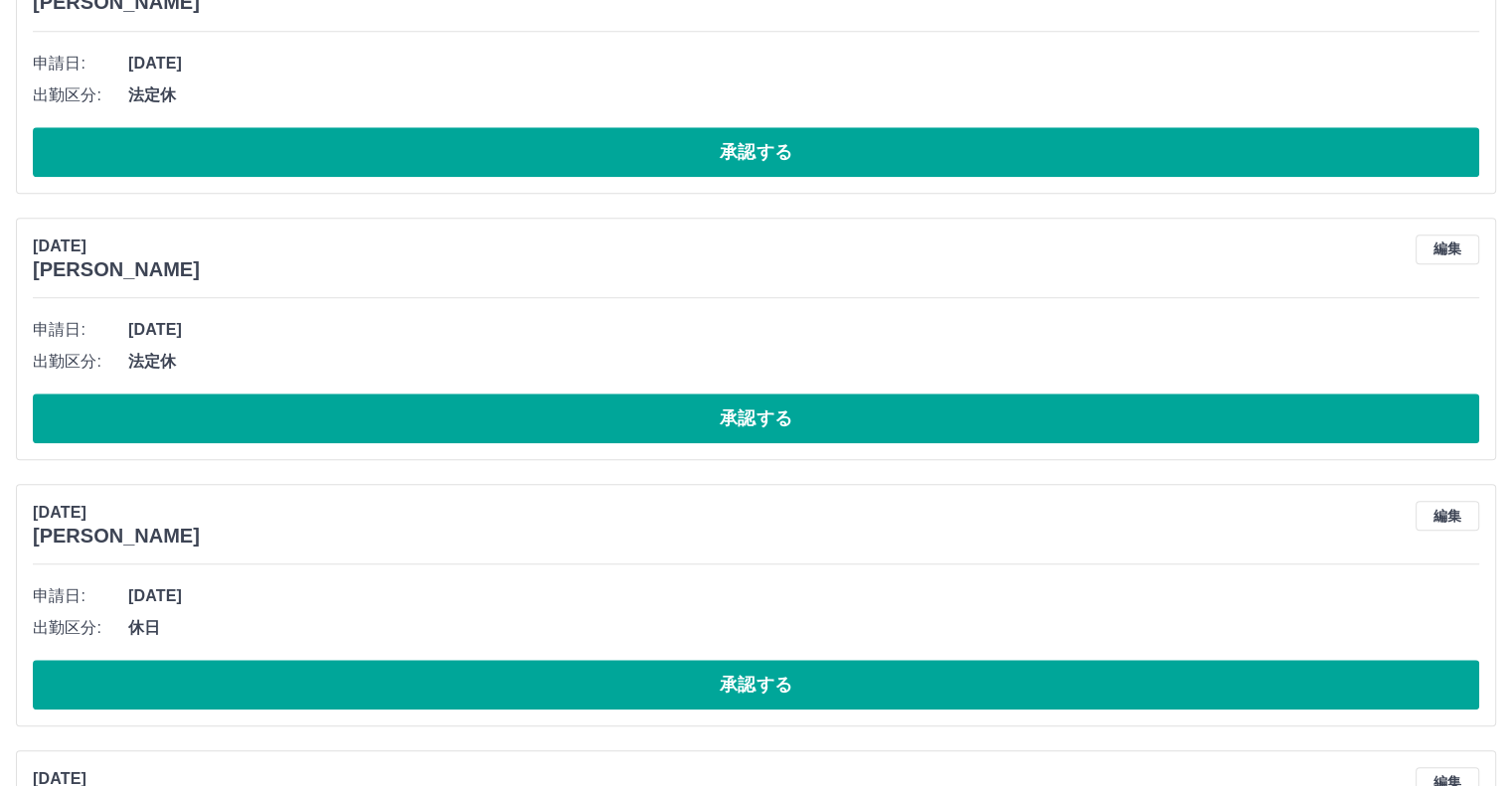 scroll, scrollTop: 1888, scrollLeft: 0, axis: vertical 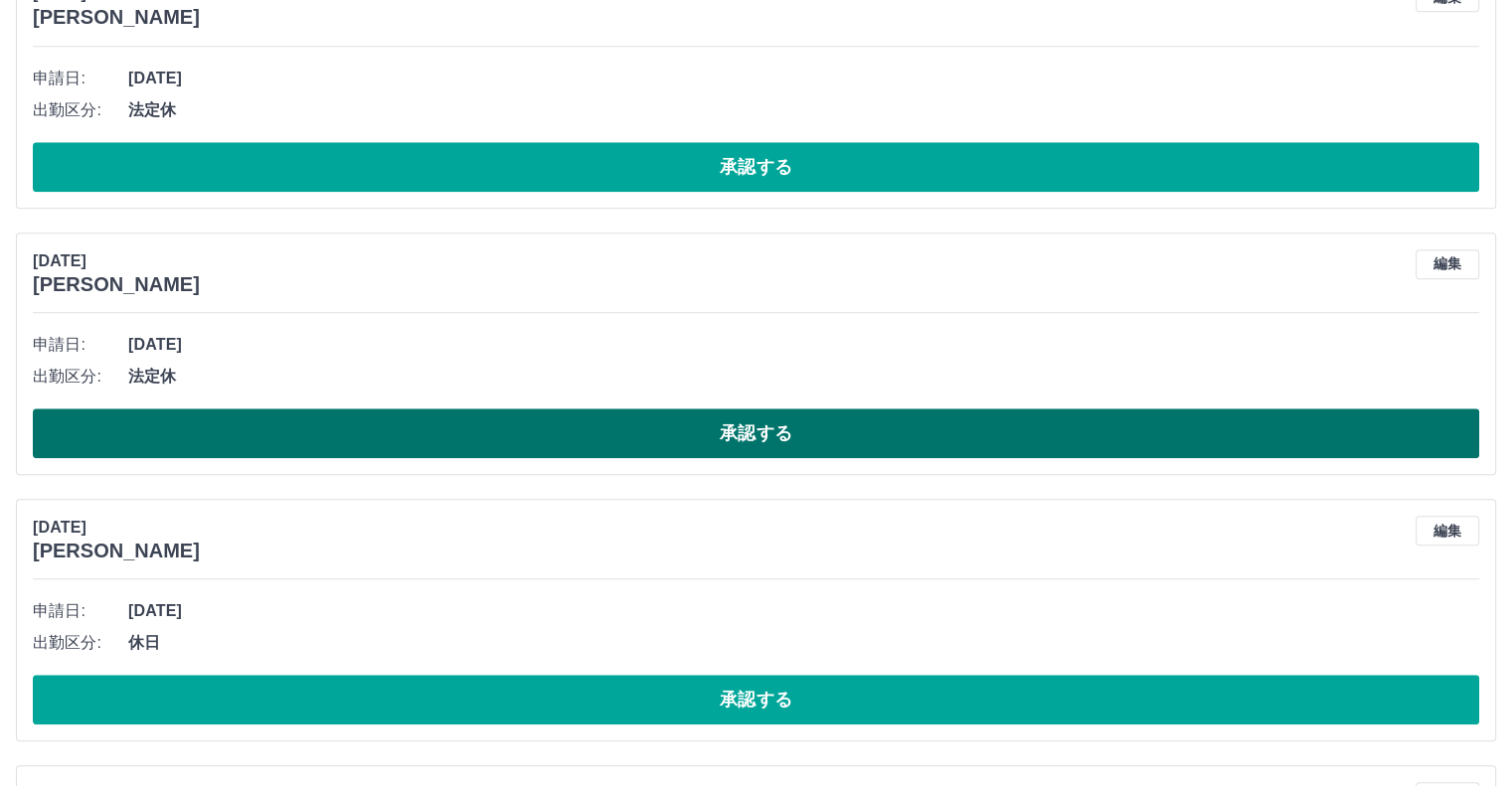 click on "承認する" at bounding box center [756, 433] 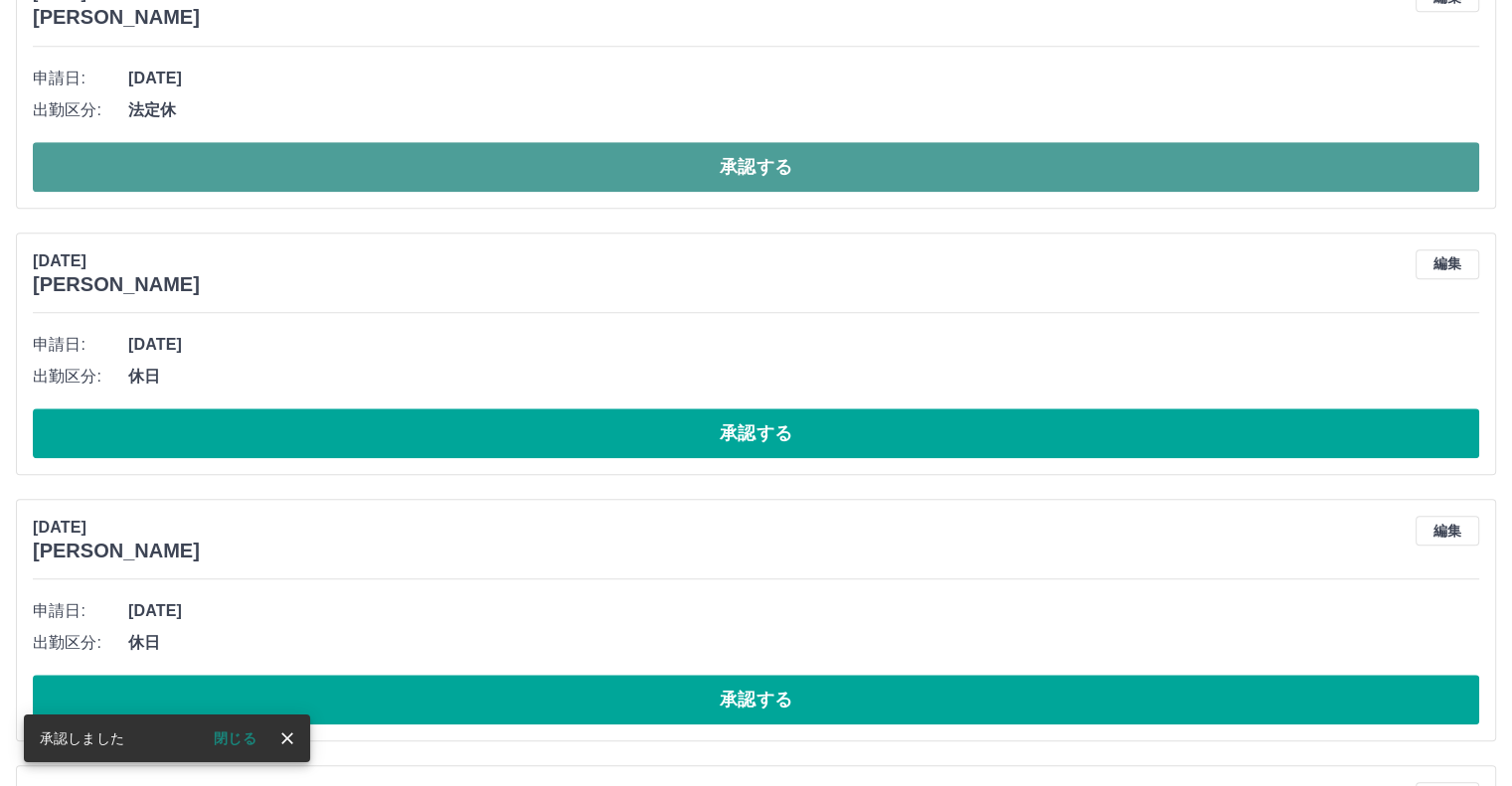 click on "承認する" at bounding box center (756, 167) 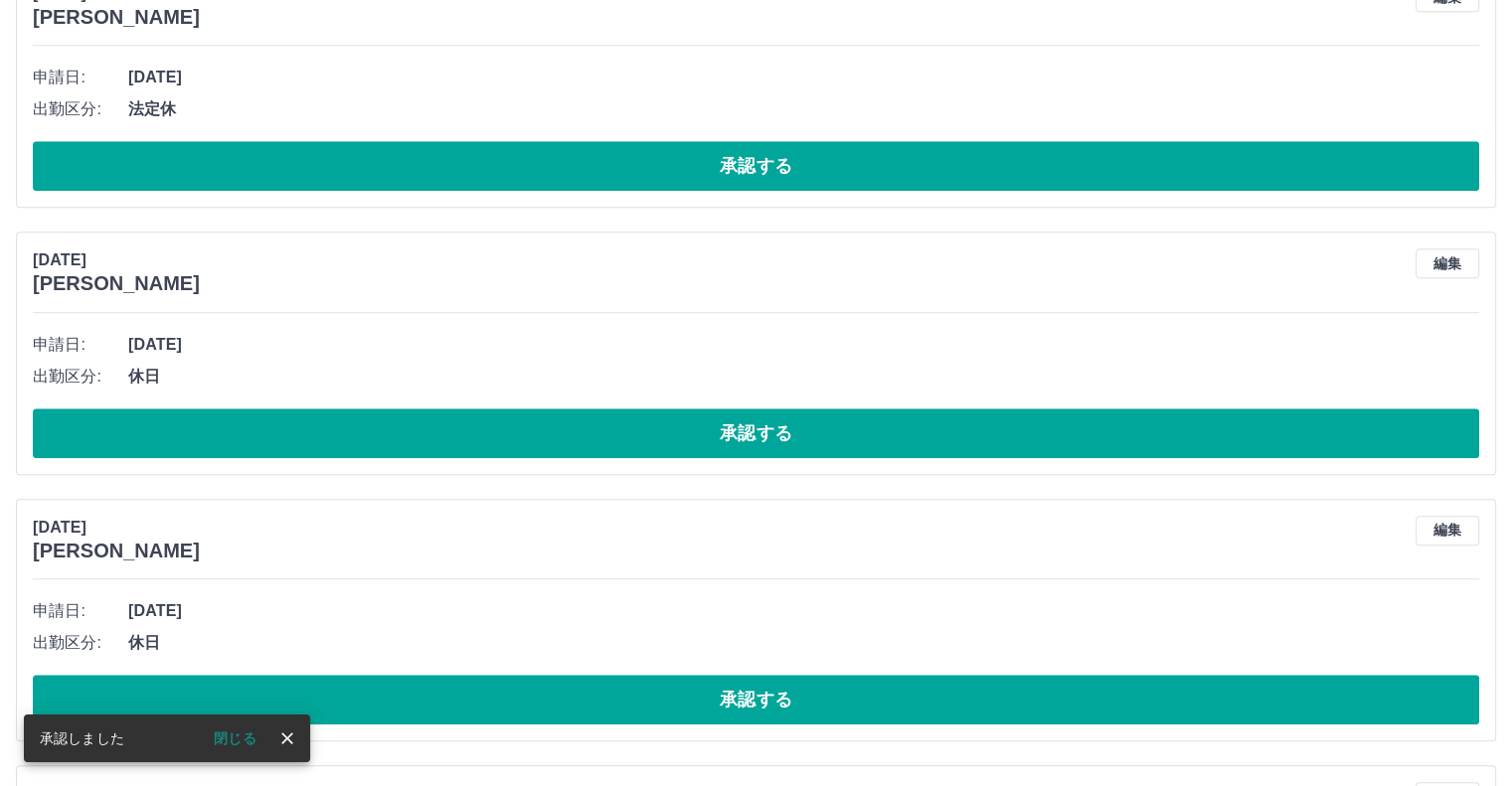 scroll, scrollTop: 1522, scrollLeft: 0, axis: vertical 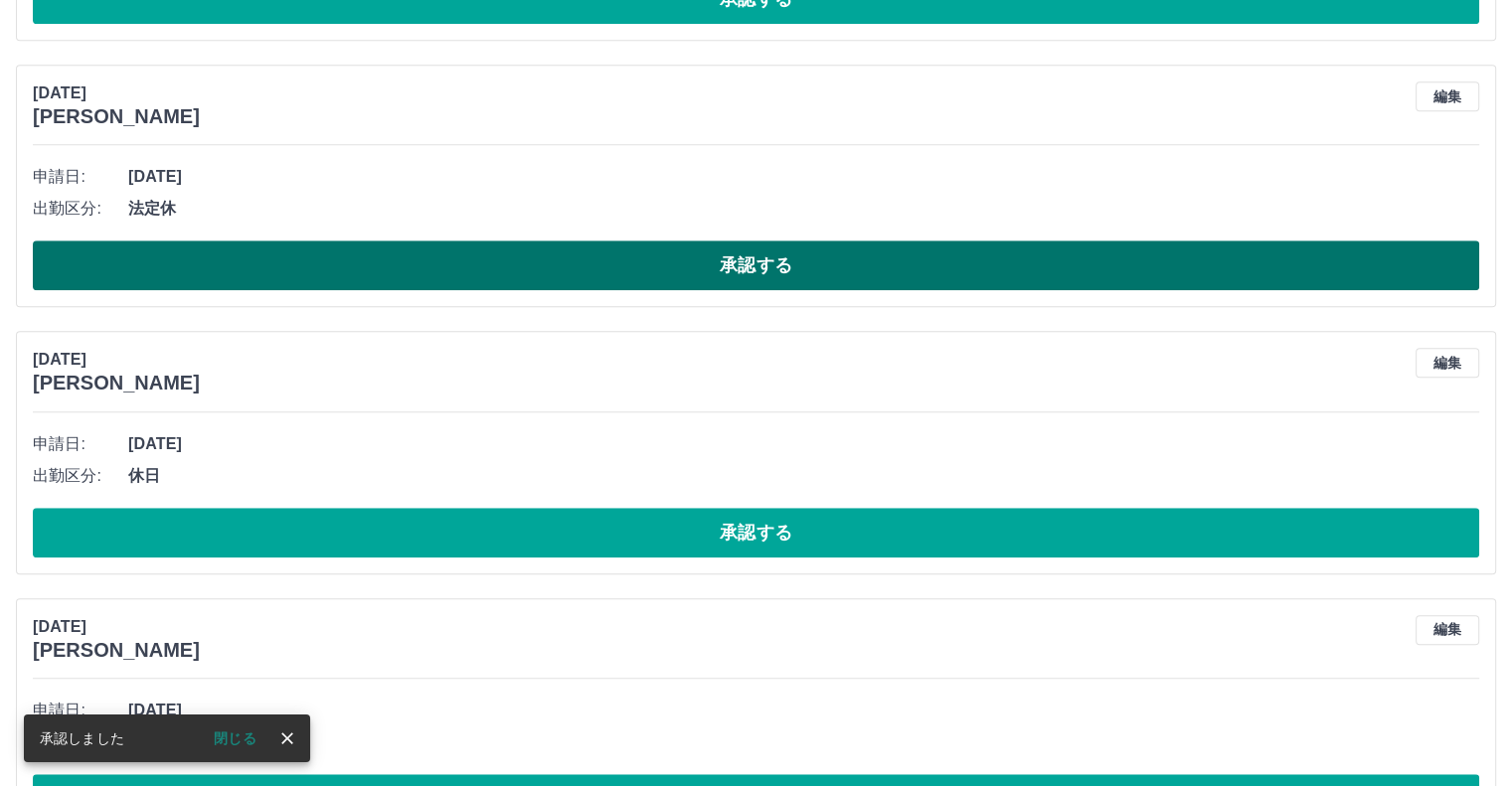 click on "承認する" at bounding box center (756, 265) 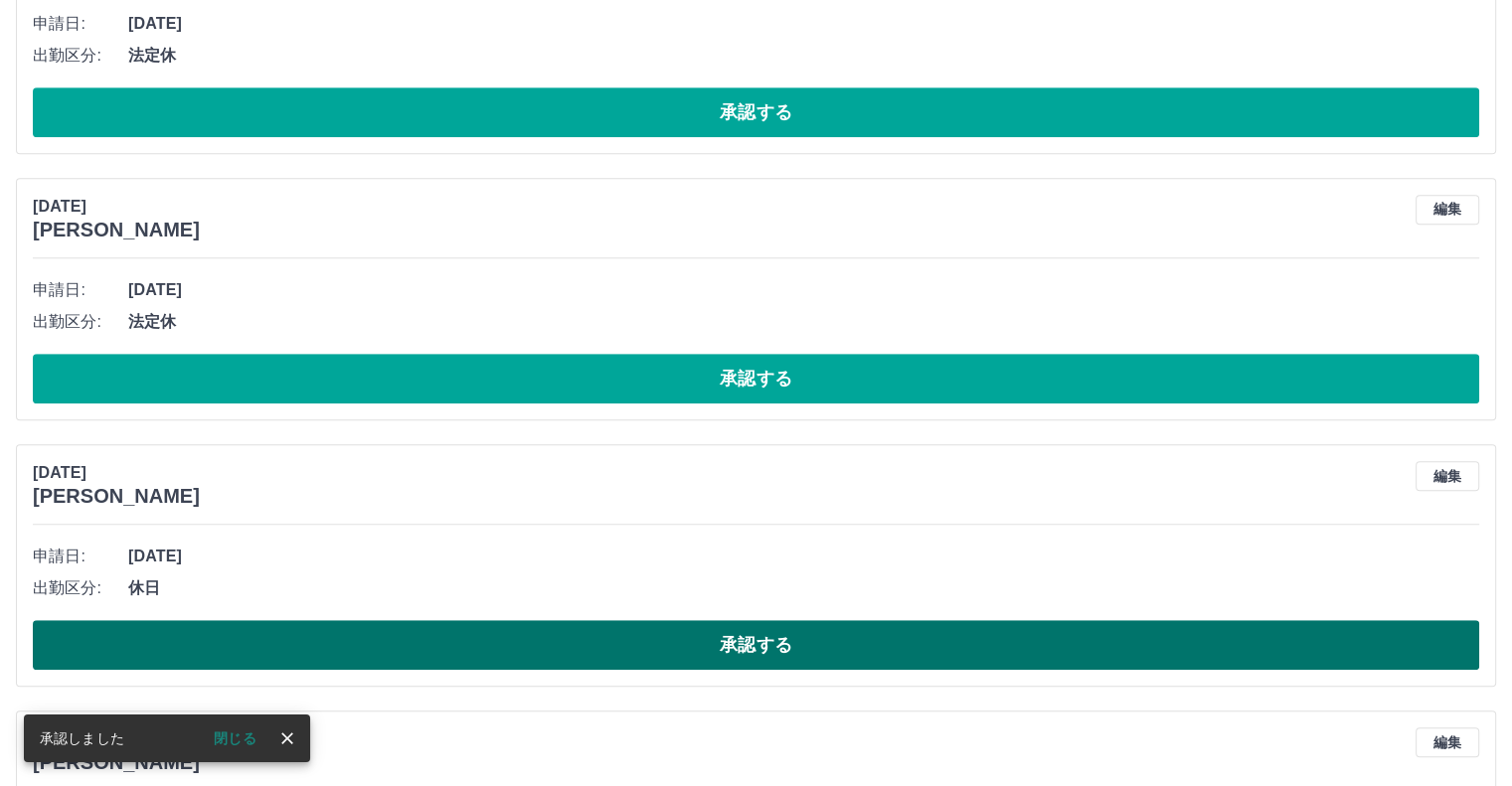scroll, scrollTop: 1125, scrollLeft: 0, axis: vertical 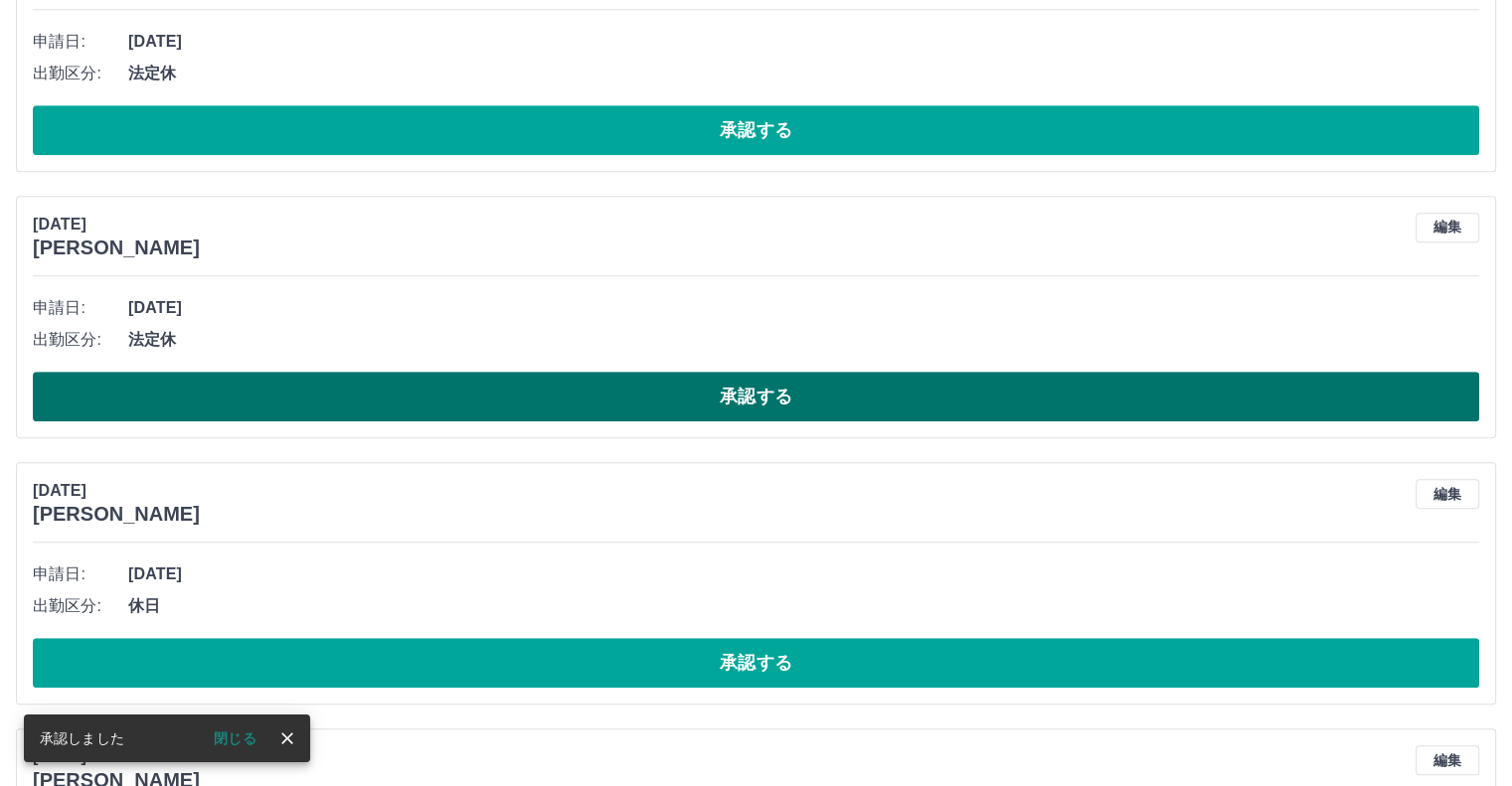 click on "承認する" at bounding box center [756, 396] 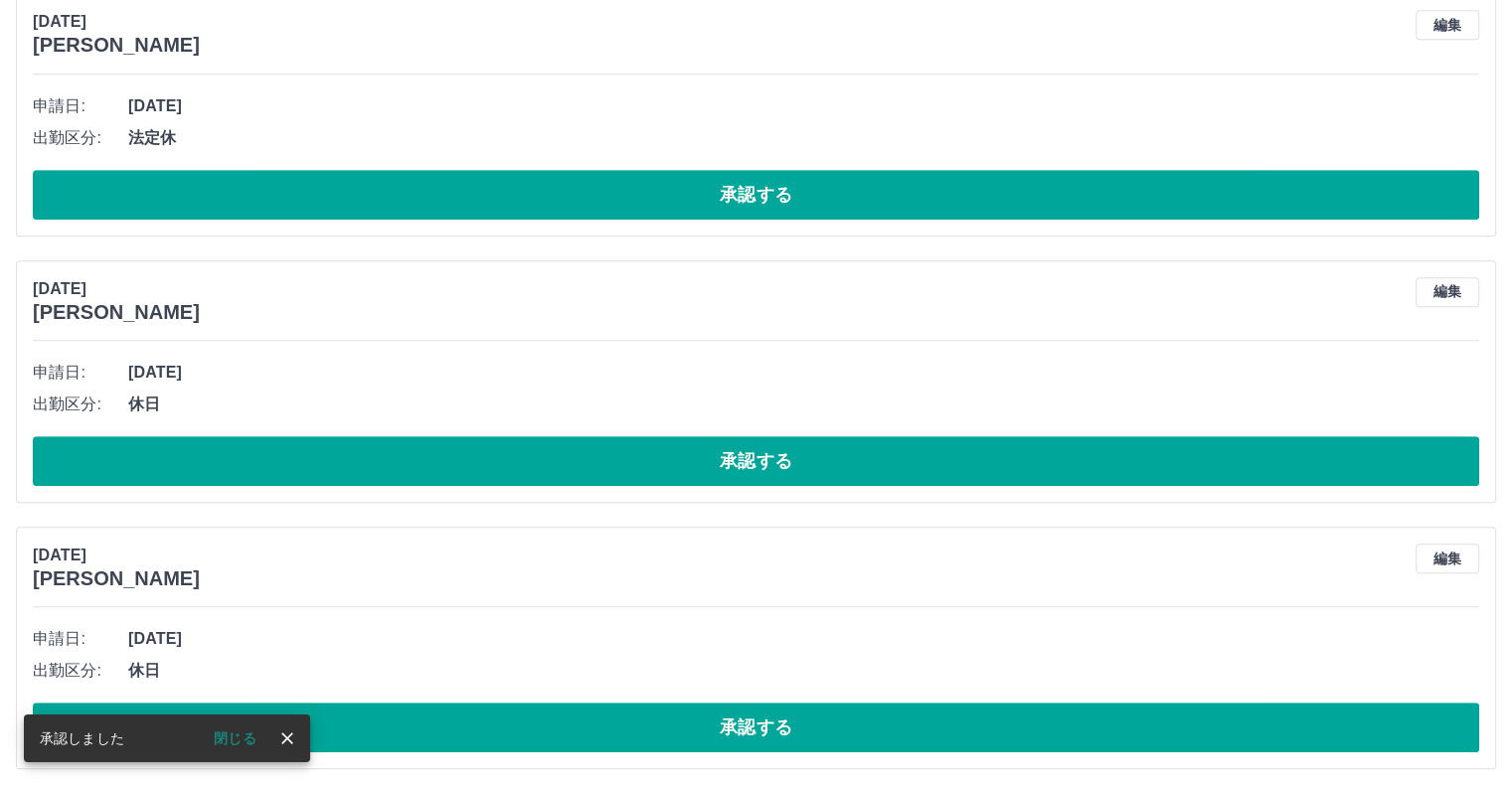 scroll, scrollTop: 1025, scrollLeft: 0, axis: vertical 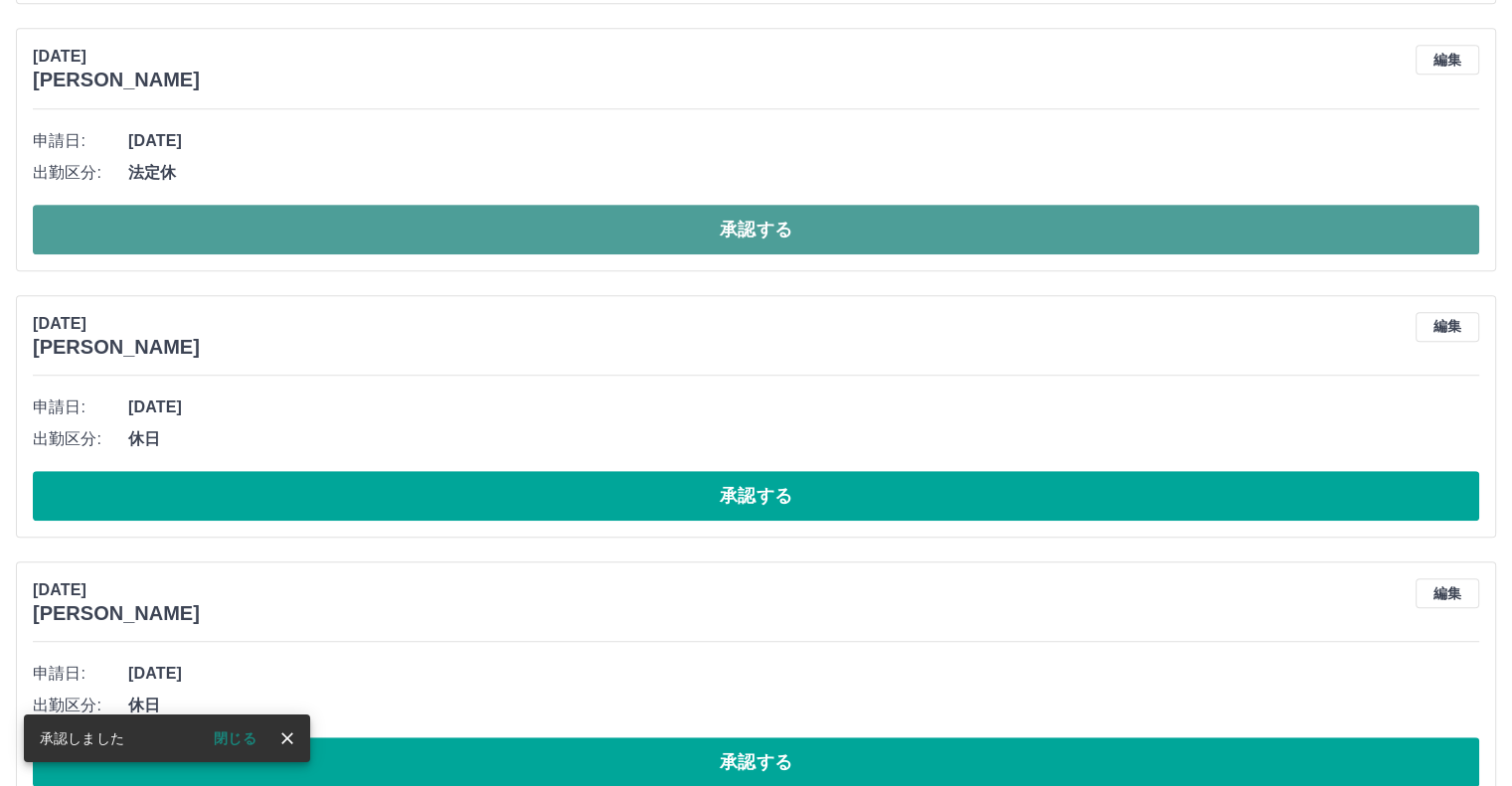 click on "承認する" at bounding box center (756, 230) 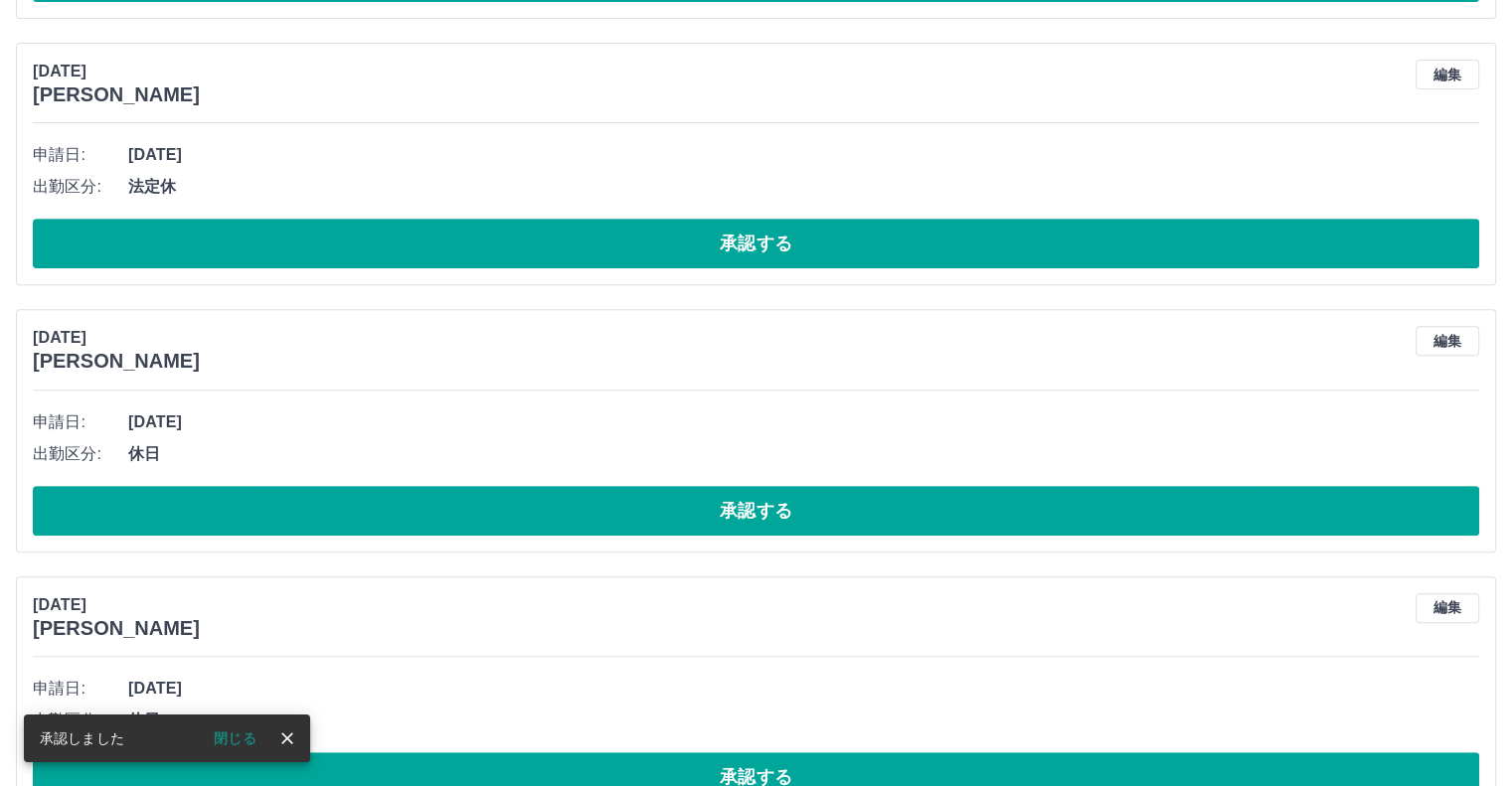 scroll, scrollTop: 727, scrollLeft: 0, axis: vertical 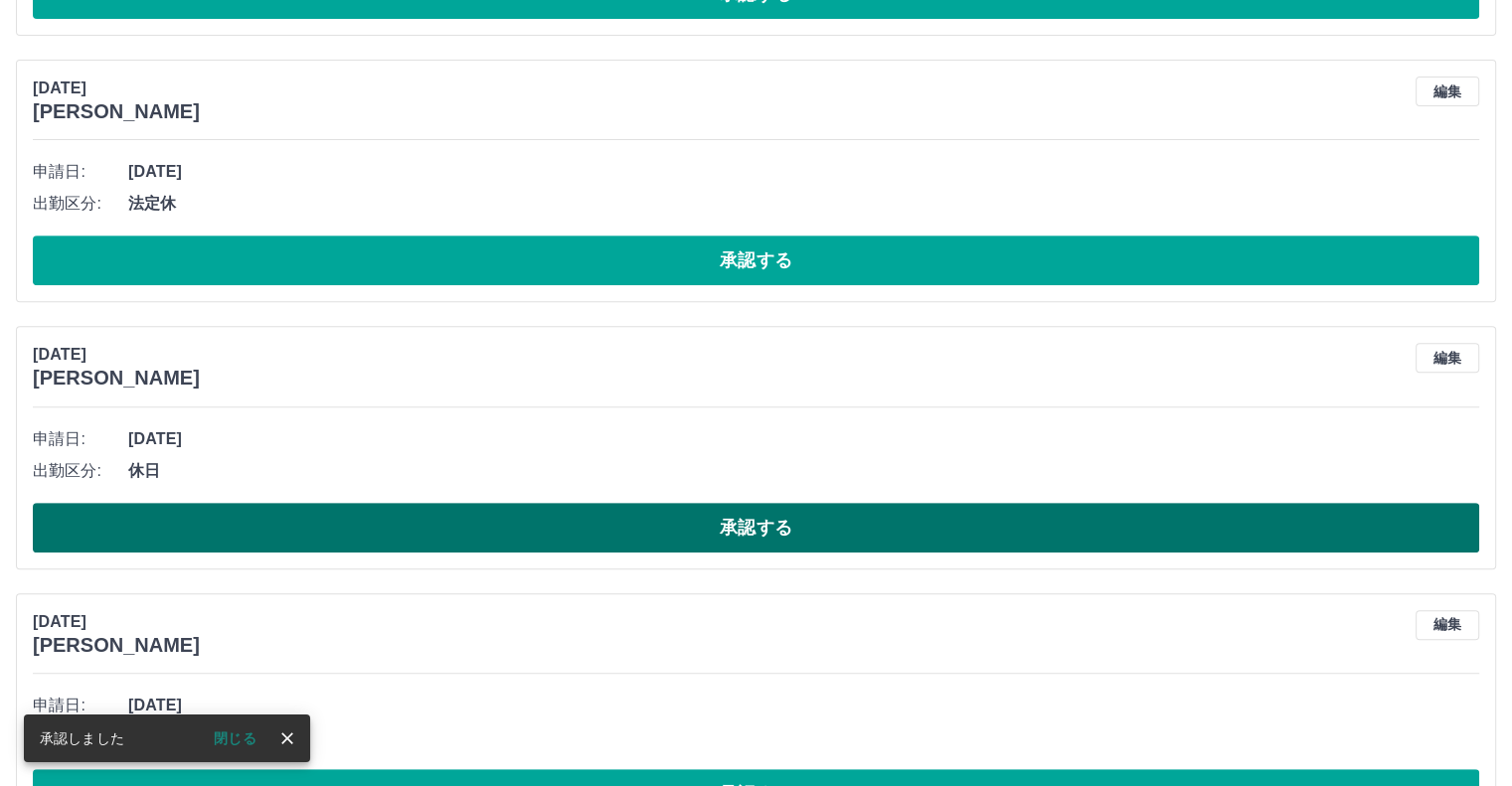 click on "承認する" at bounding box center [756, 528] 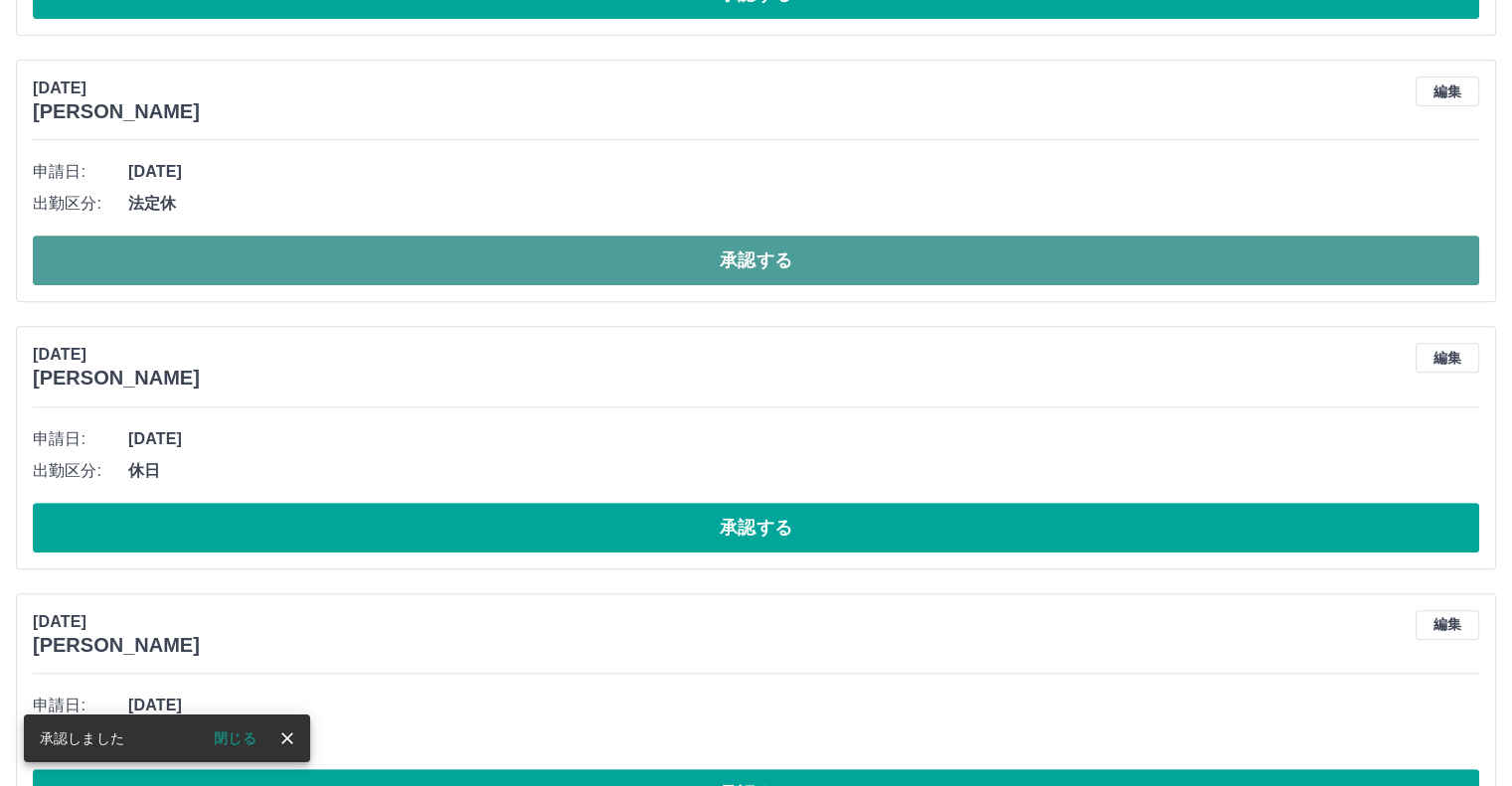 click on "承認する" at bounding box center [756, 260] 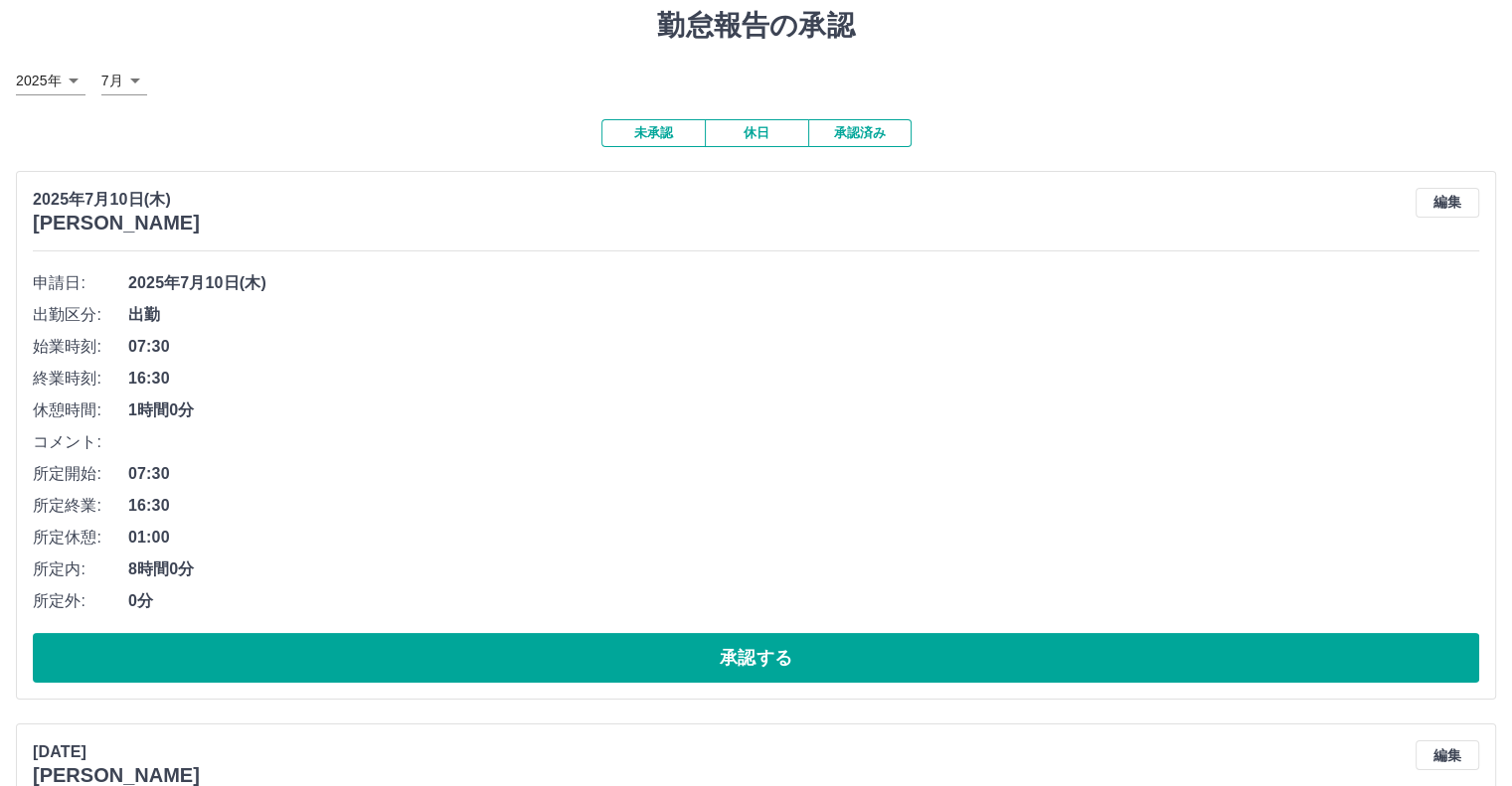 scroll, scrollTop: 0, scrollLeft: 0, axis: both 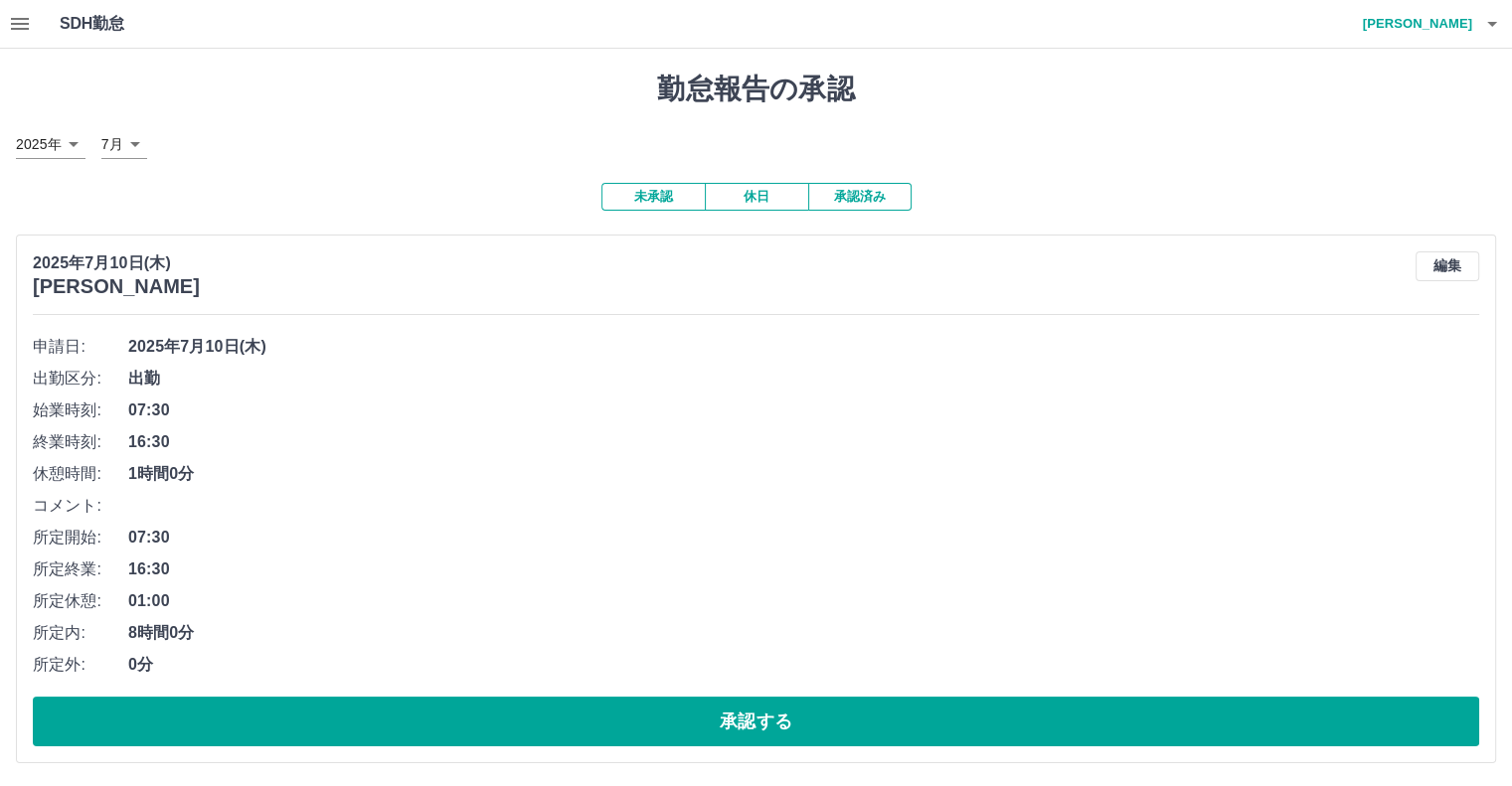 click on "休日" at bounding box center [756, 197] 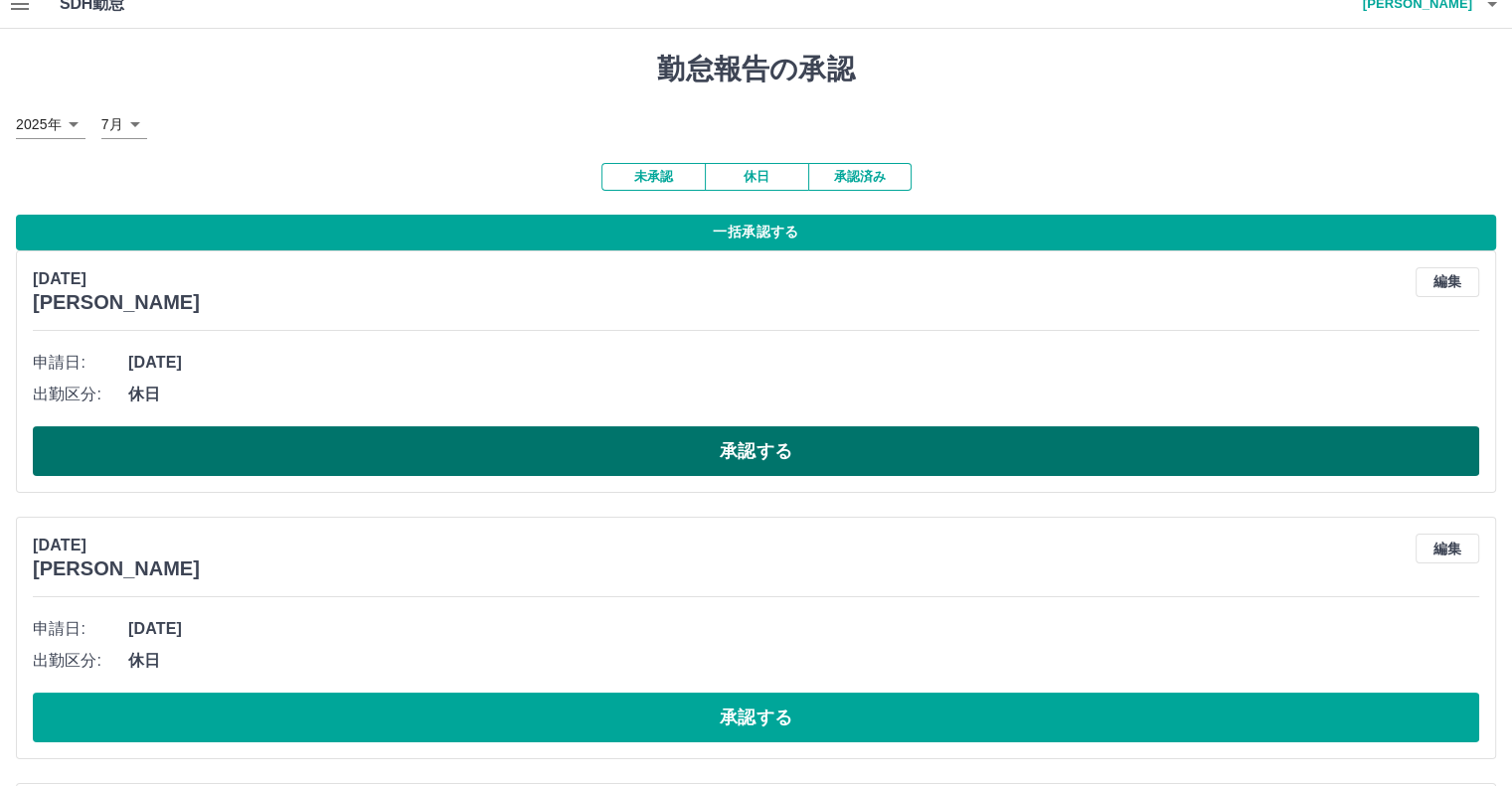 scroll, scrollTop: 0, scrollLeft: 0, axis: both 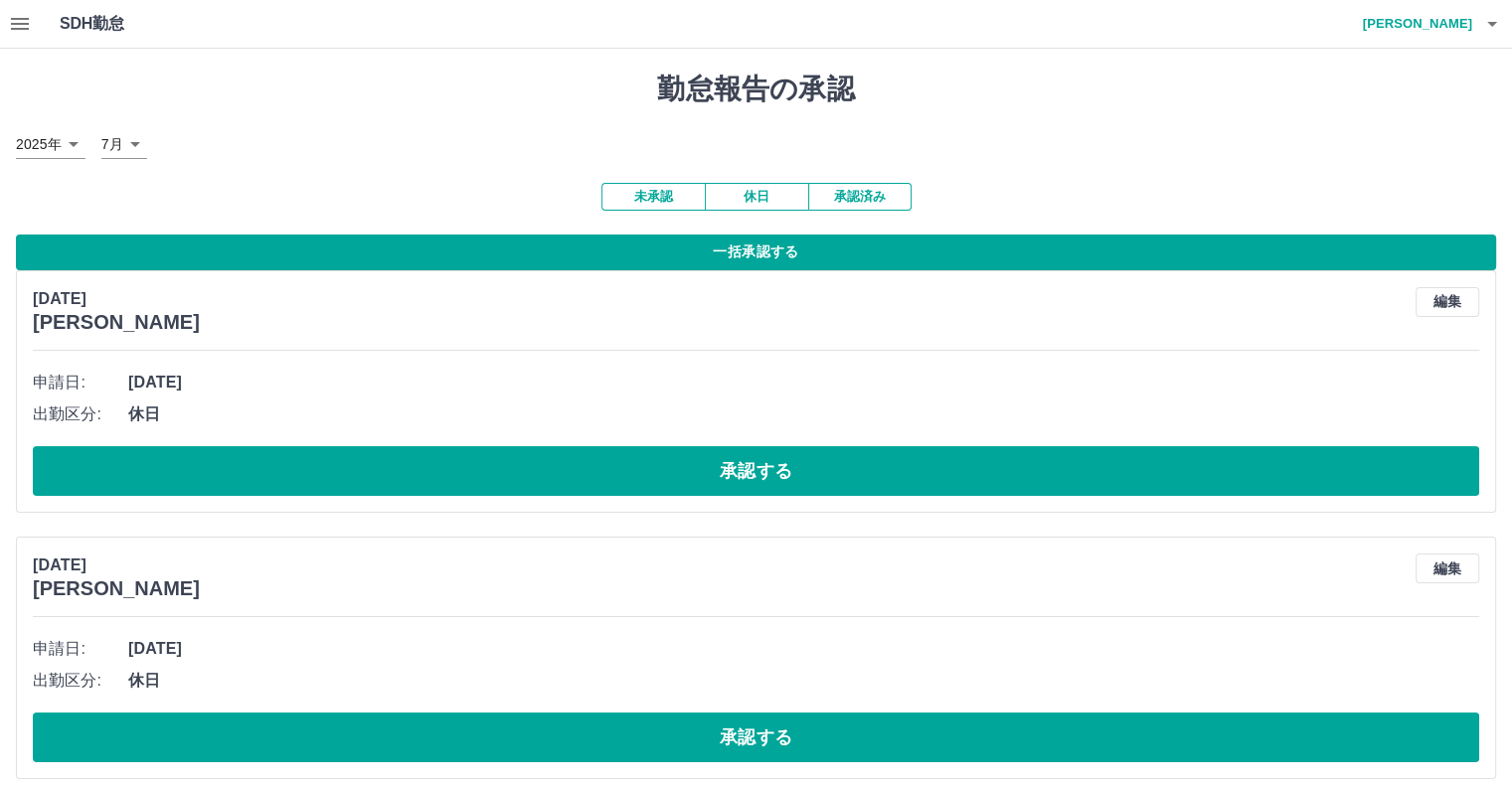 click on "一括承認する" at bounding box center (756, 252) 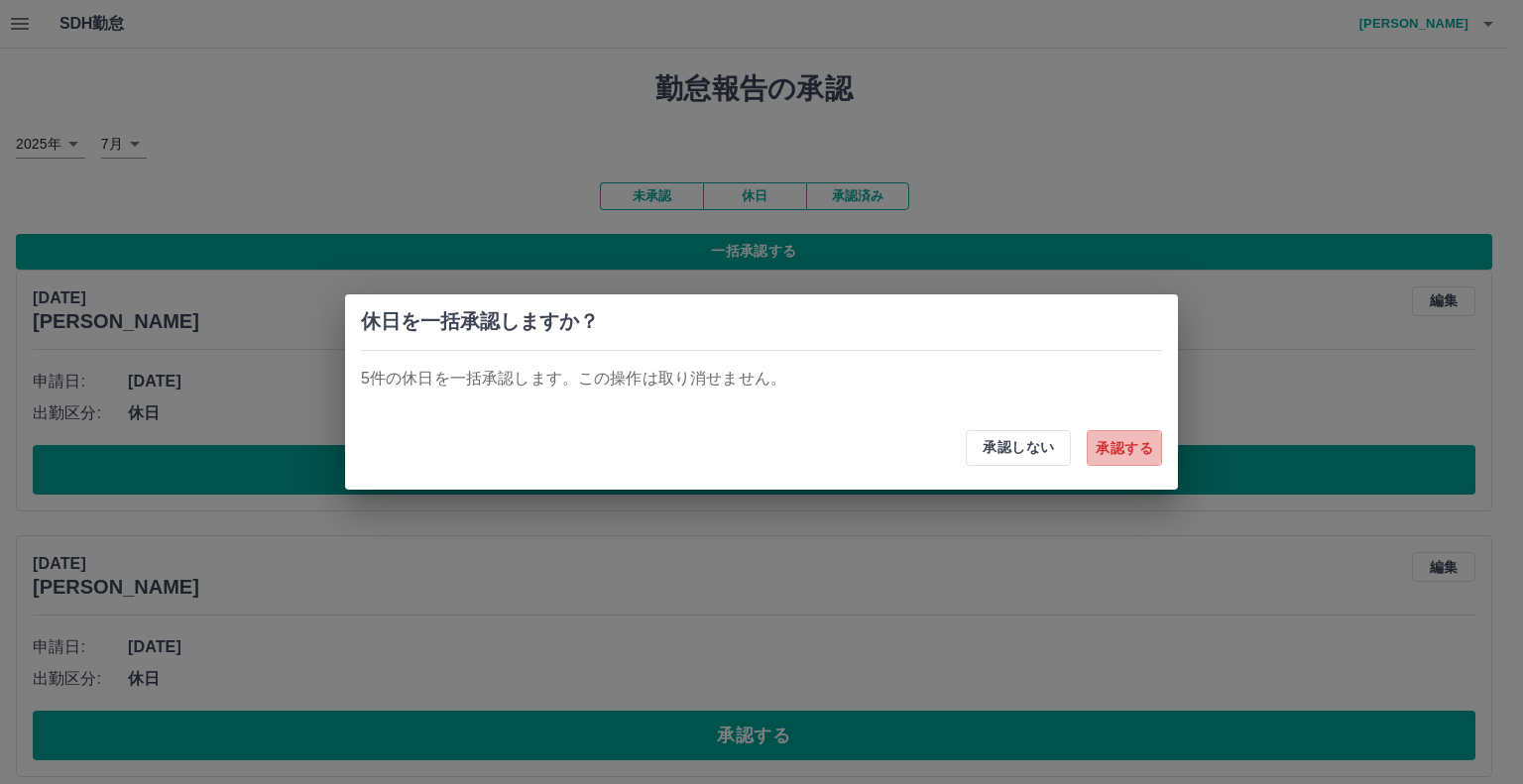 click on "承認する" at bounding box center (1124, 448) 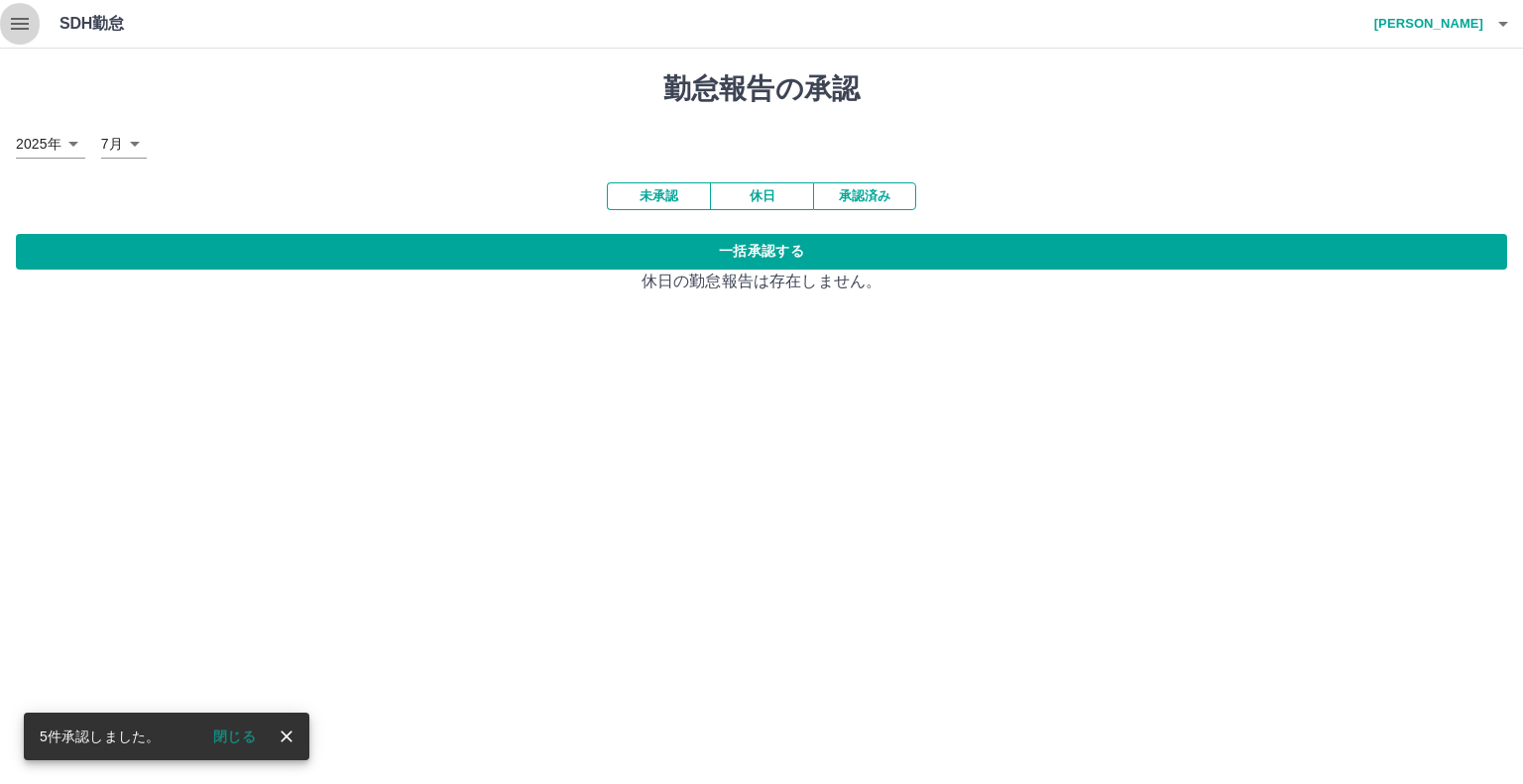 click 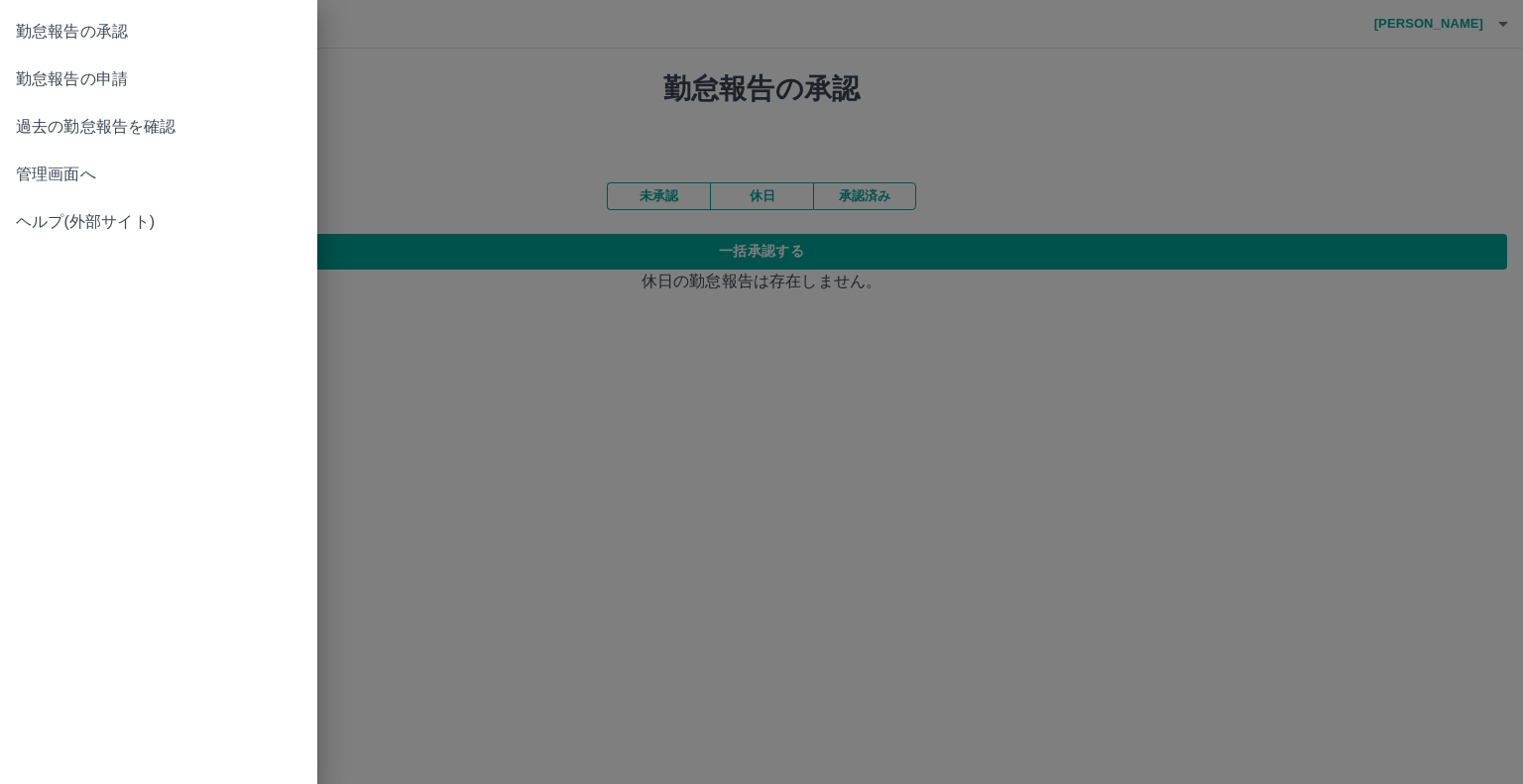 click on "勤怠報告の承認" at bounding box center [159, 32] 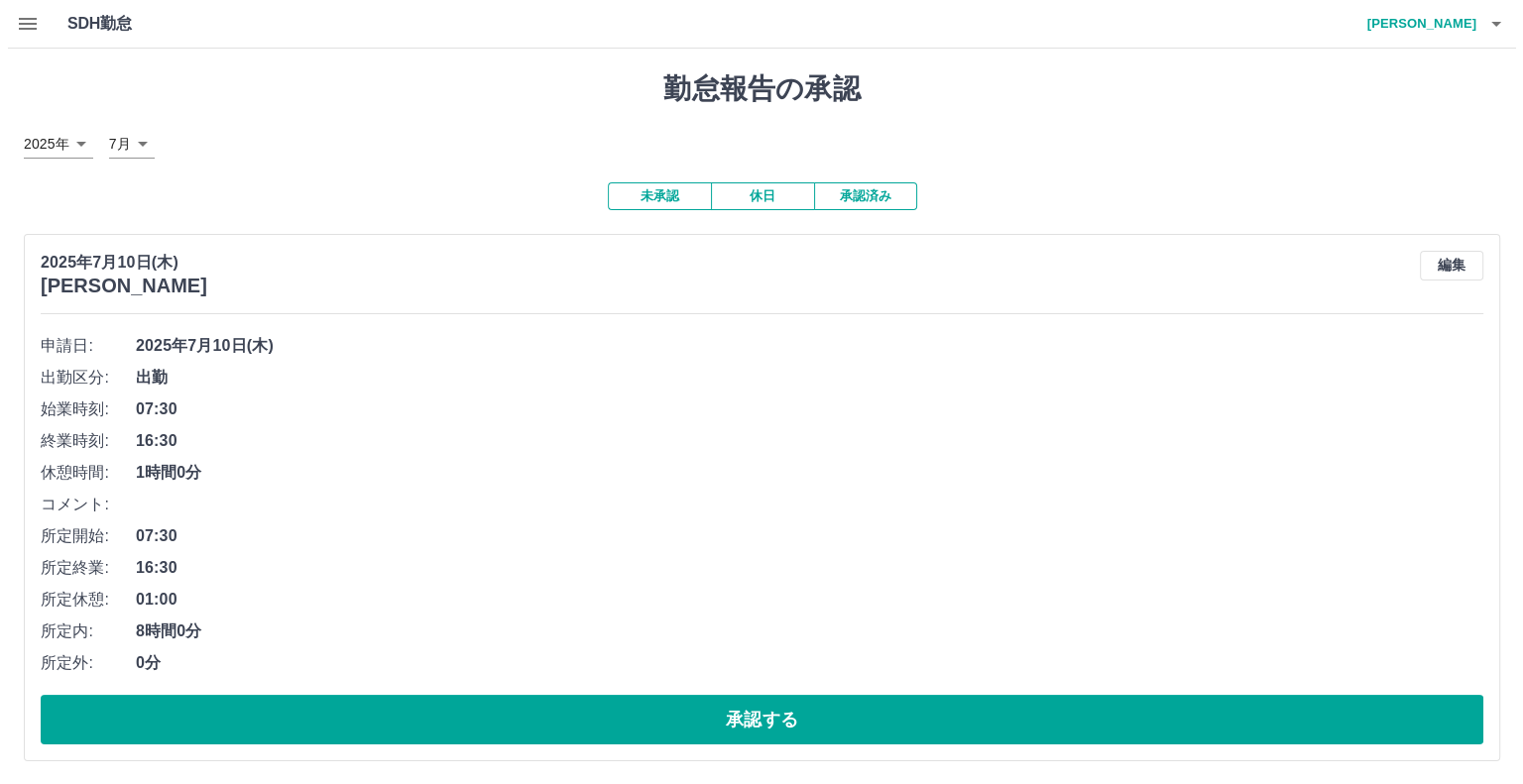 scroll, scrollTop: 0, scrollLeft: 0, axis: both 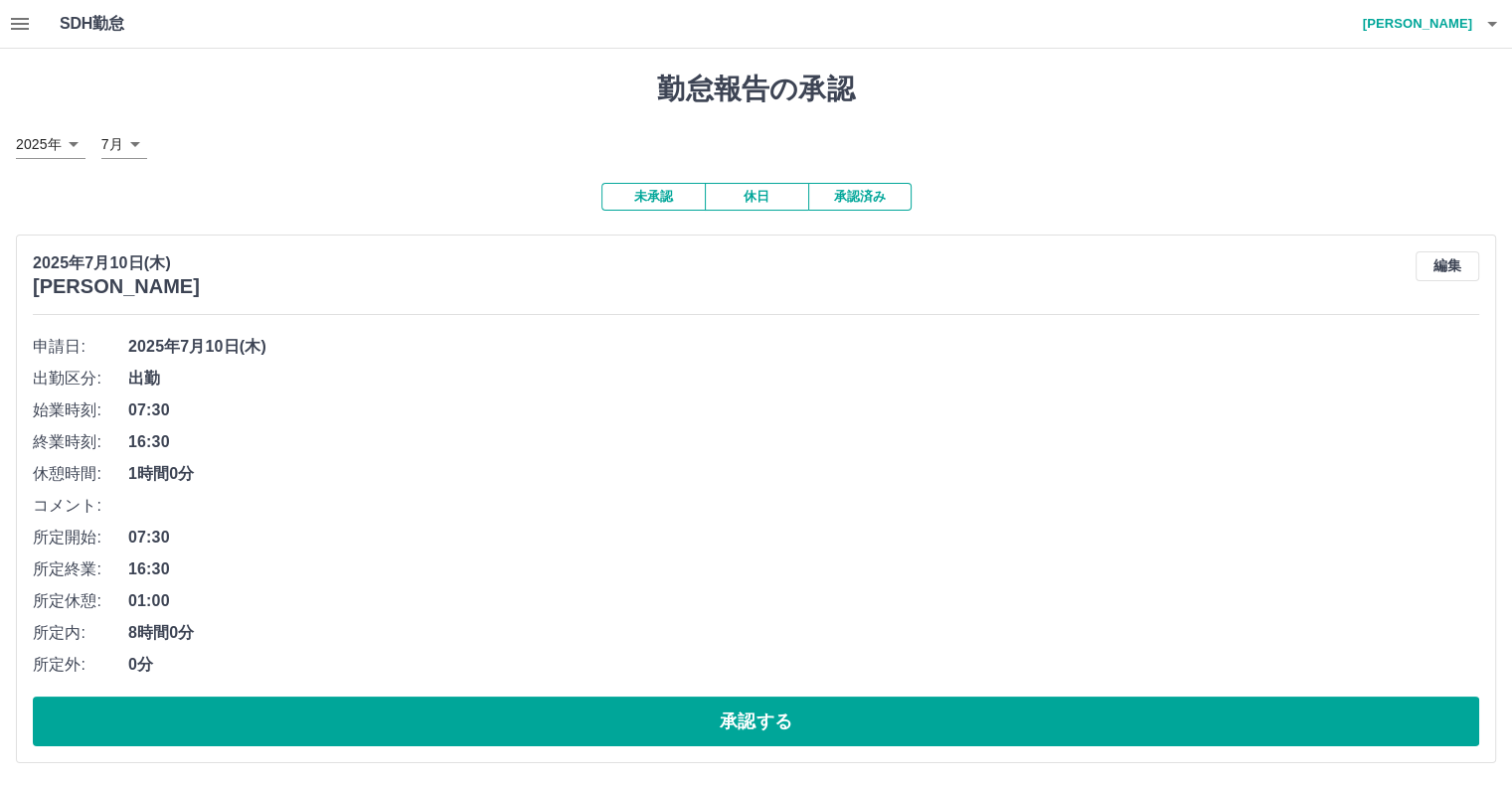 click 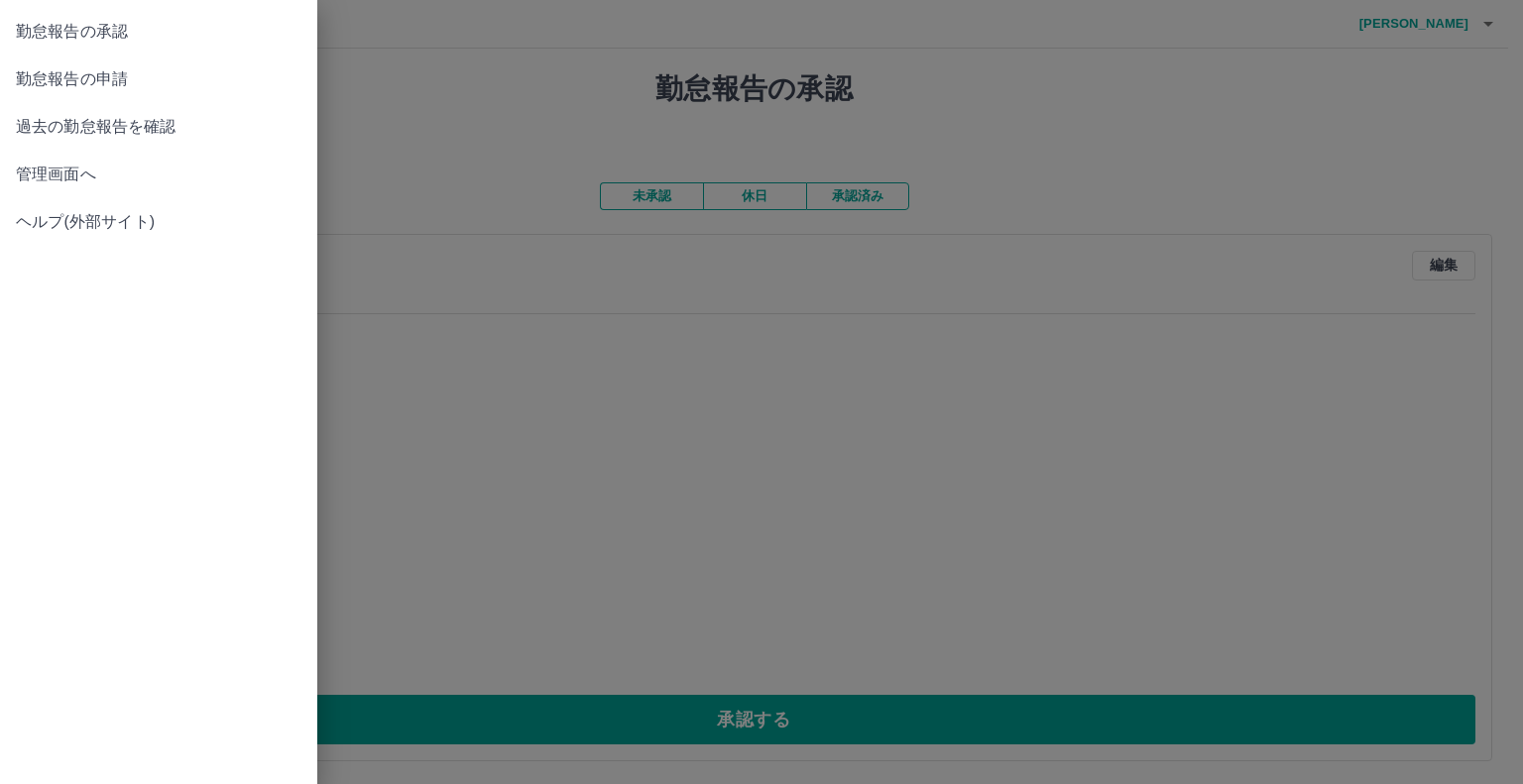click on "勤怠報告の申請" at bounding box center [159, 79] 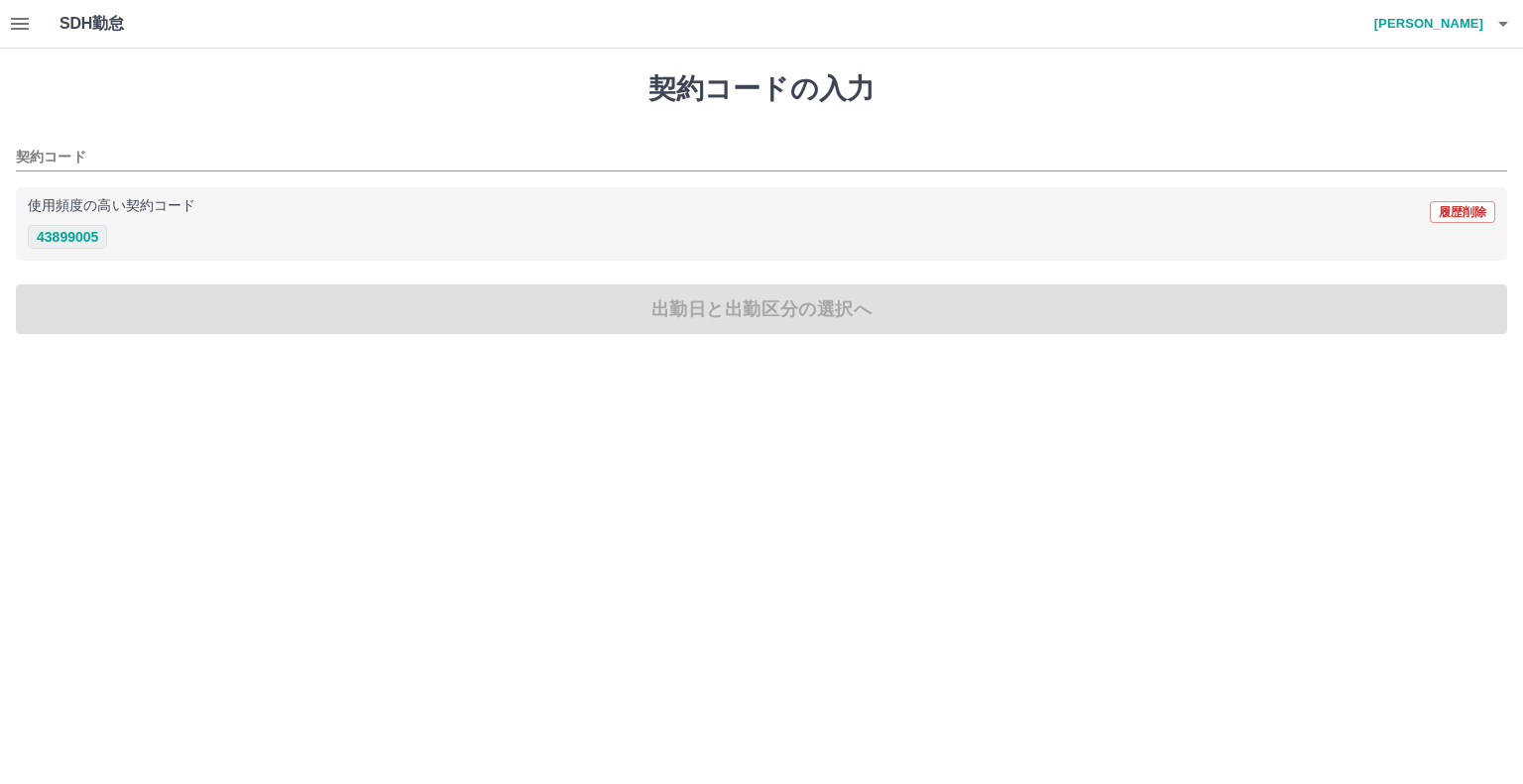 click on "43899005" at bounding box center [67, 237] 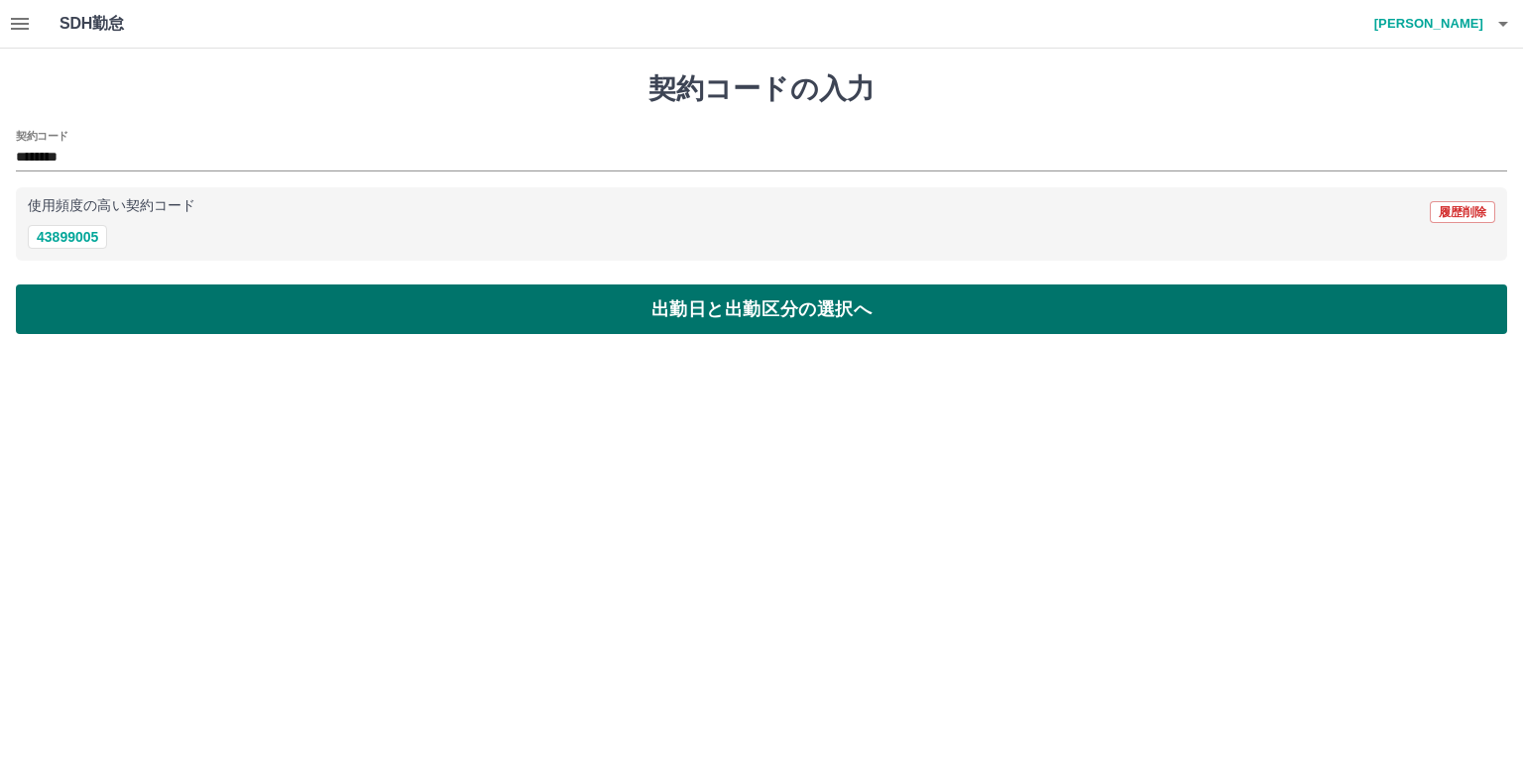 click on "出勤日と出勤区分の選択へ" at bounding box center (762, 309) 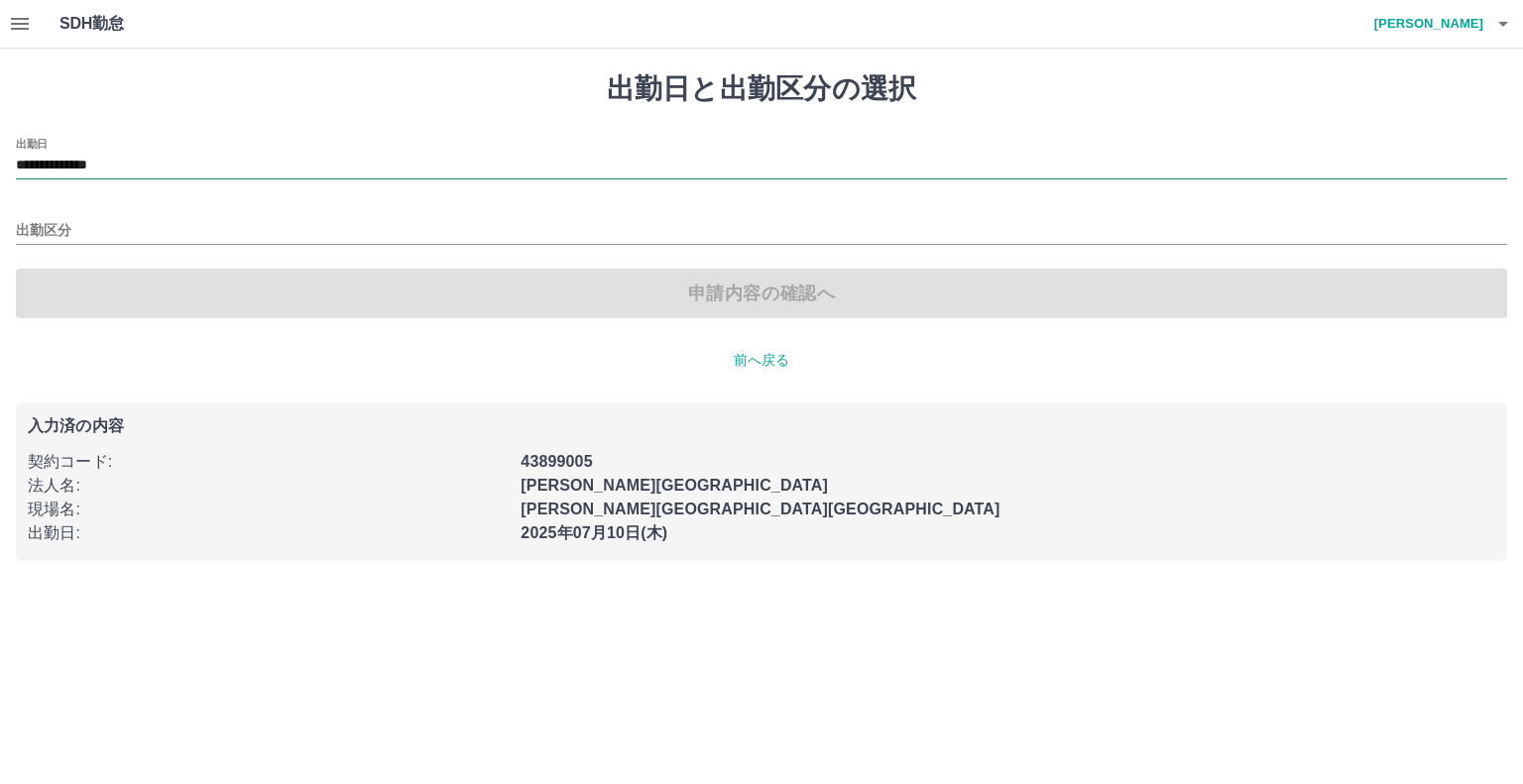 click on "**********" at bounding box center (762, 166) 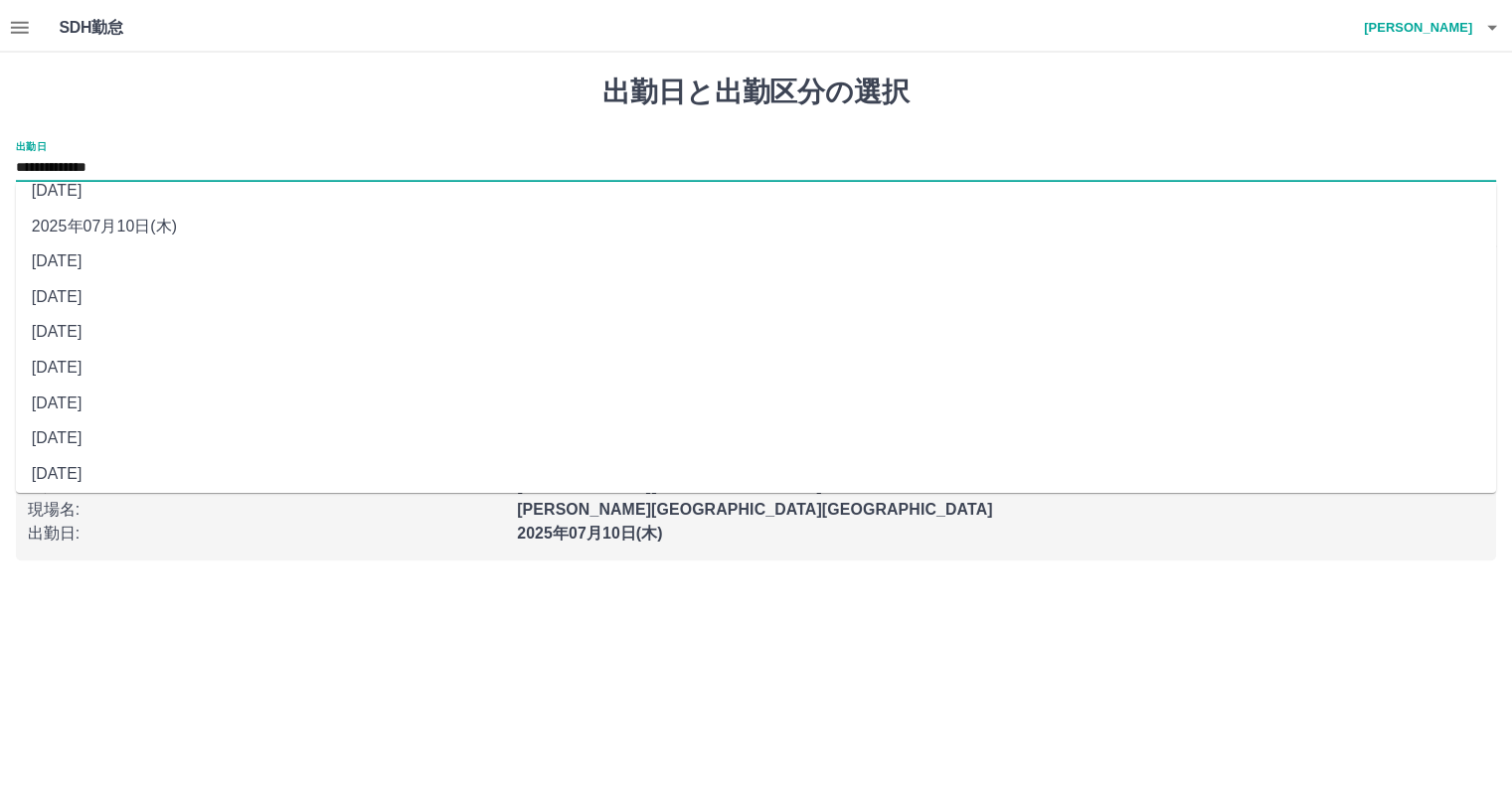 scroll, scrollTop: 23, scrollLeft: 0, axis: vertical 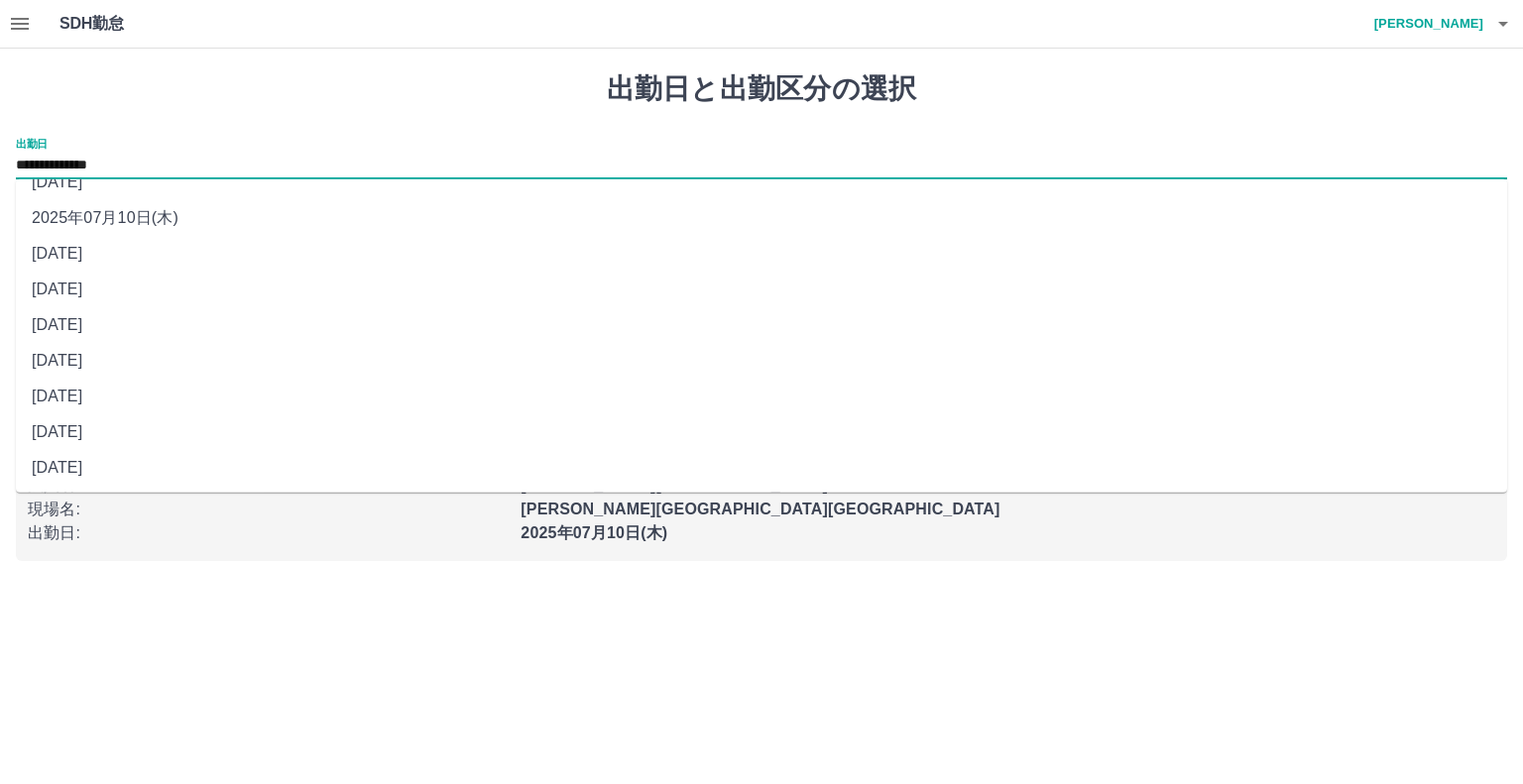 click on "[DATE](金)" at bounding box center (762, 432) 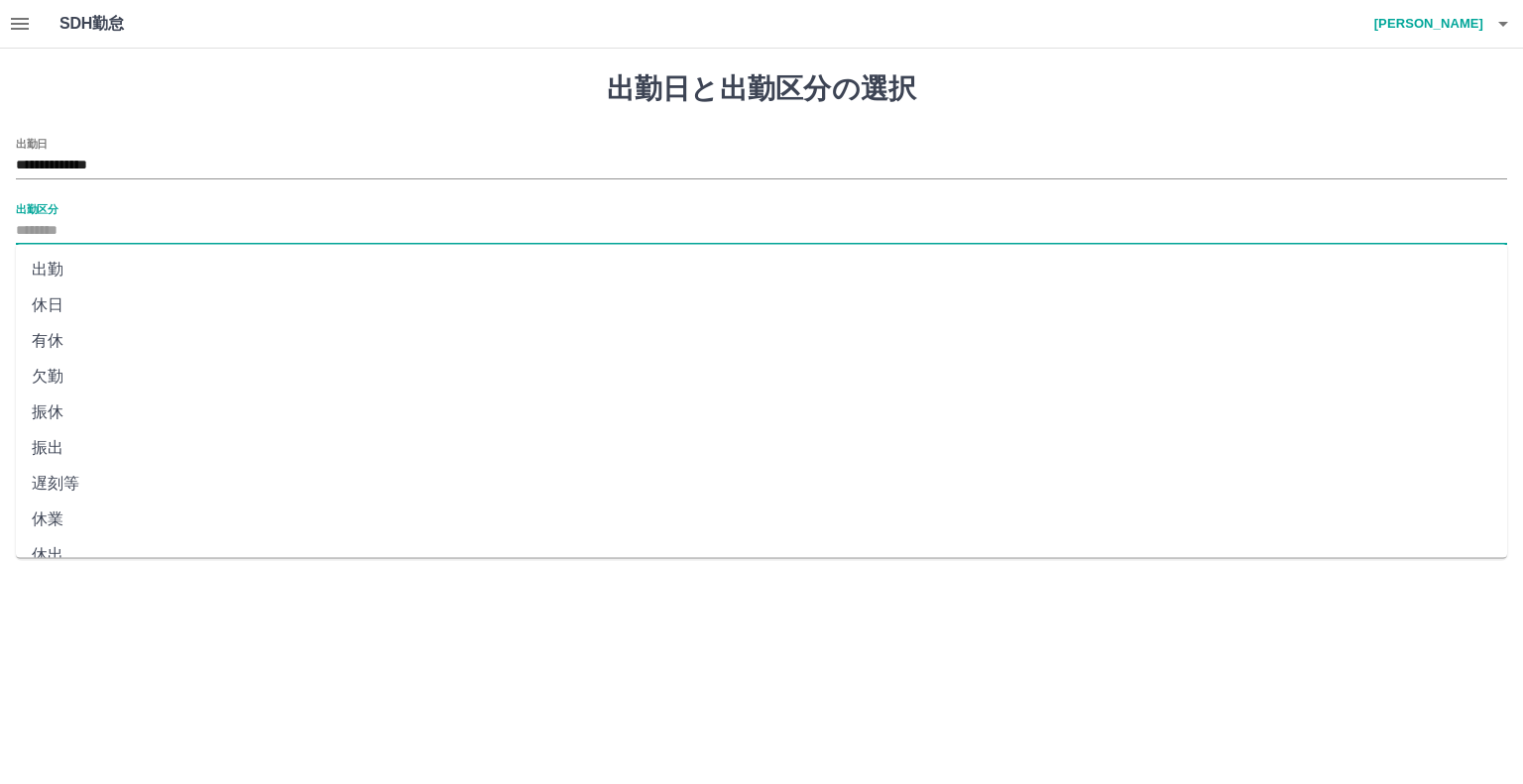 click on "出勤区分" at bounding box center (762, 231) 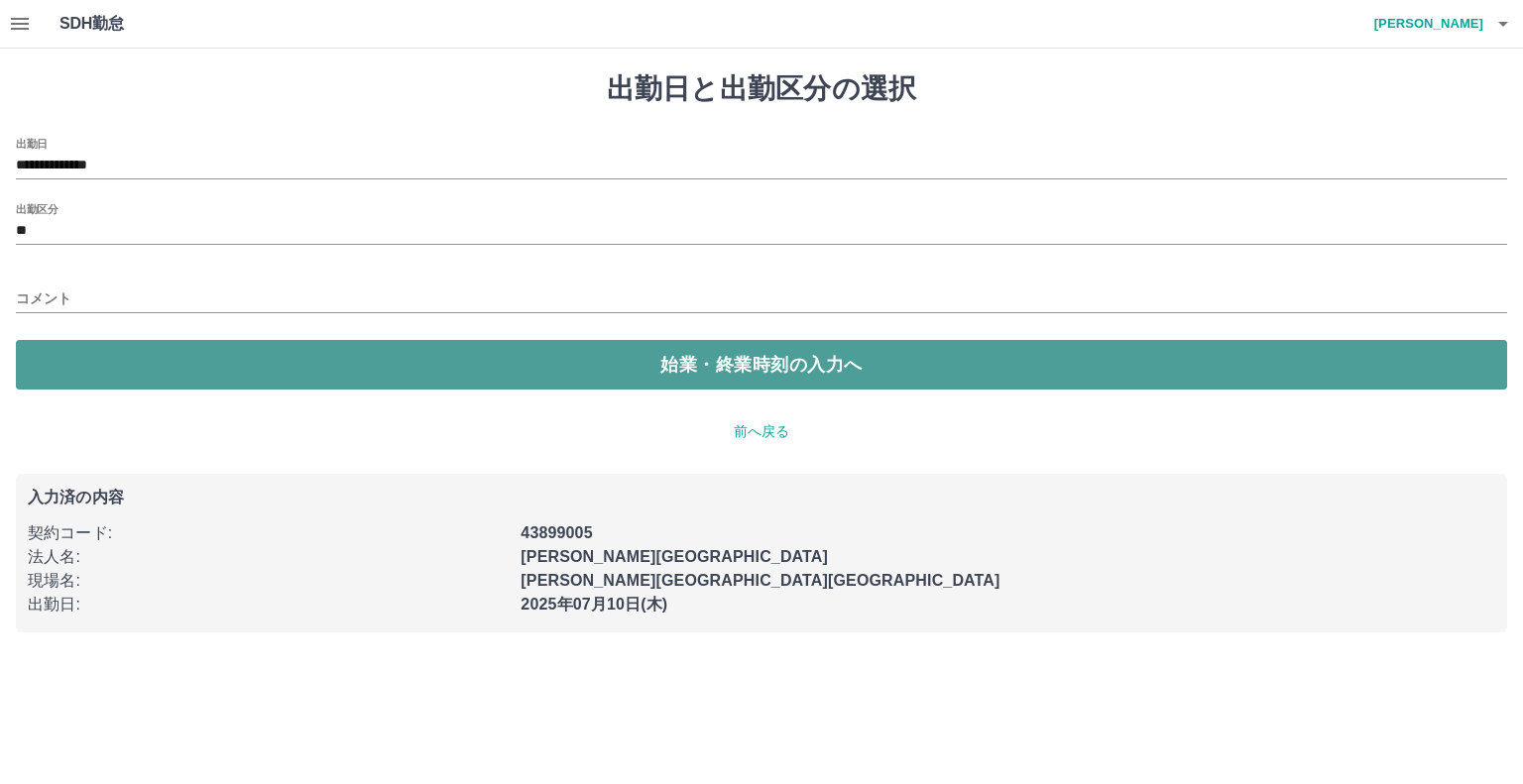 click on "始業・終業時刻の入力へ" at bounding box center [762, 365] 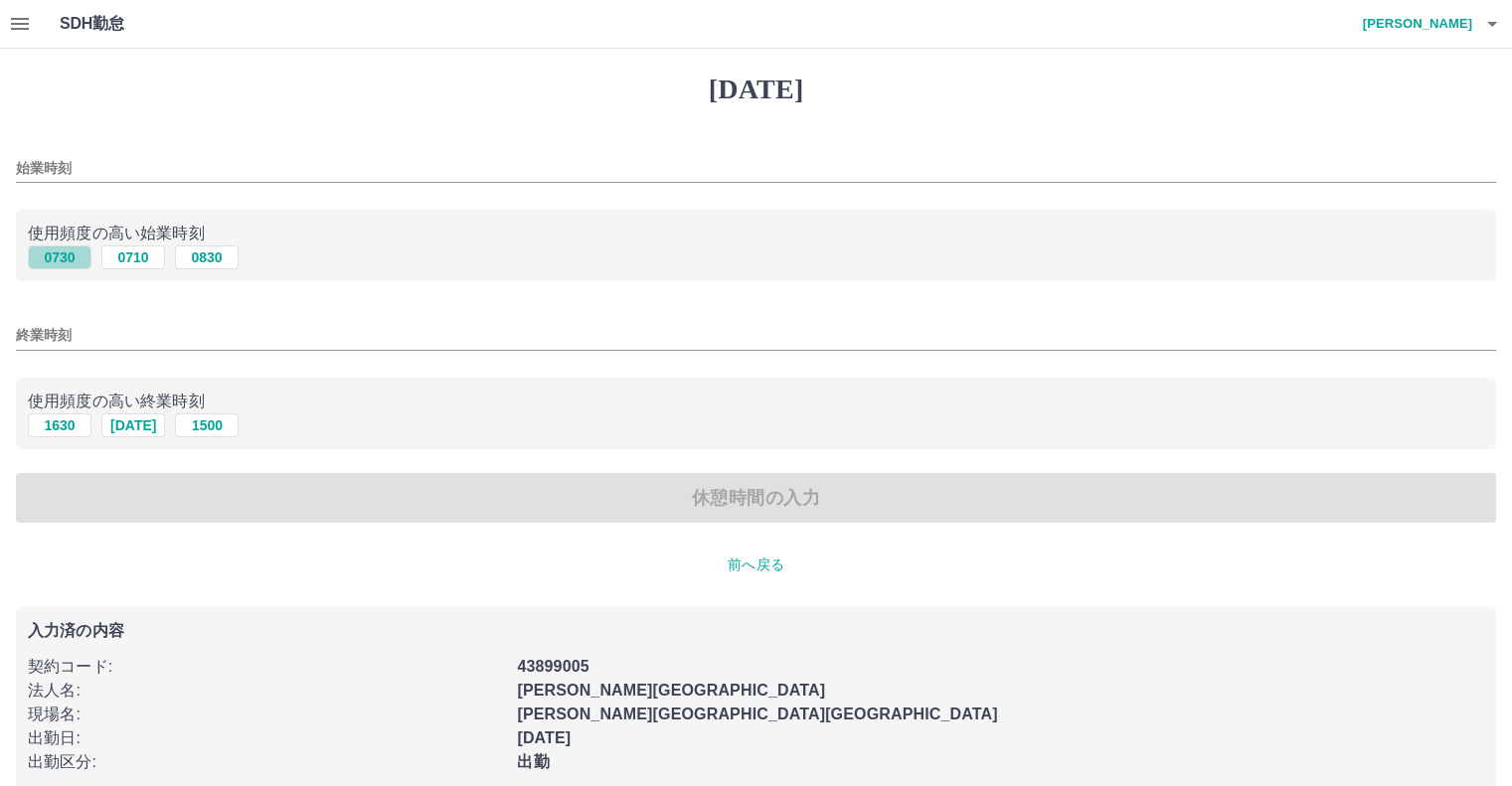 click on "0730" at bounding box center [60, 257] 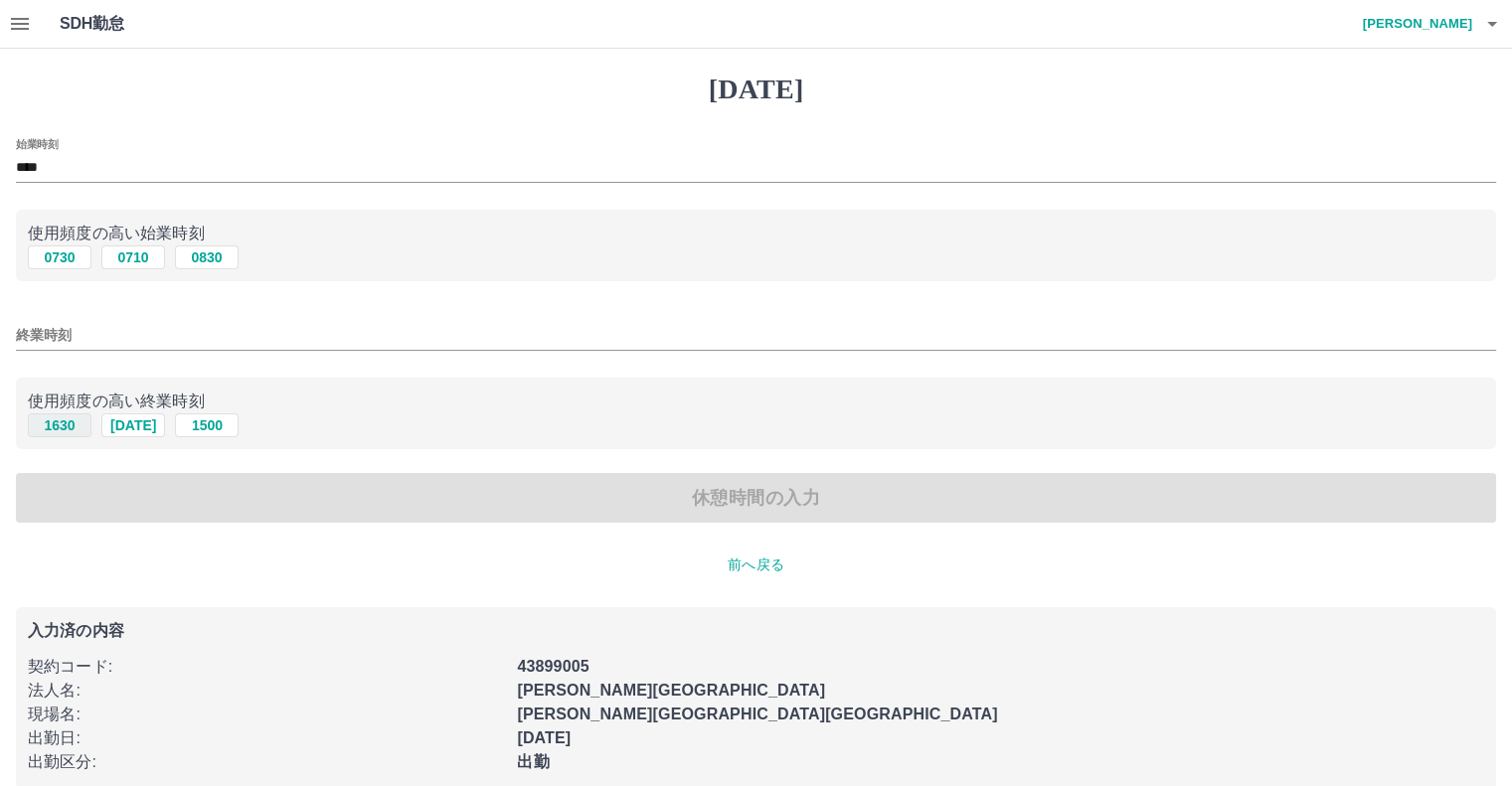 click on "1630" at bounding box center (60, 425) 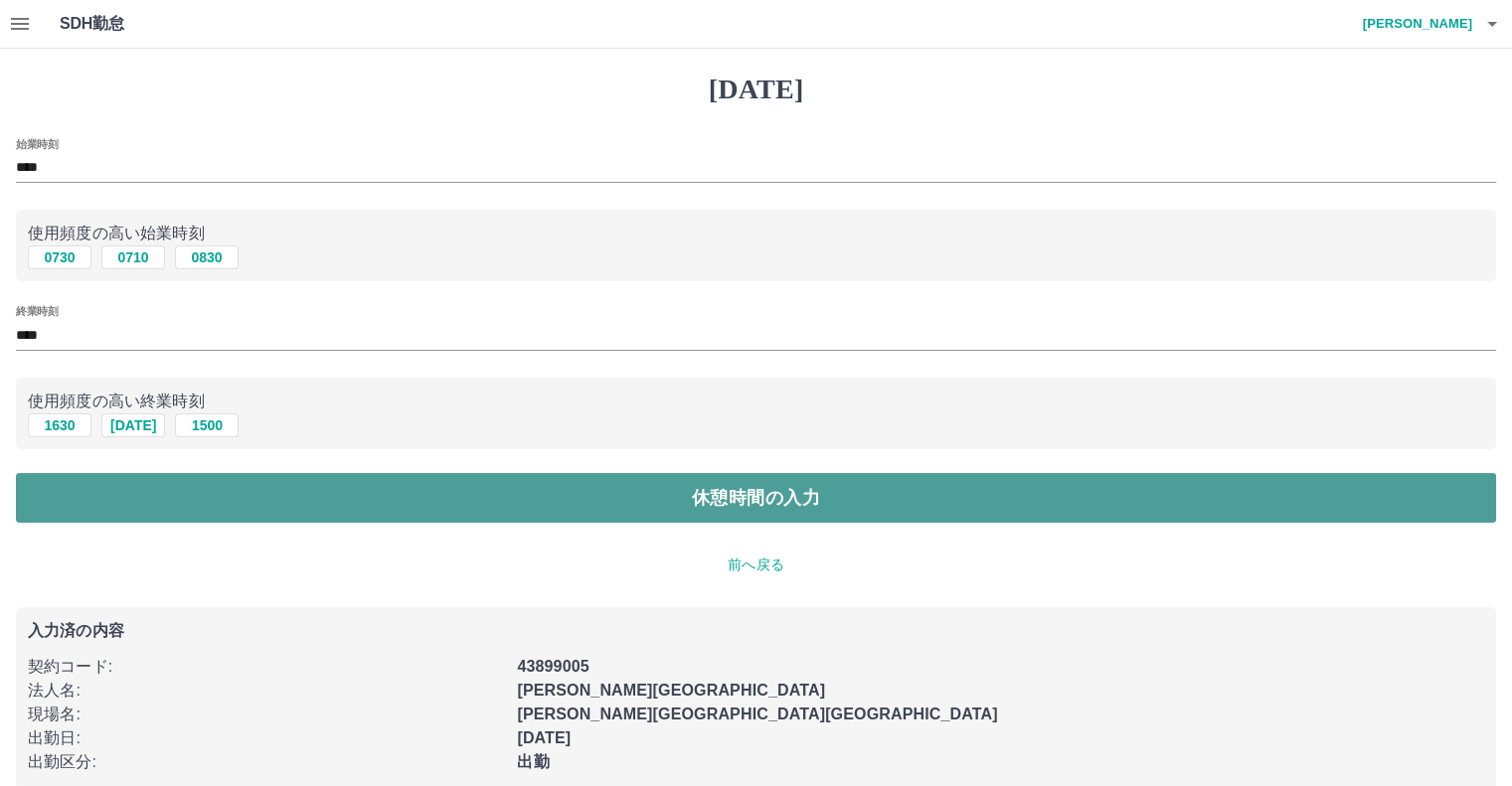 click on "休憩時間の入力" at bounding box center (756, 498) 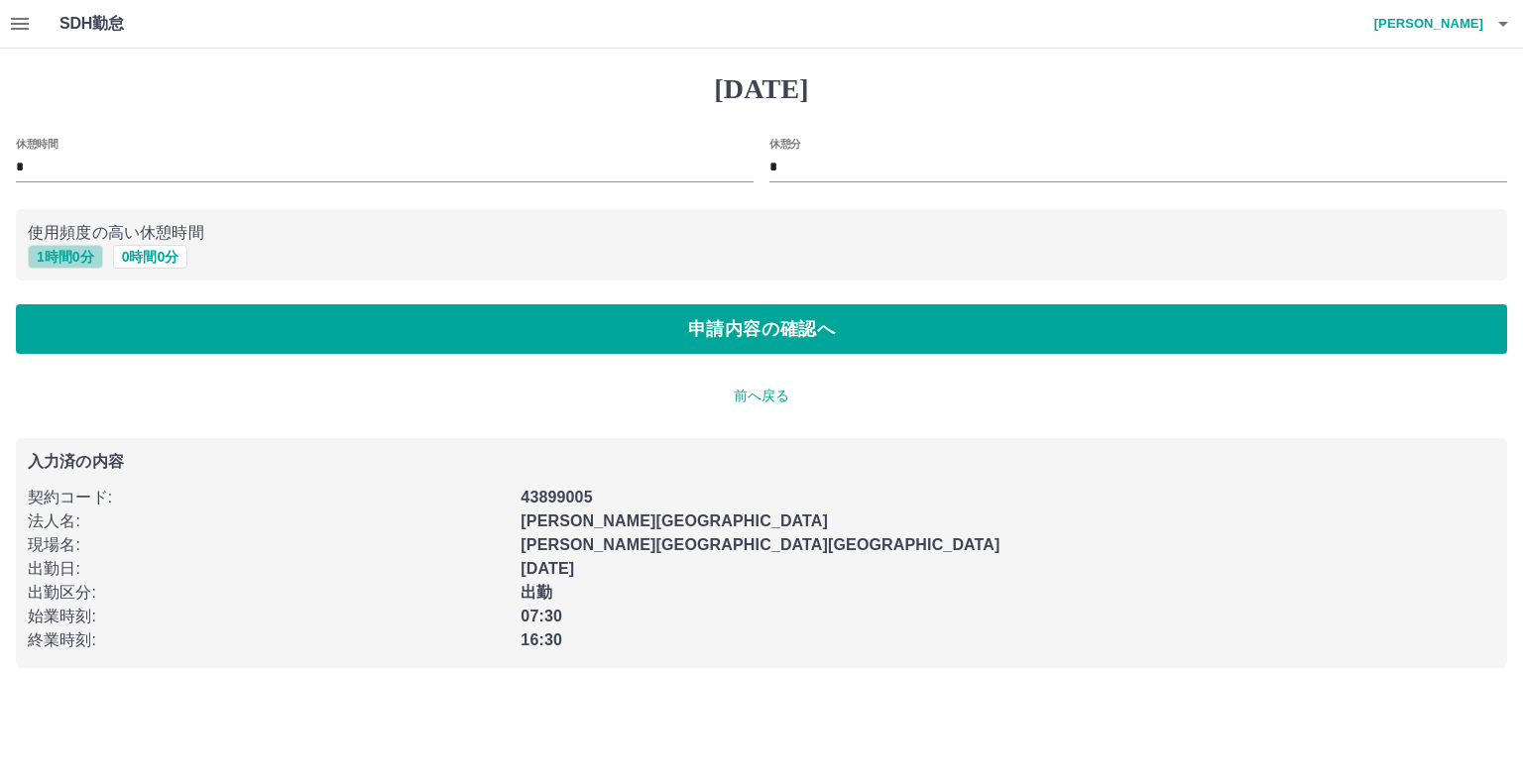 click on "1 時間 0 分" at bounding box center (65, 257) 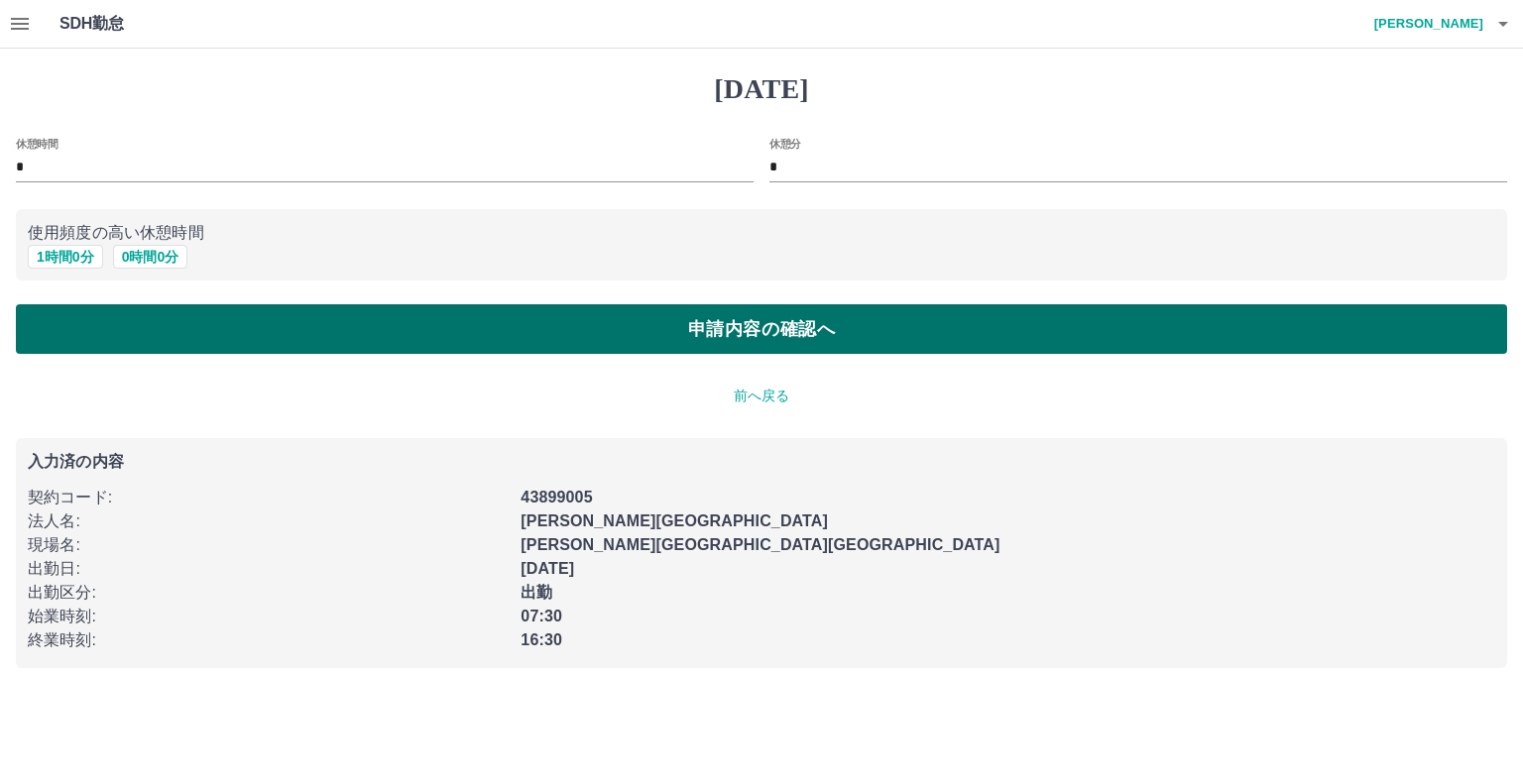 click on "申請内容の確認へ" at bounding box center [762, 329] 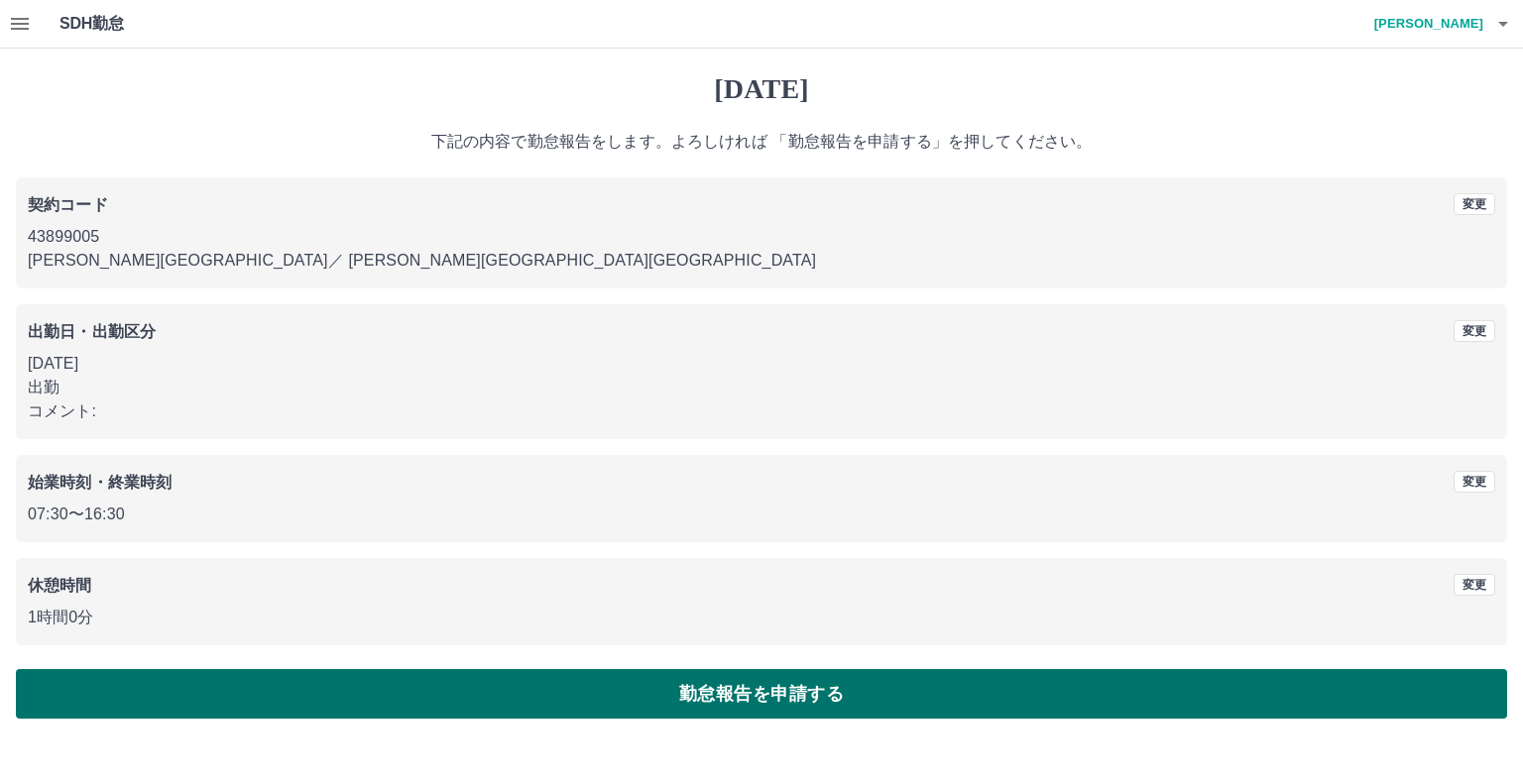 click on "勤怠報告を申請する" at bounding box center (762, 694) 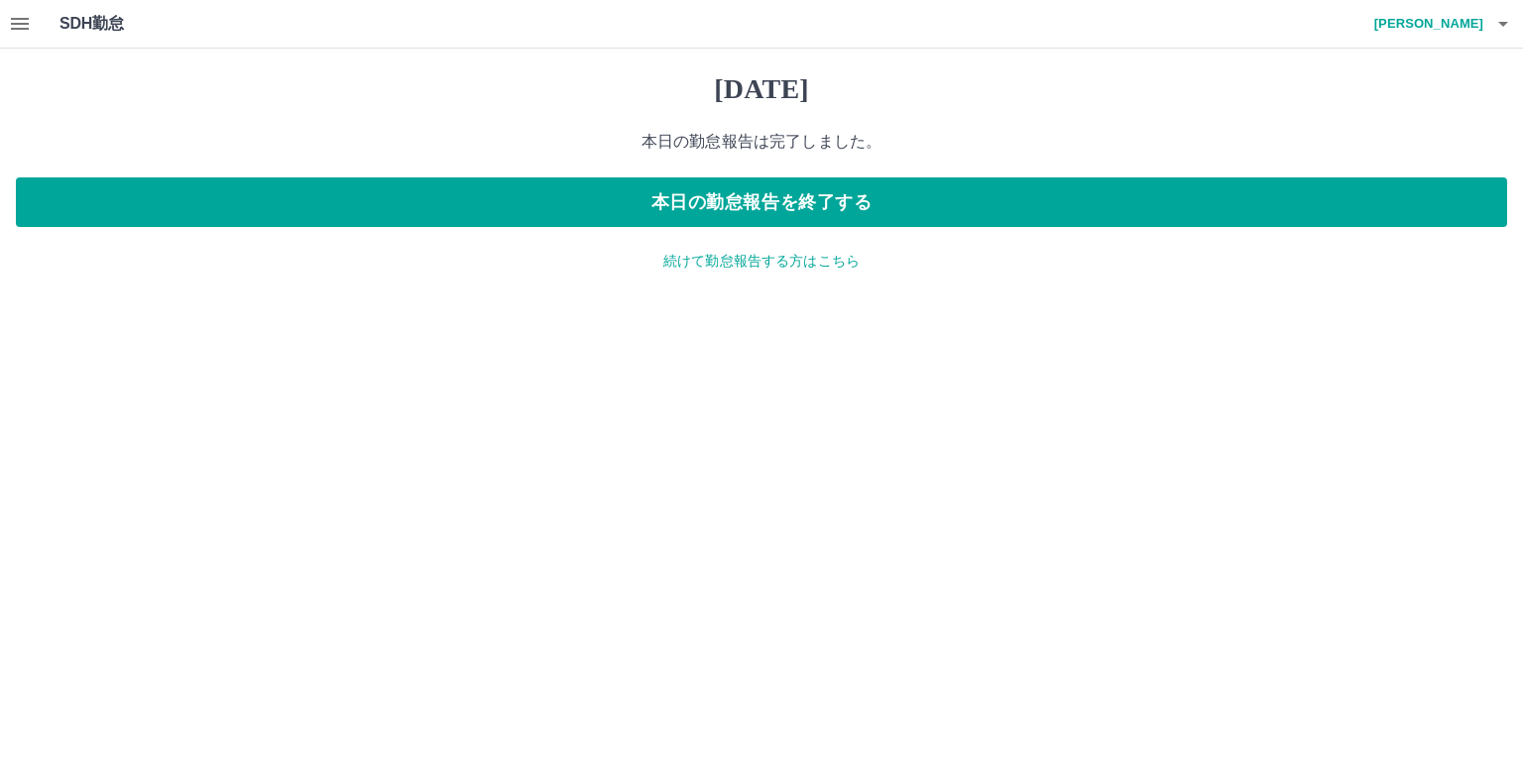 click 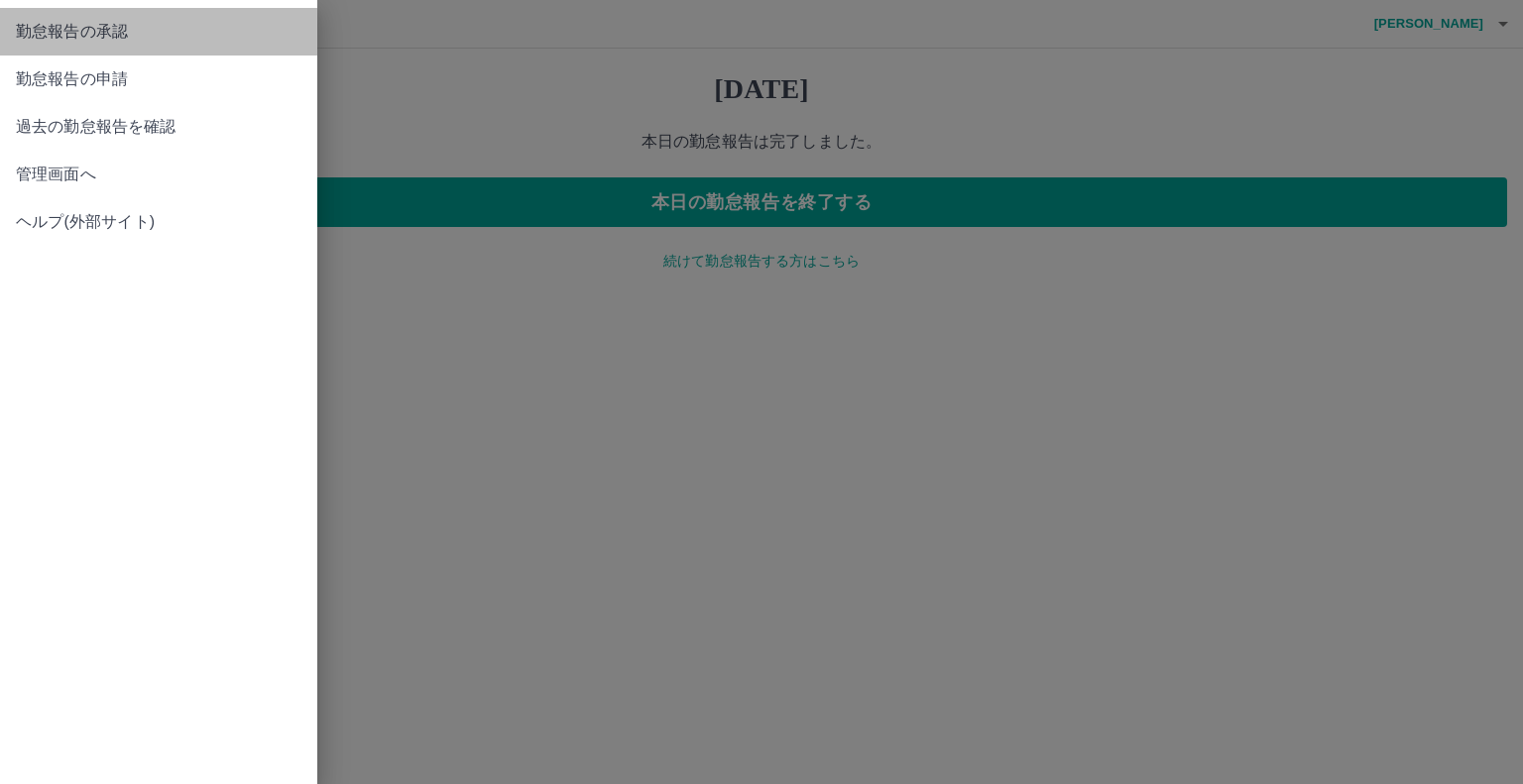 click on "勤怠報告の承認" at bounding box center (159, 32) 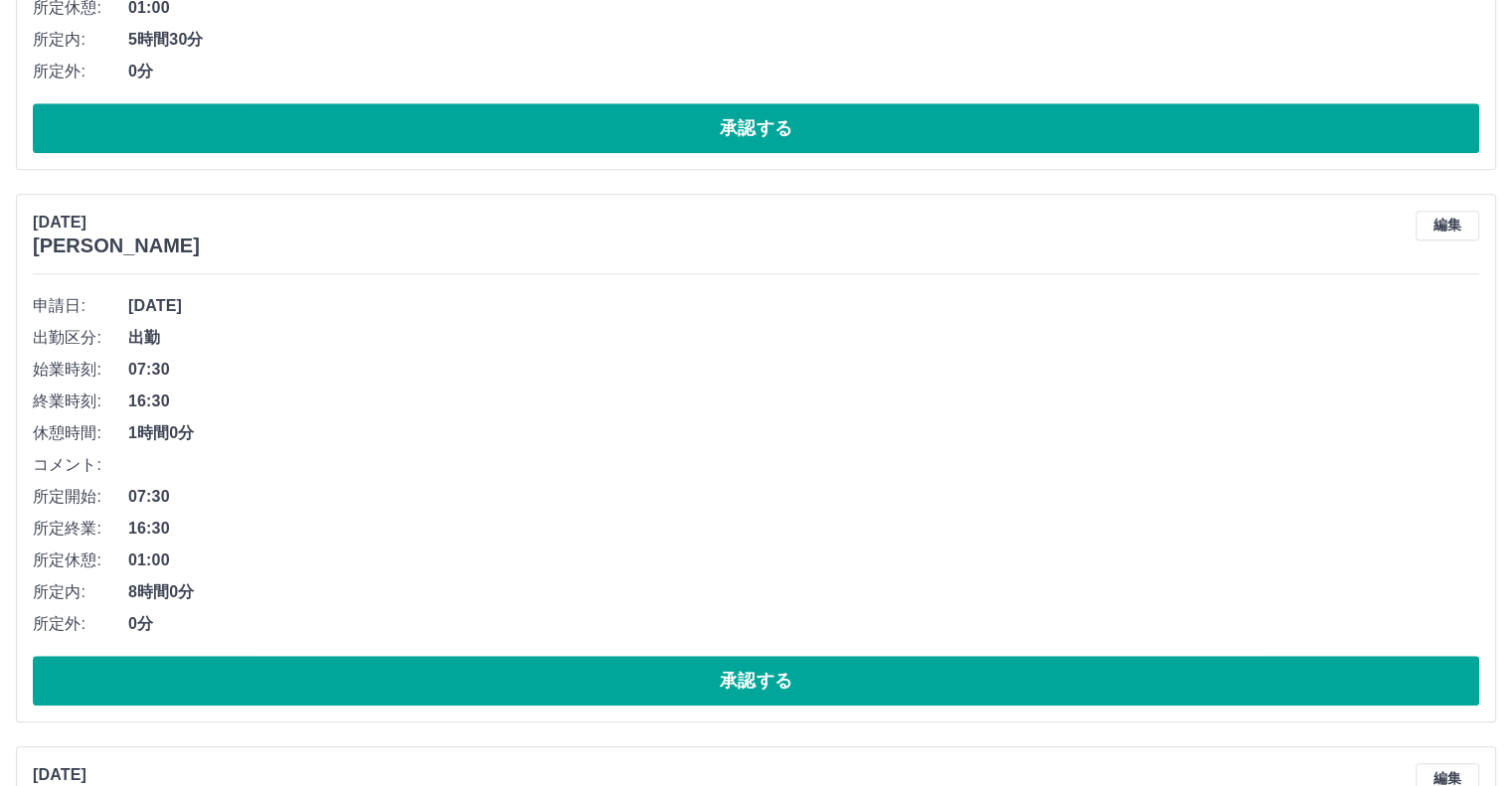 scroll, scrollTop: 1689, scrollLeft: 0, axis: vertical 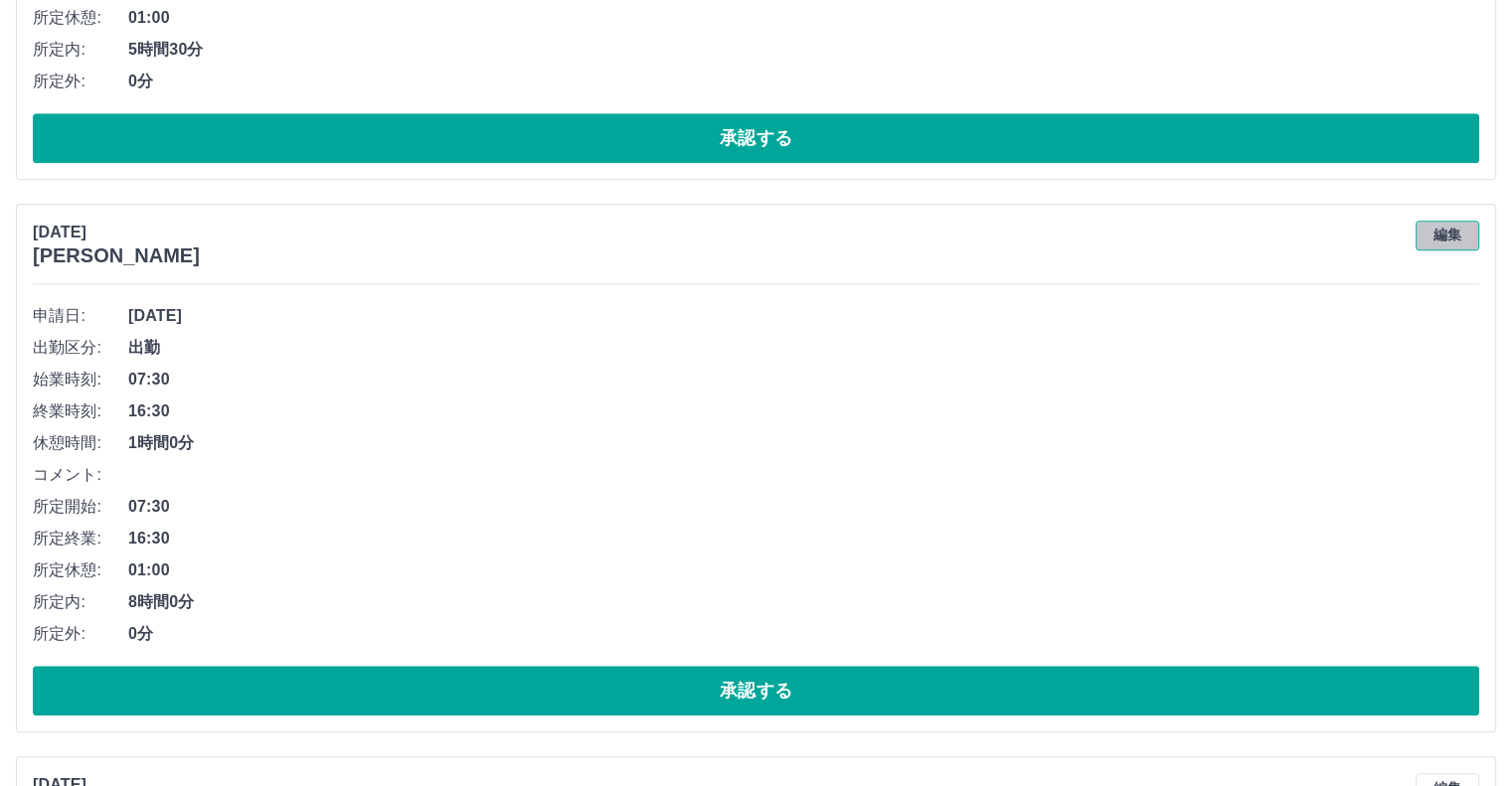 click on "編集" at bounding box center (1447, 236) 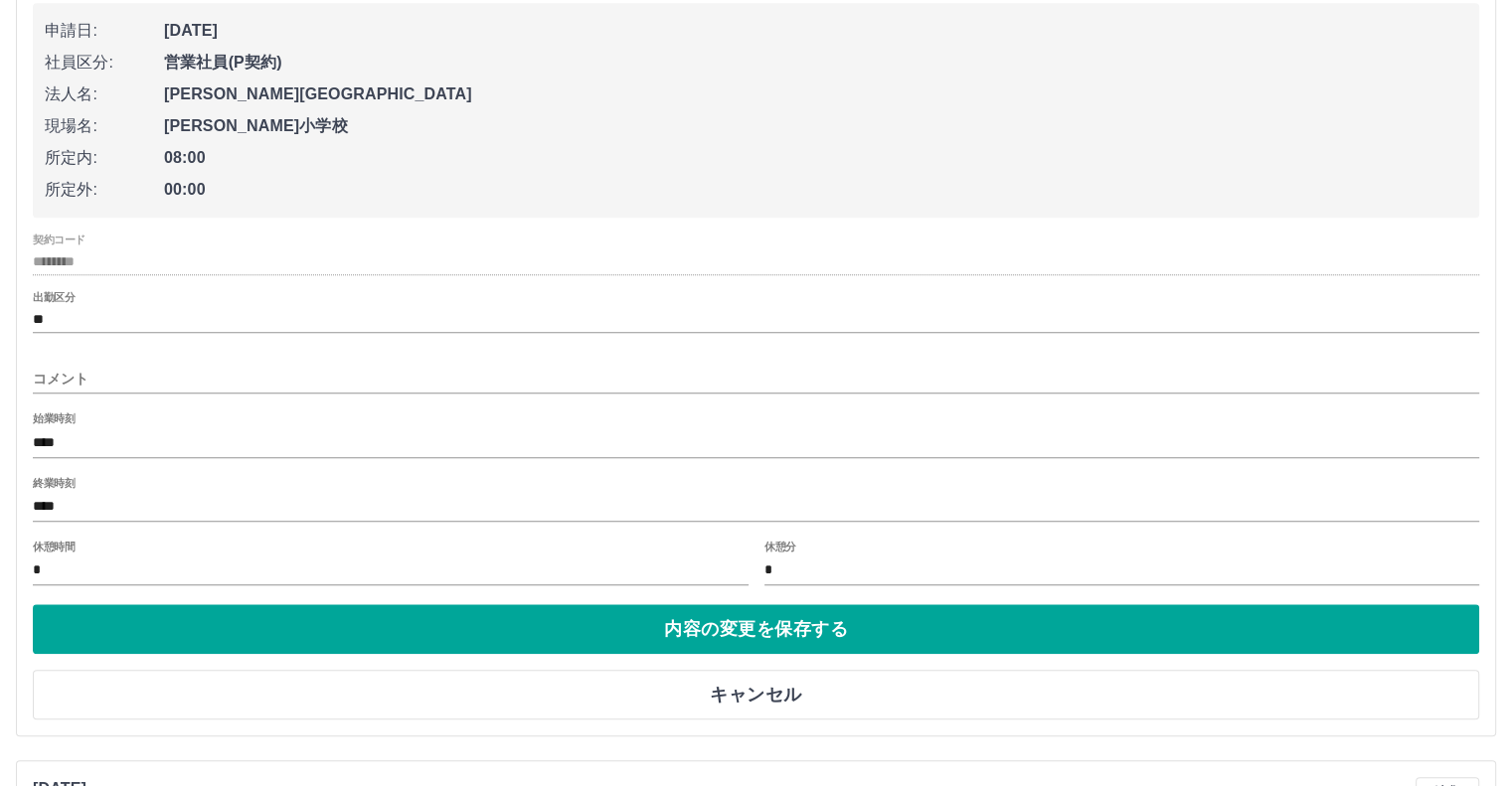 scroll, scrollTop: 1987, scrollLeft: 0, axis: vertical 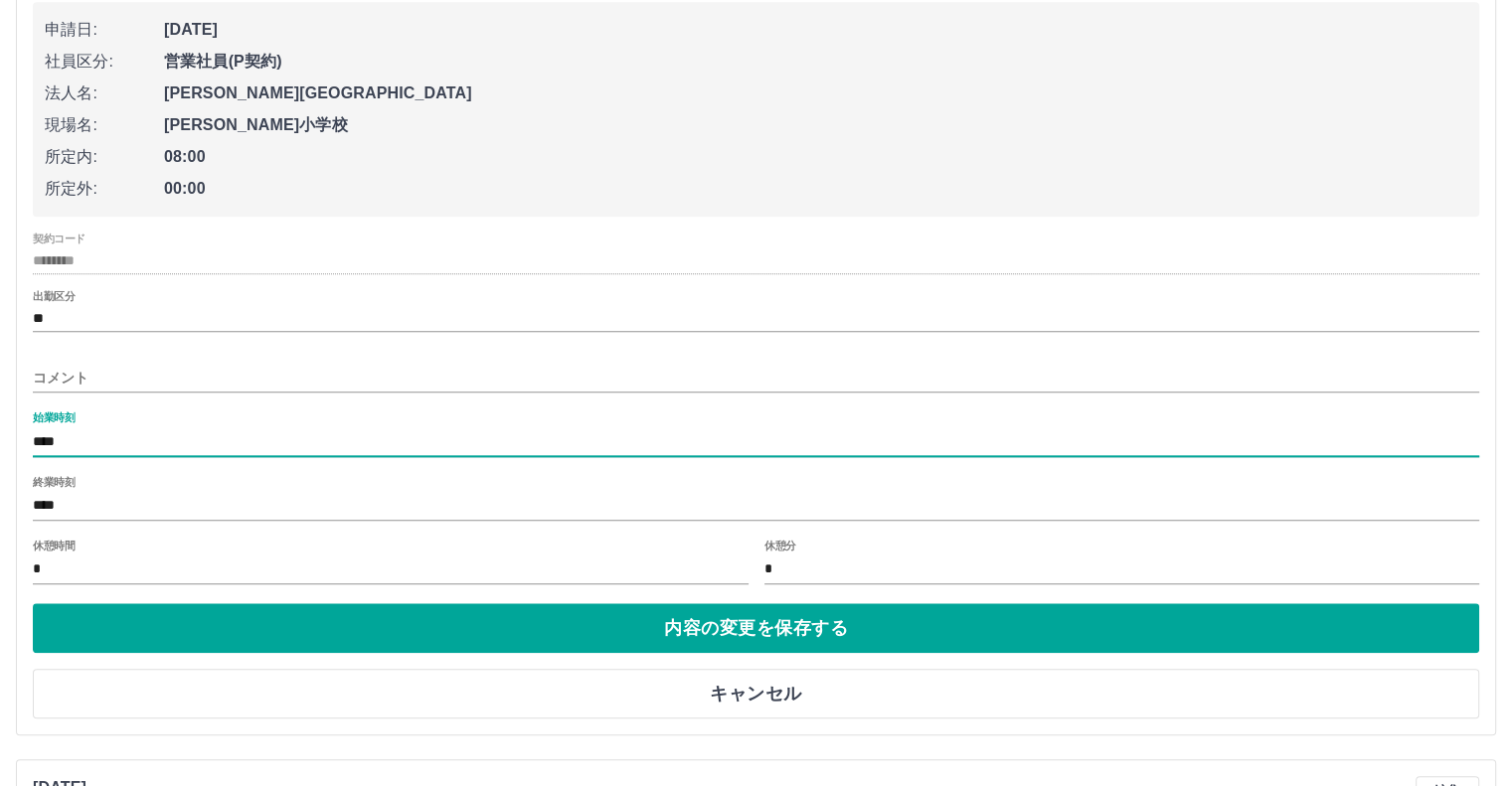click on "****" at bounding box center [756, 441] 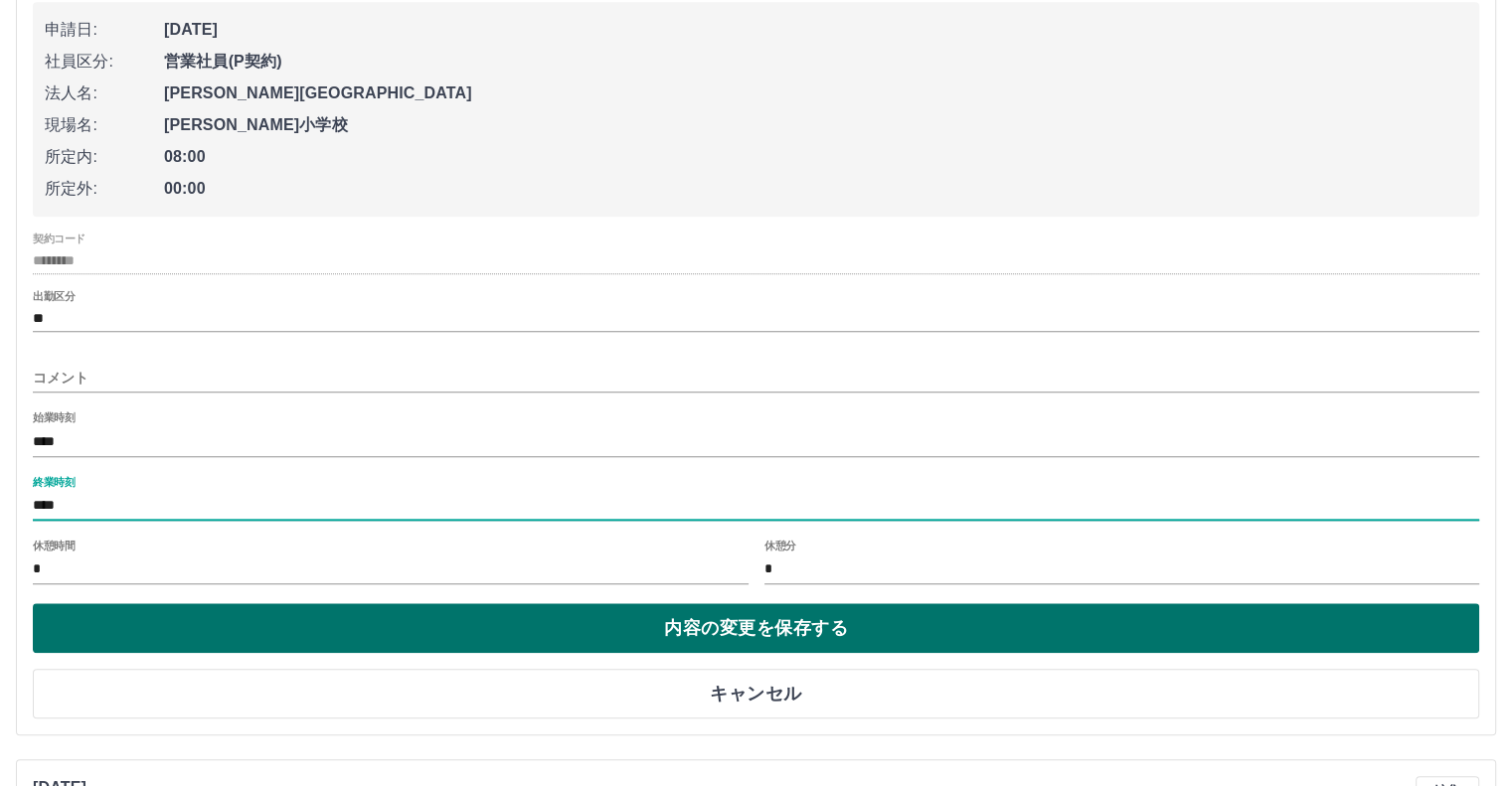 type on "****" 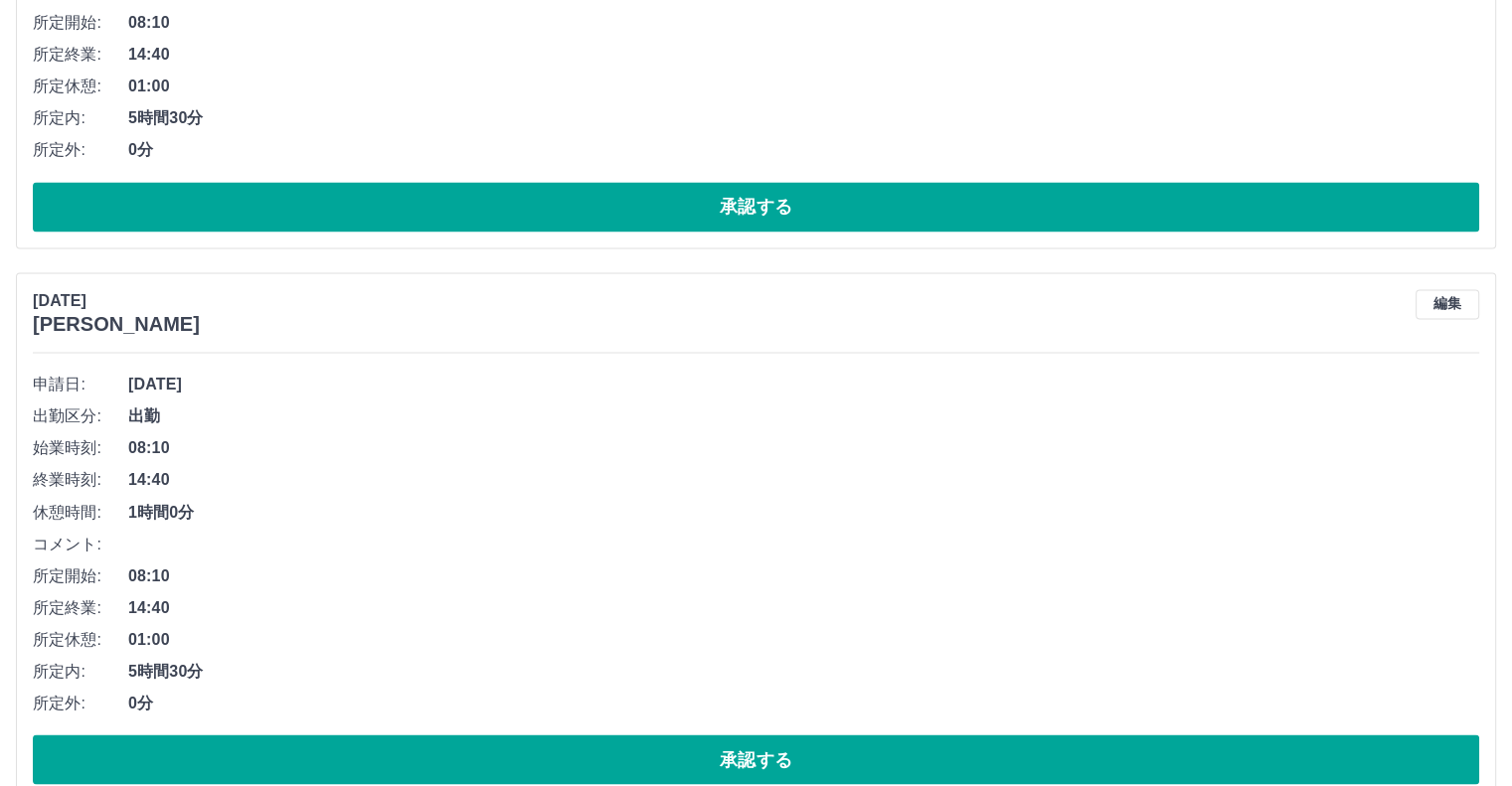 scroll, scrollTop: 3315, scrollLeft: 0, axis: vertical 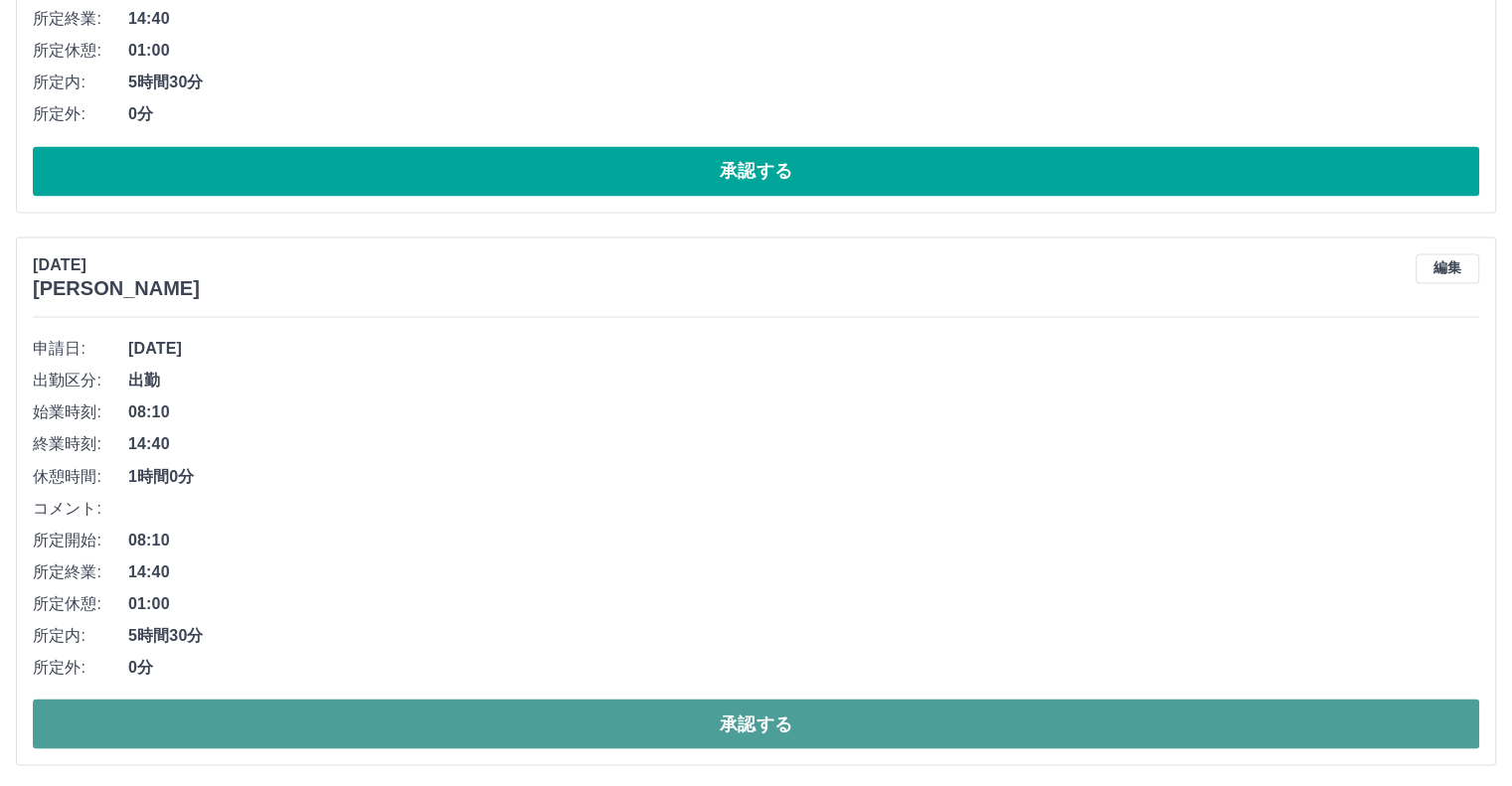 click on "承認する" at bounding box center (756, 723) 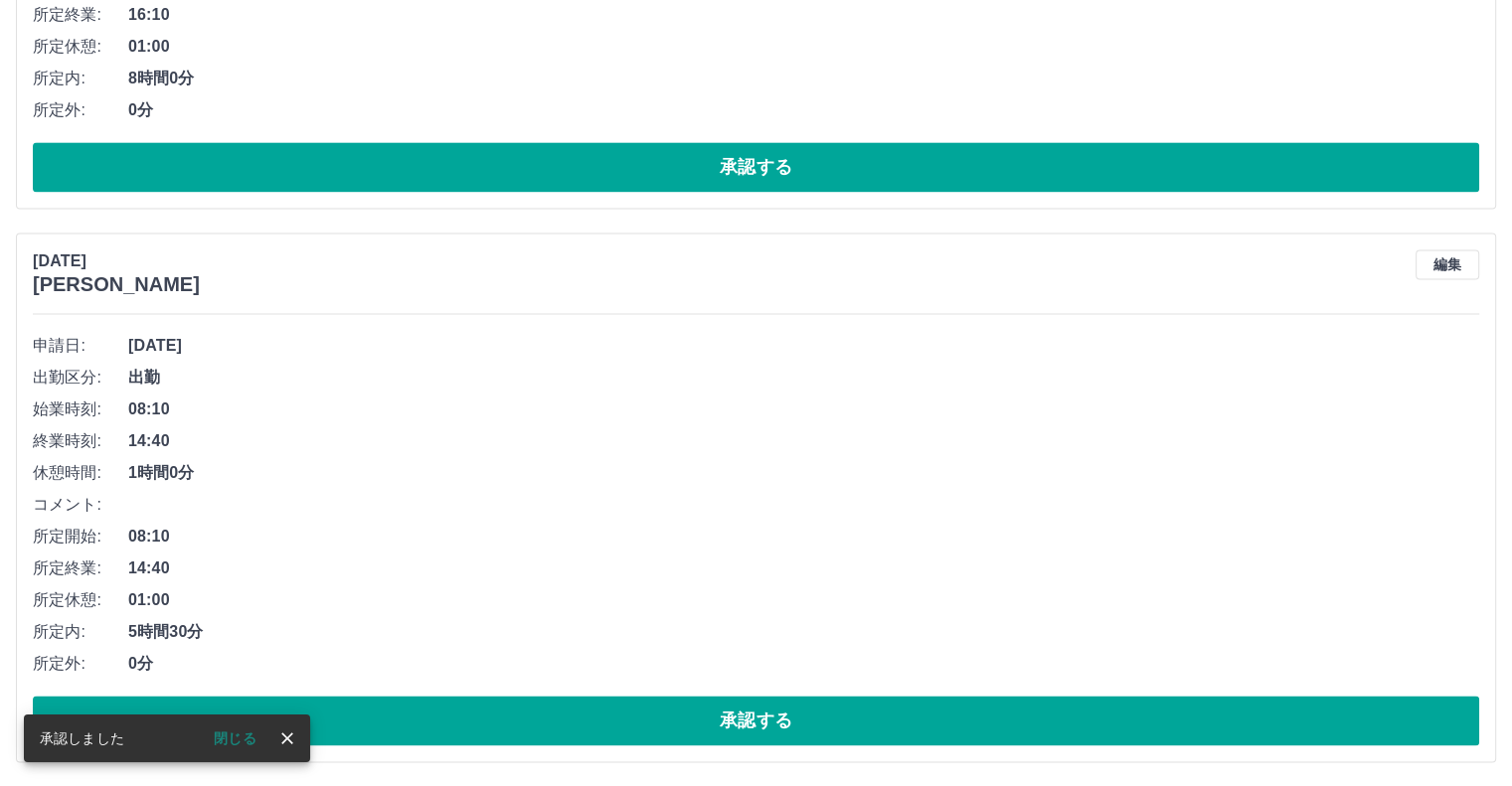 scroll, scrollTop: 2762, scrollLeft: 0, axis: vertical 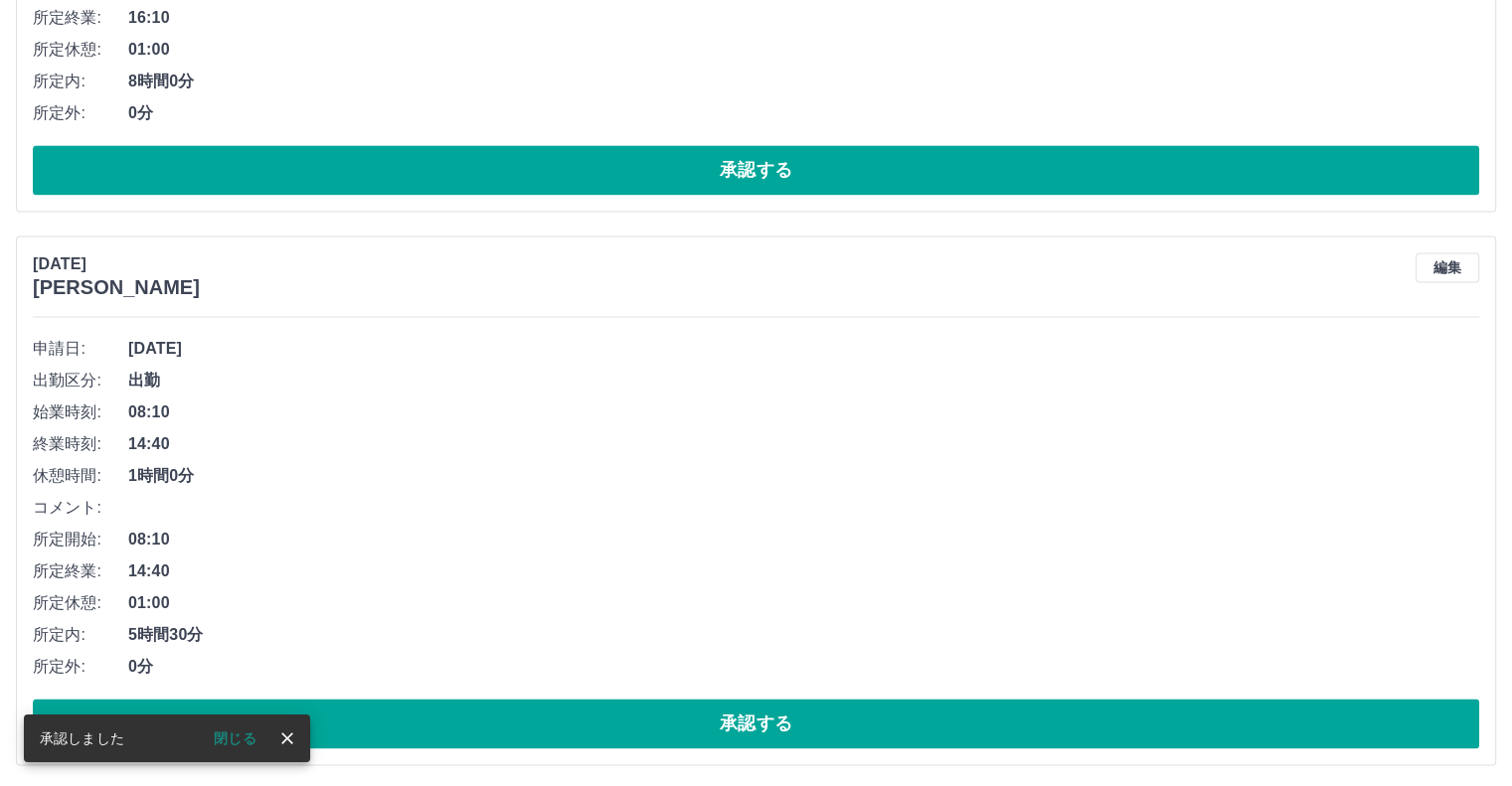 click 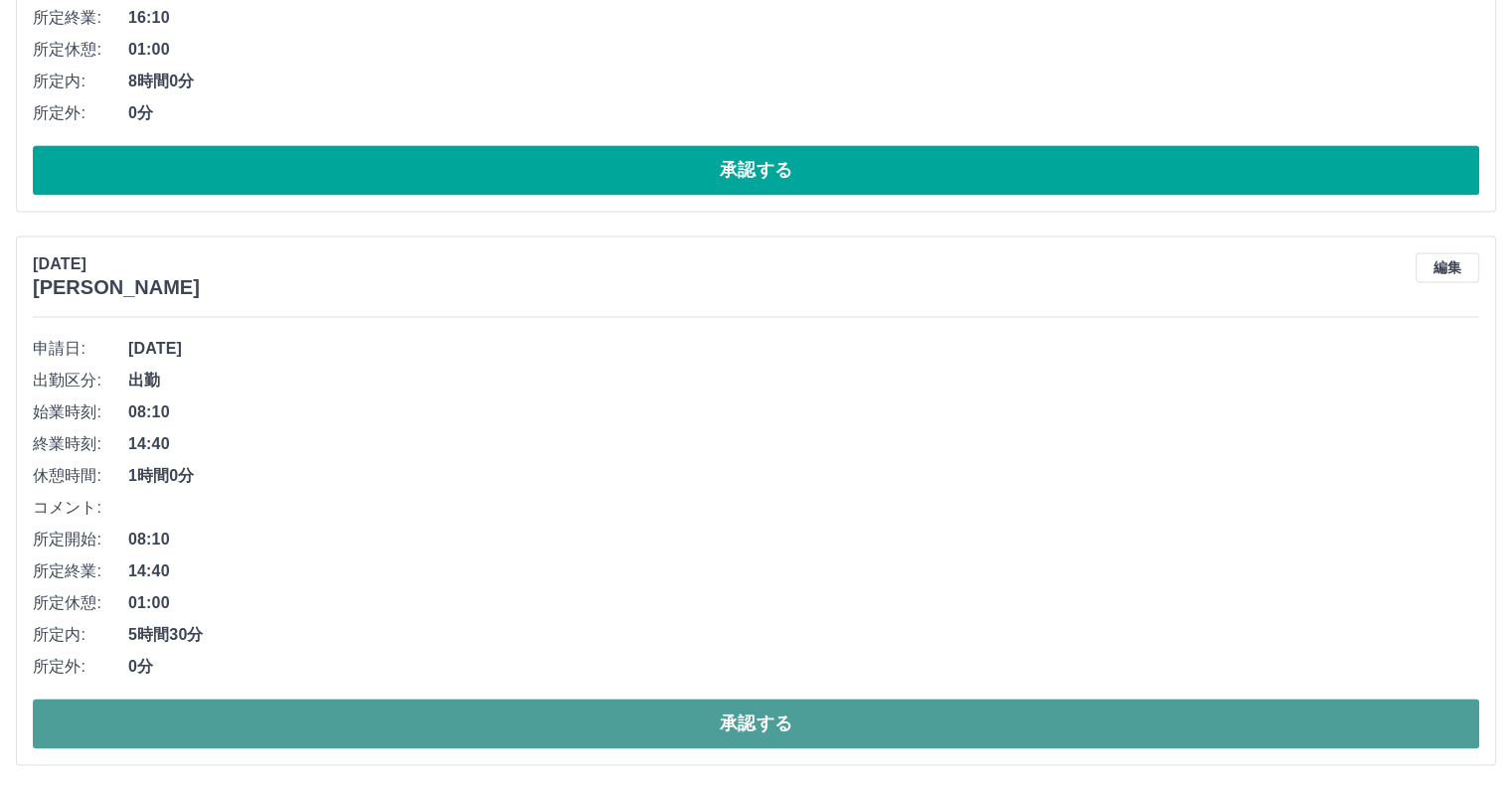 click on "承認する" at bounding box center [756, 723] 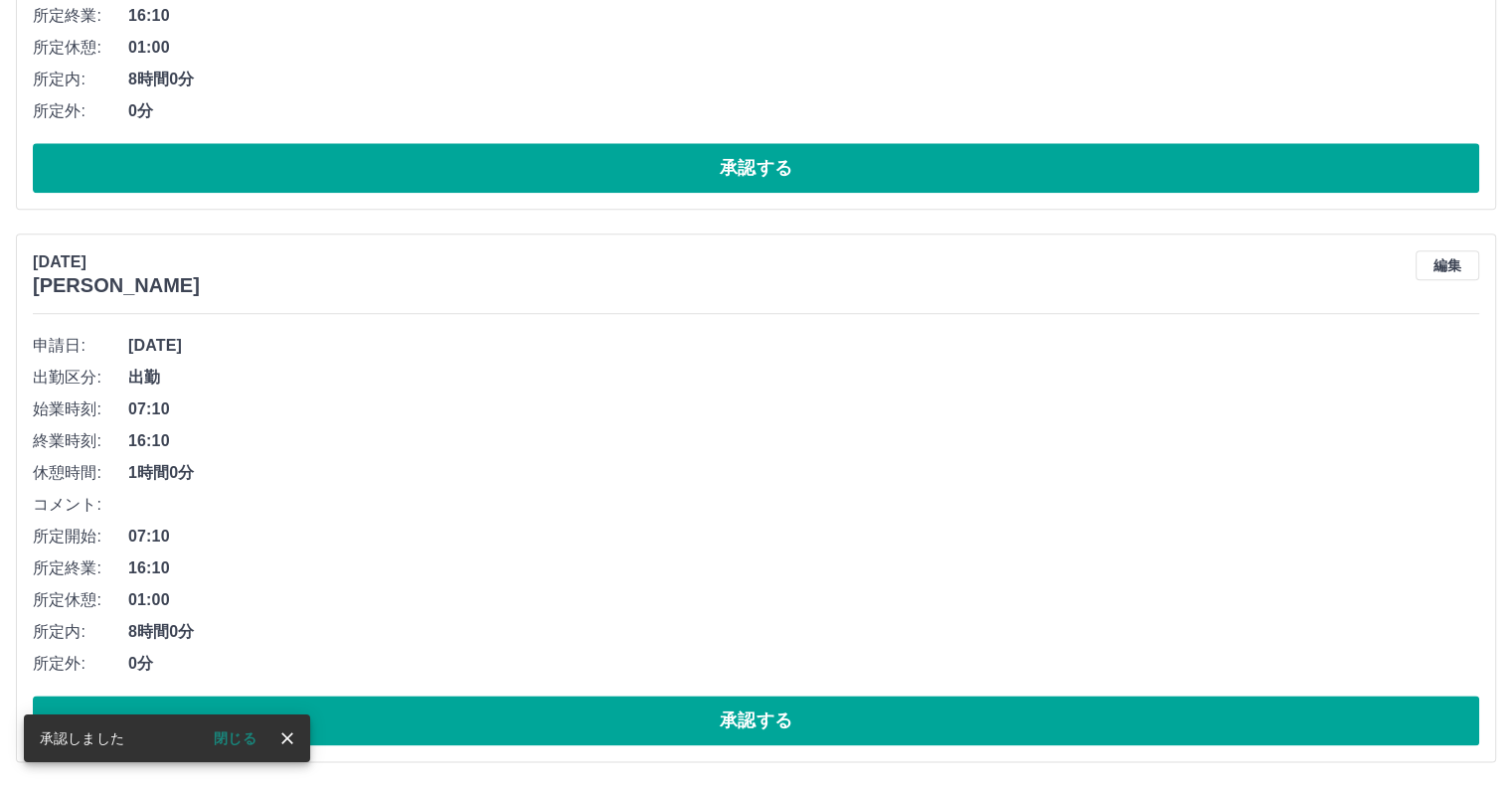 scroll, scrollTop: 2210, scrollLeft: 0, axis: vertical 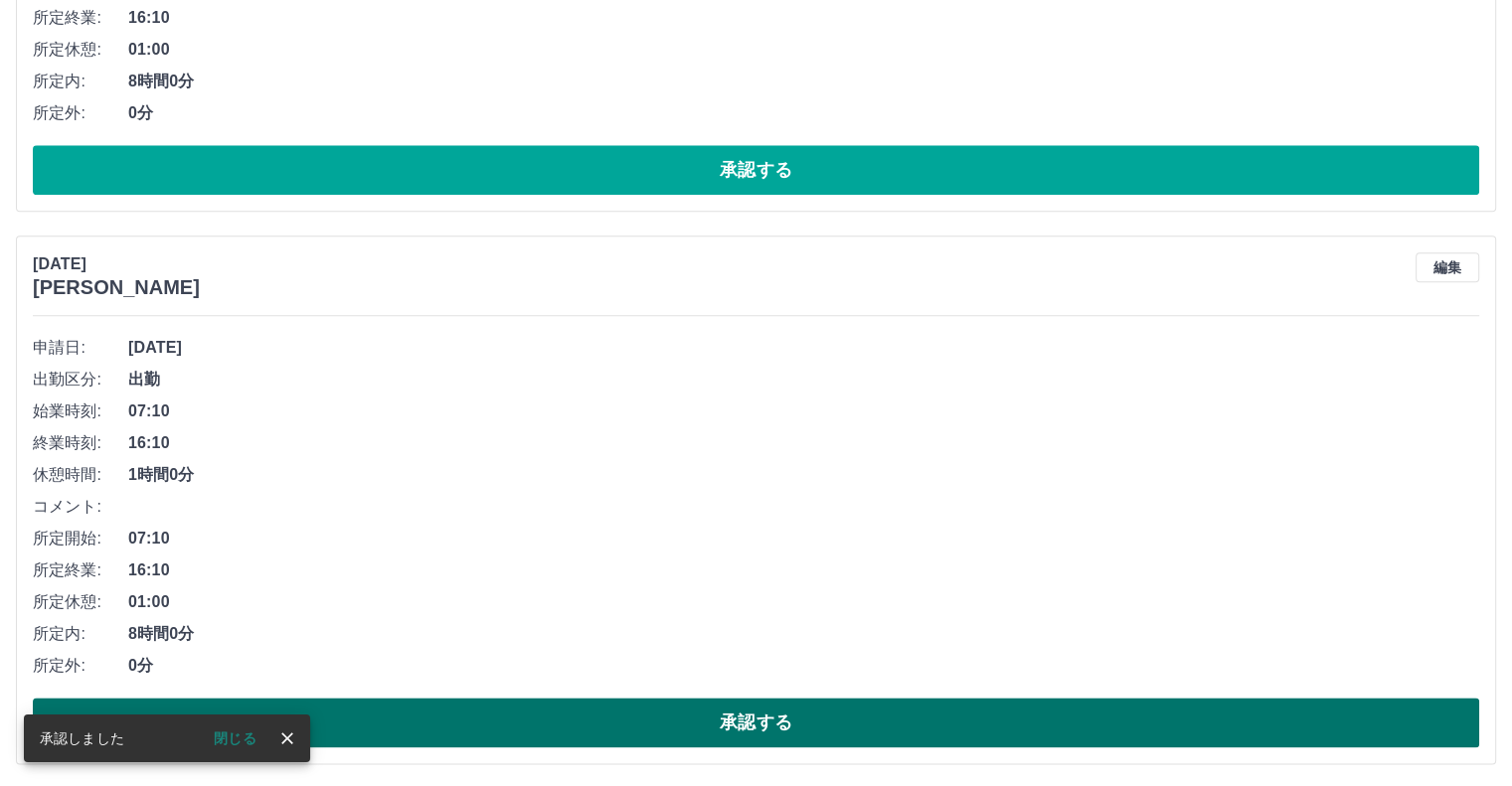 click on "承認する" at bounding box center (756, 722) 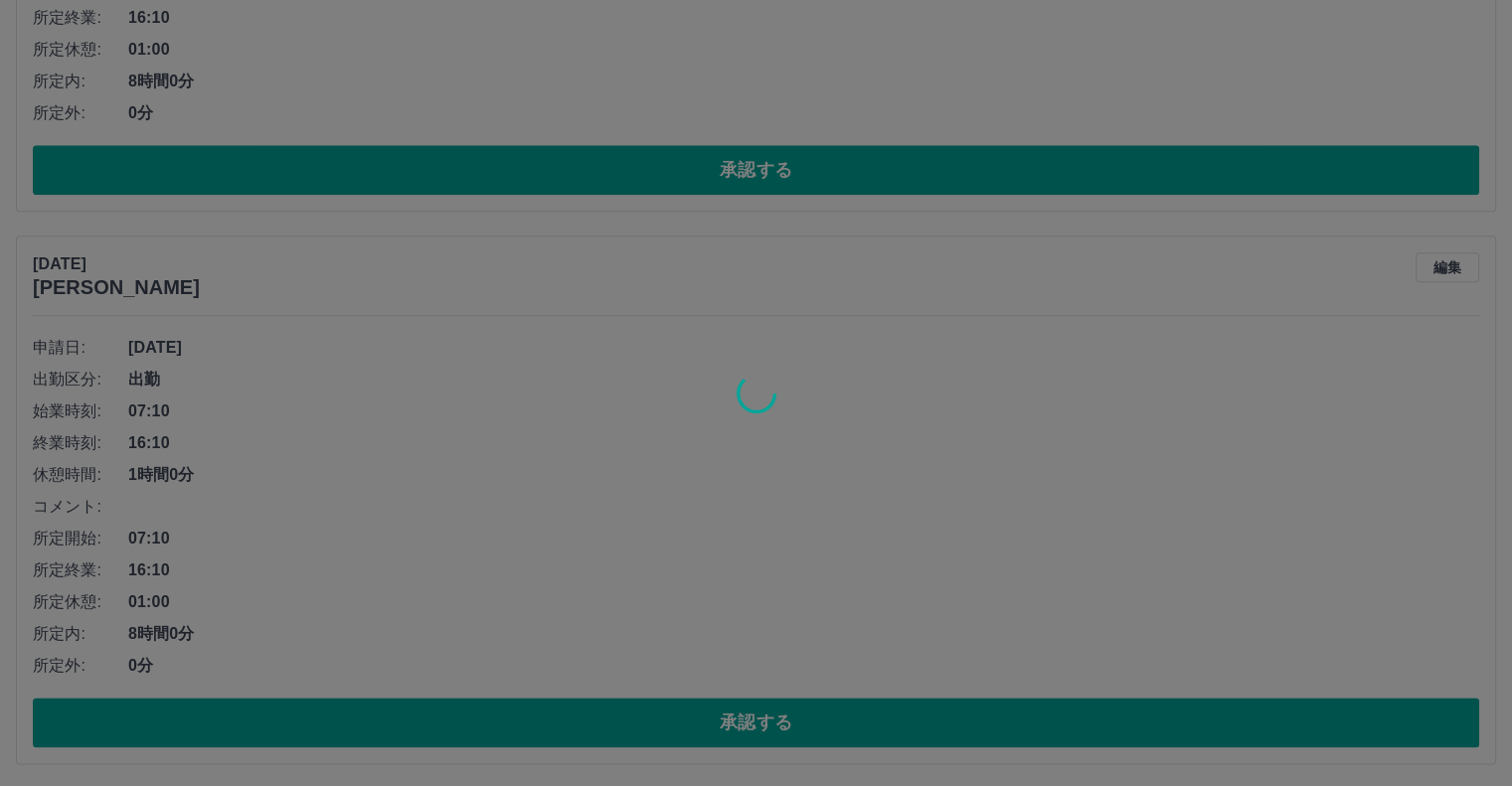 scroll, scrollTop: 1657, scrollLeft: 0, axis: vertical 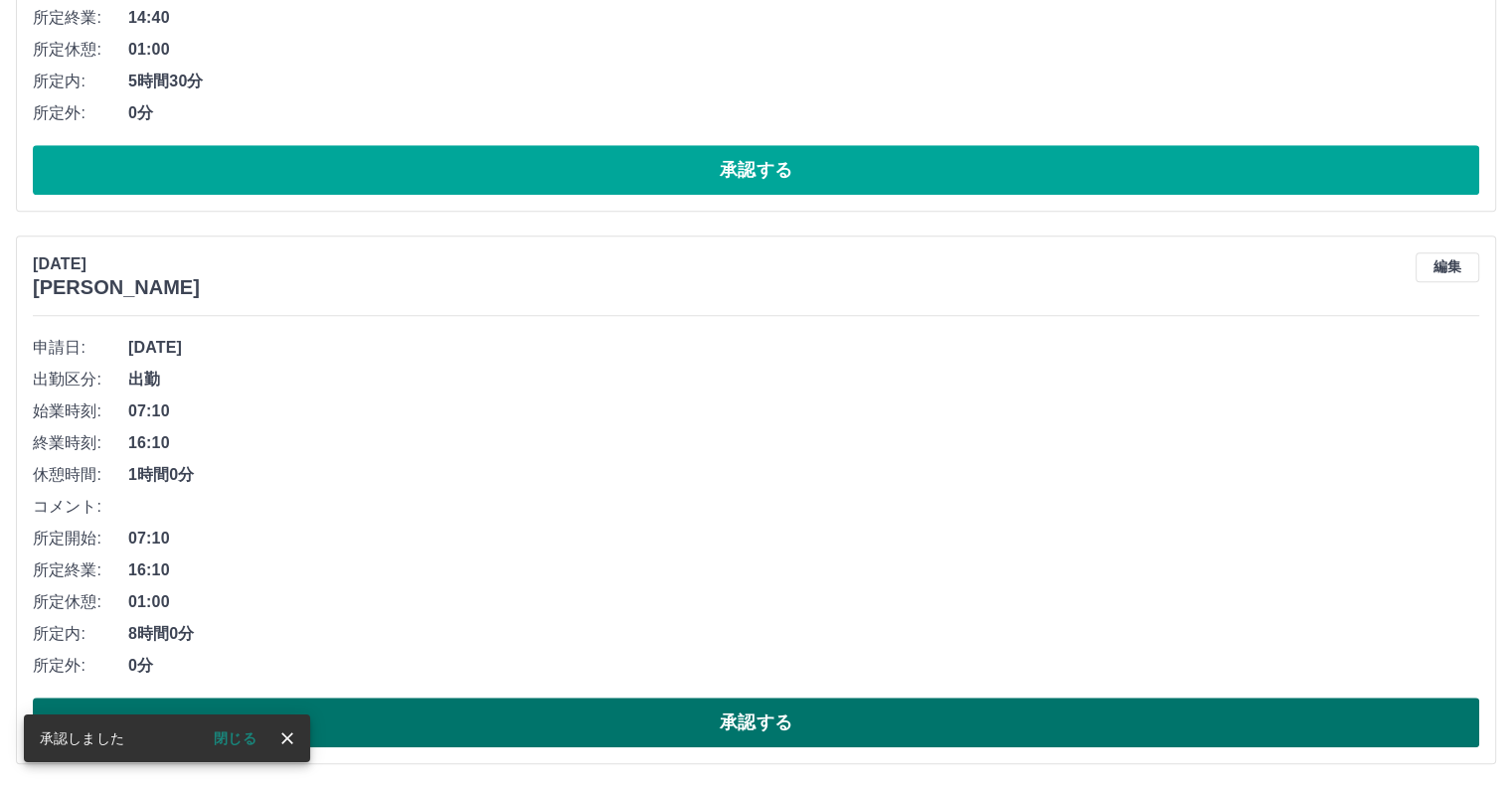 click on "承認する" at bounding box center [756, 722] 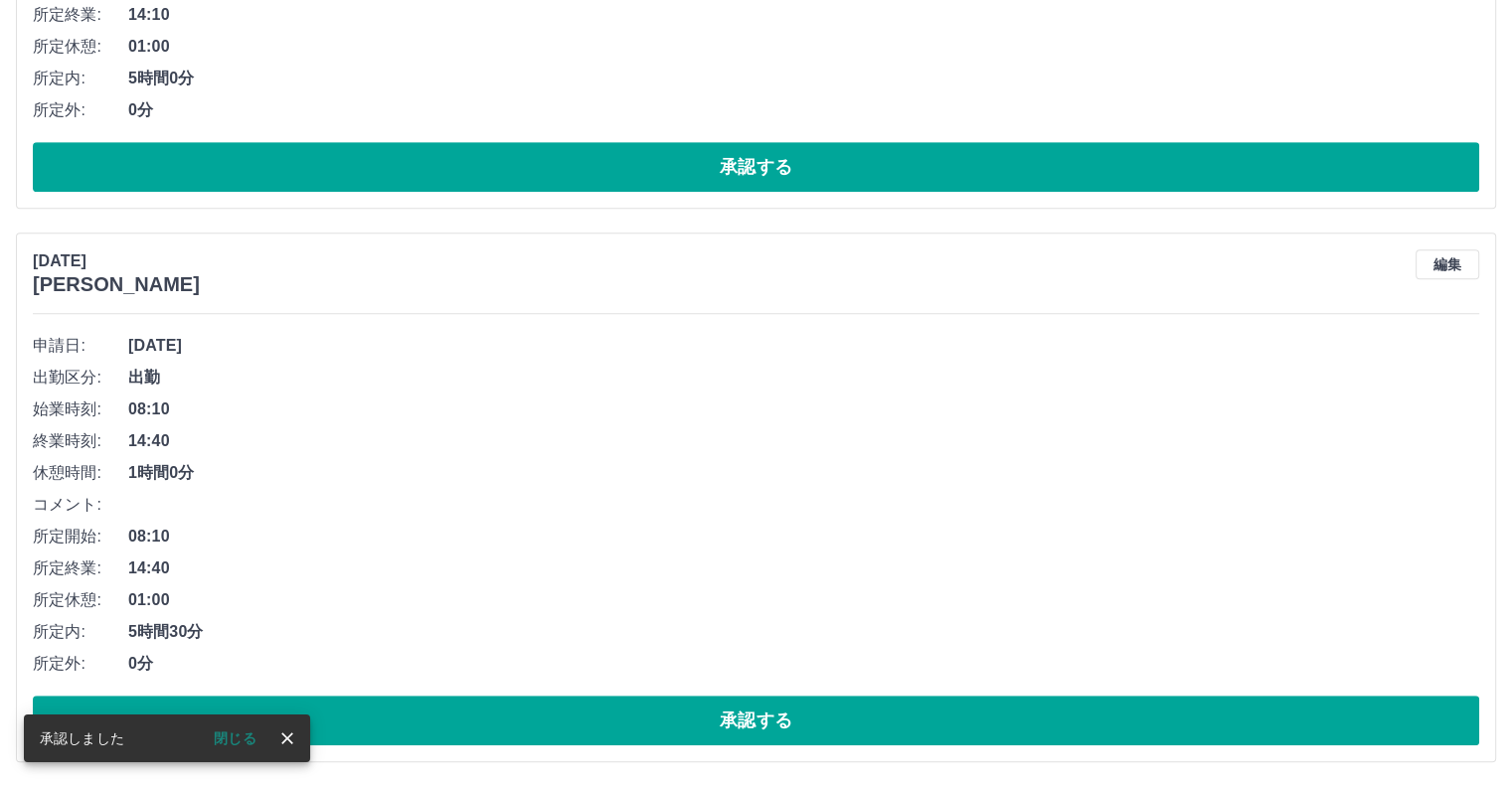 scroll, scrollTop: 1105, scrollLeft: 0, axis: vertical 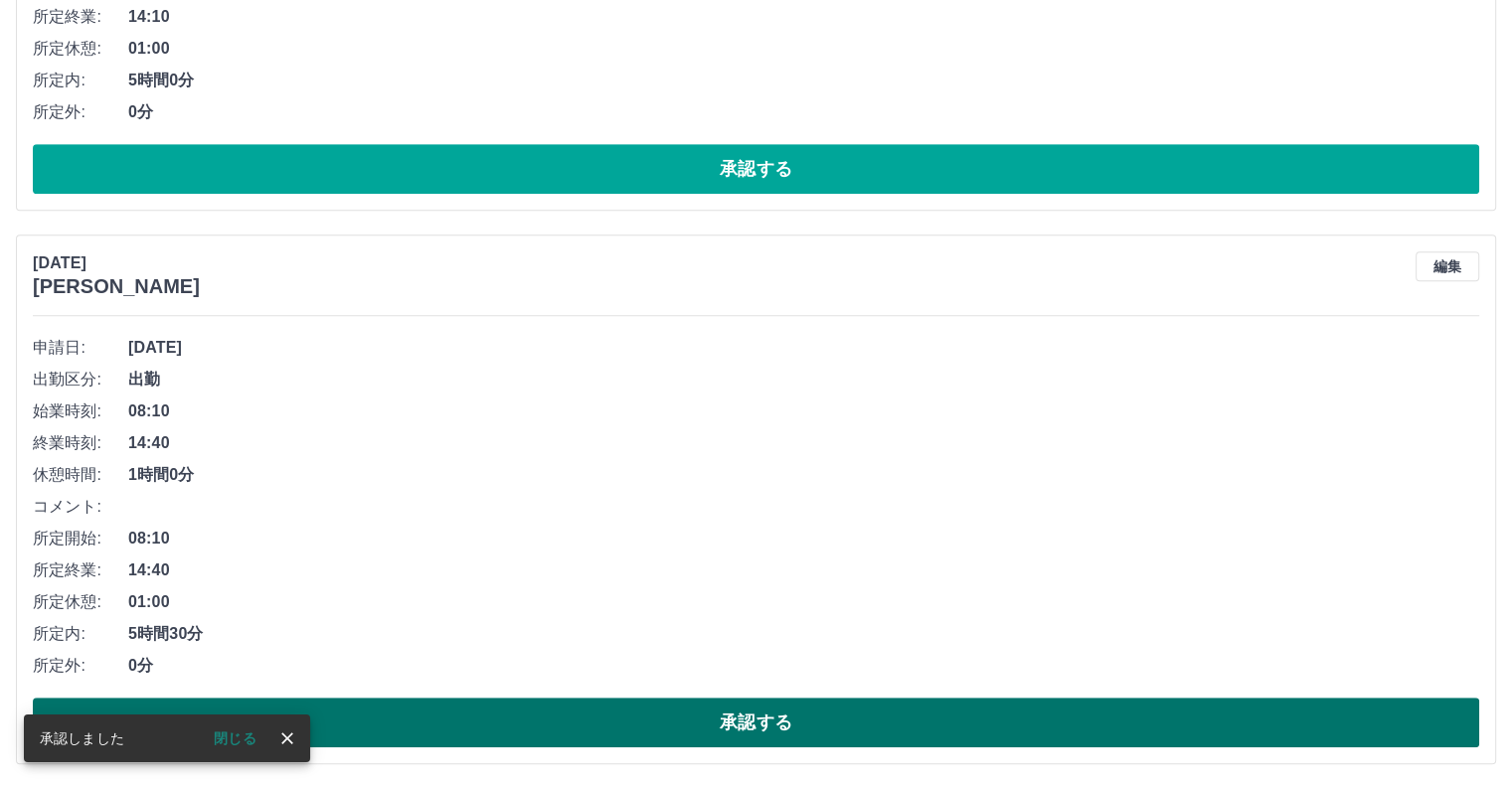 click on "承認する" at bounding box center (756, 722) 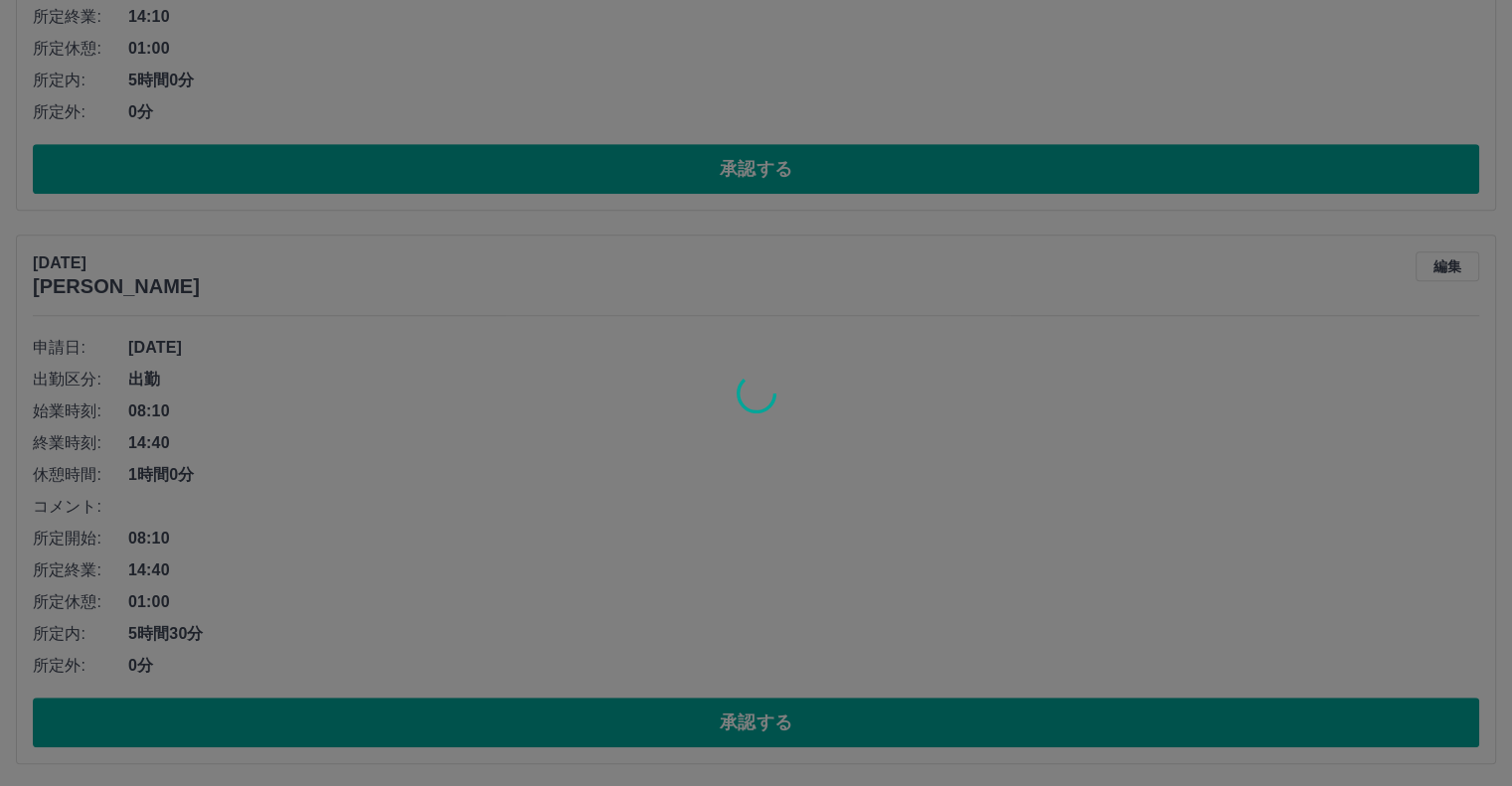 scroll, scrollTop: 553, scrollLeft: 0, axis: vertical 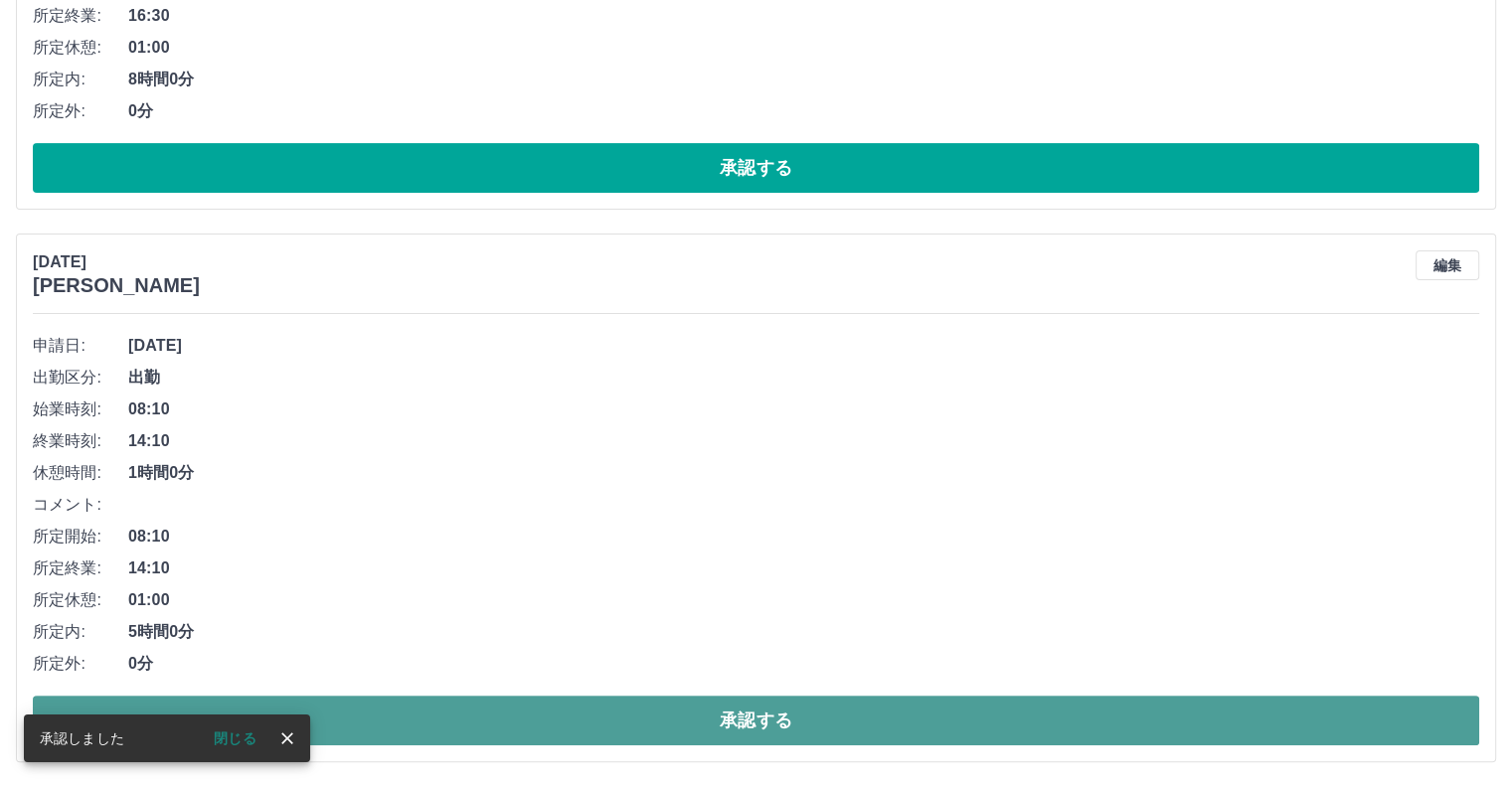 click on "承認する" at bounding box center (756, 720) 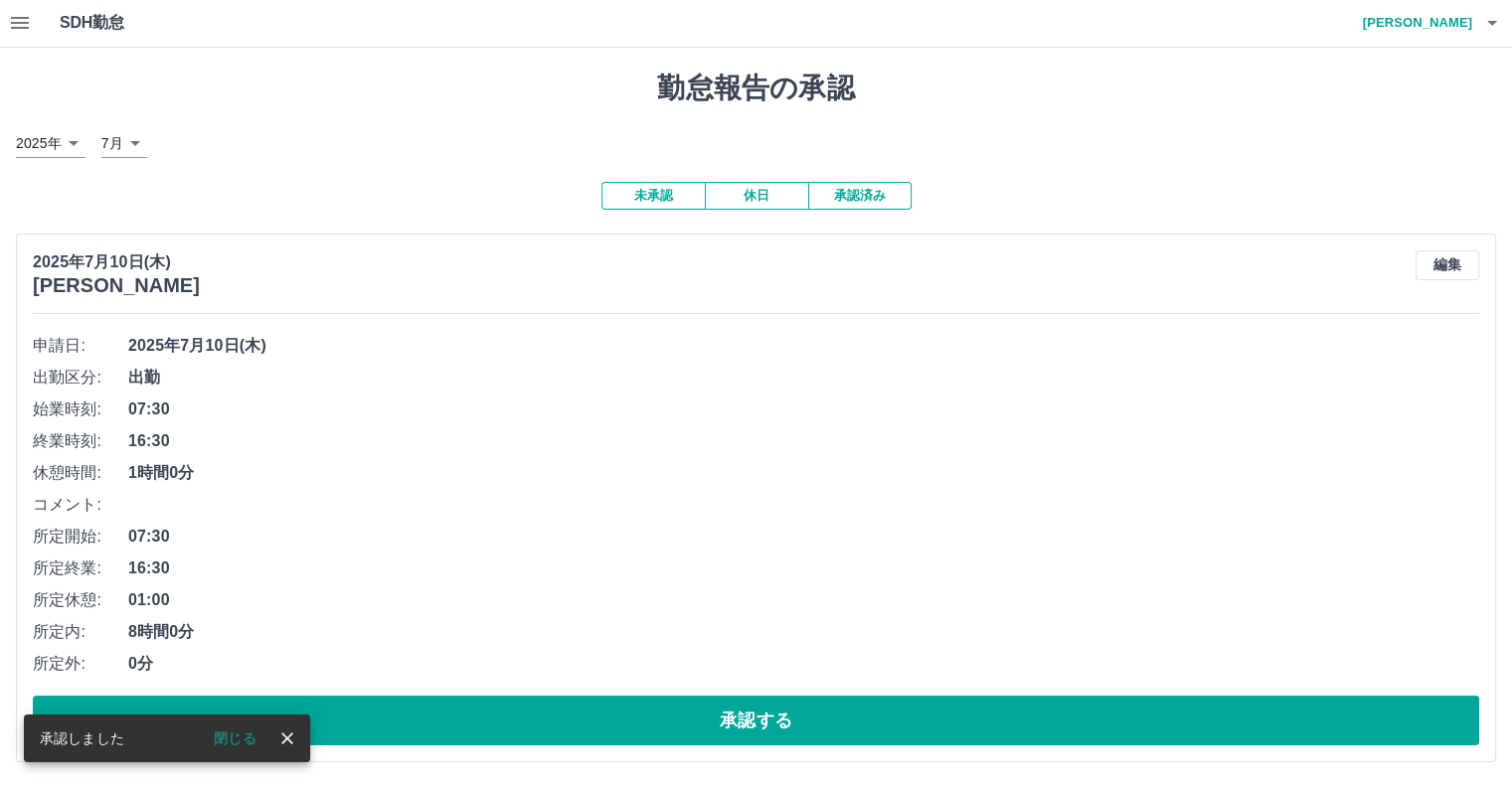scroll, scrollTop: 0, scrollLeft: 0, axis: both 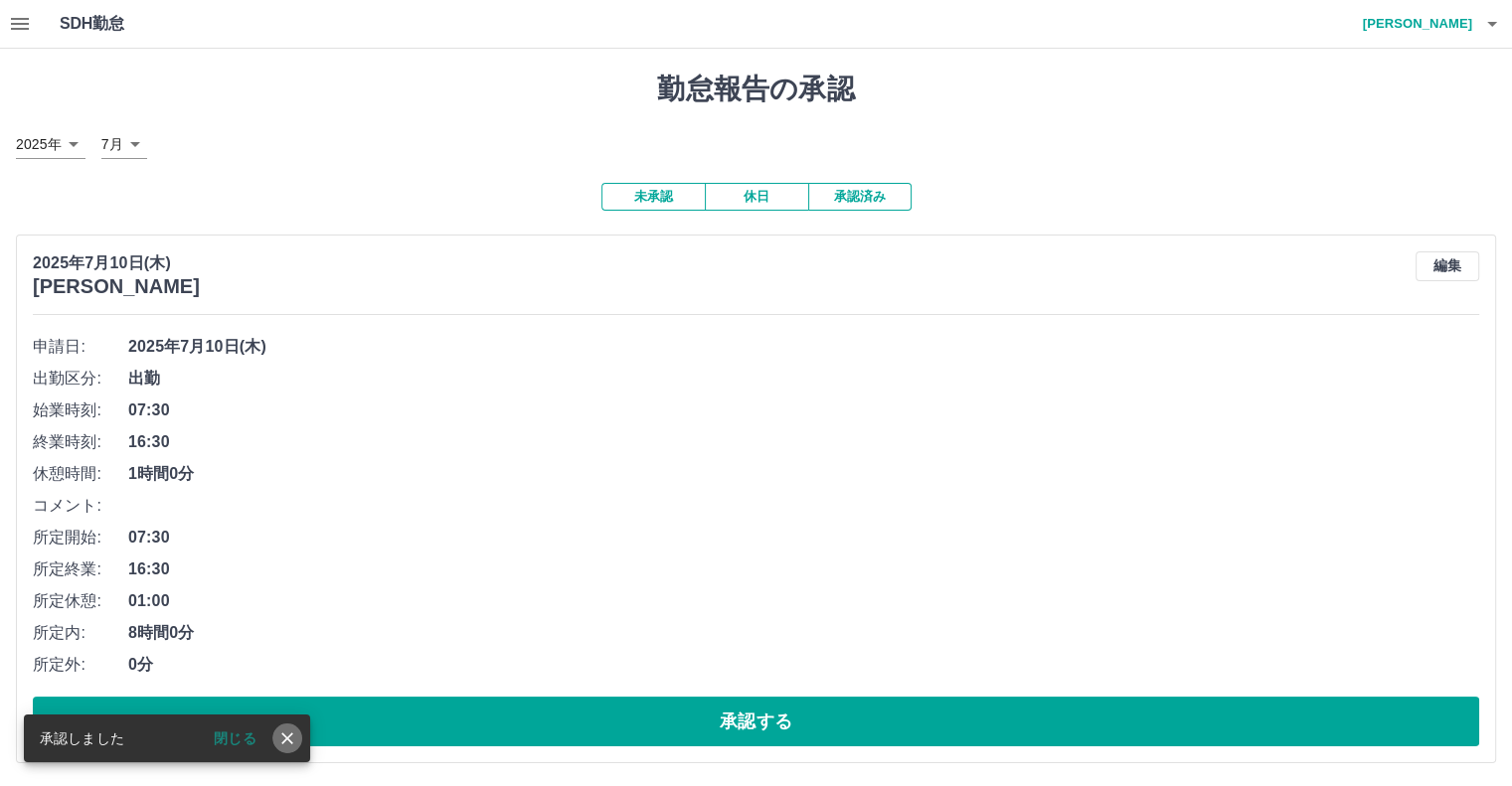 click 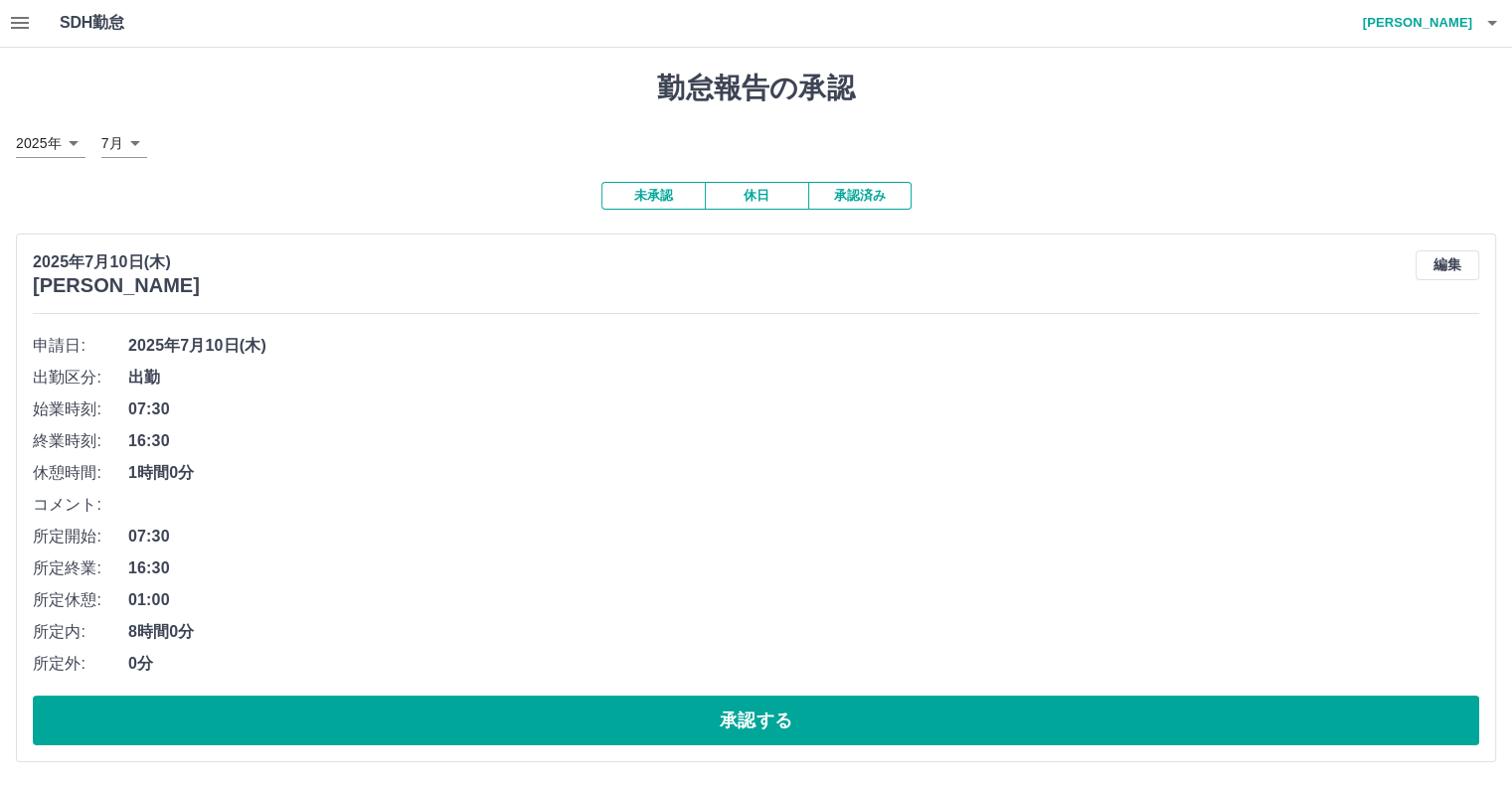 scroll, scrollTop: 0, scrollLeft: 0, axis: both 